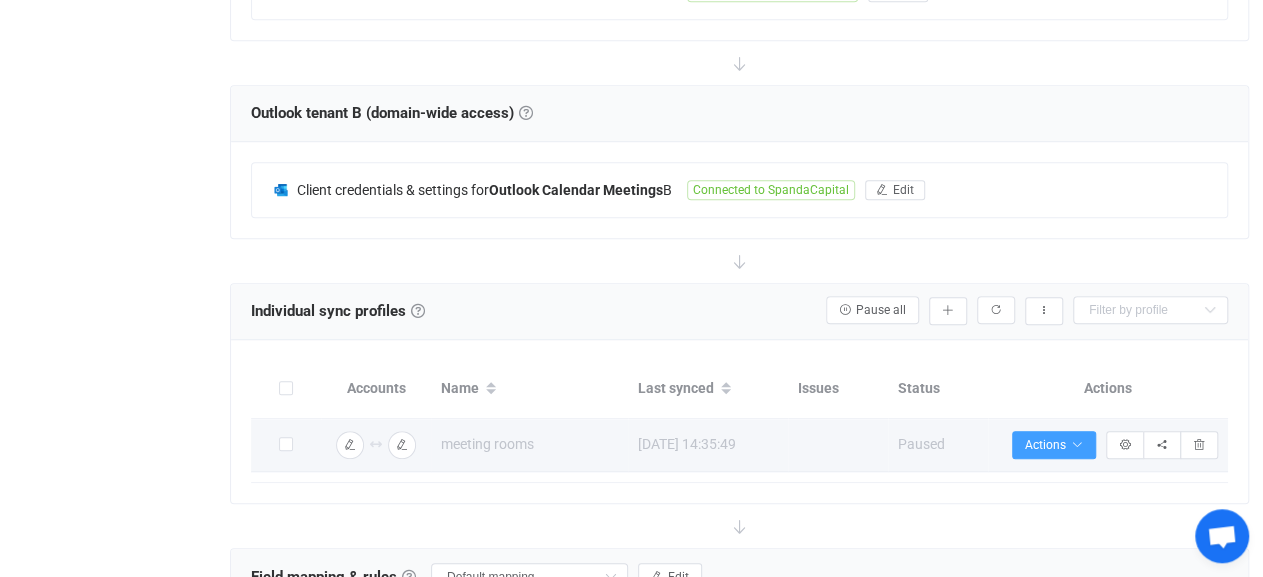 scroll, scrollTop: 624, scrollLeft: 0, axis: vertical 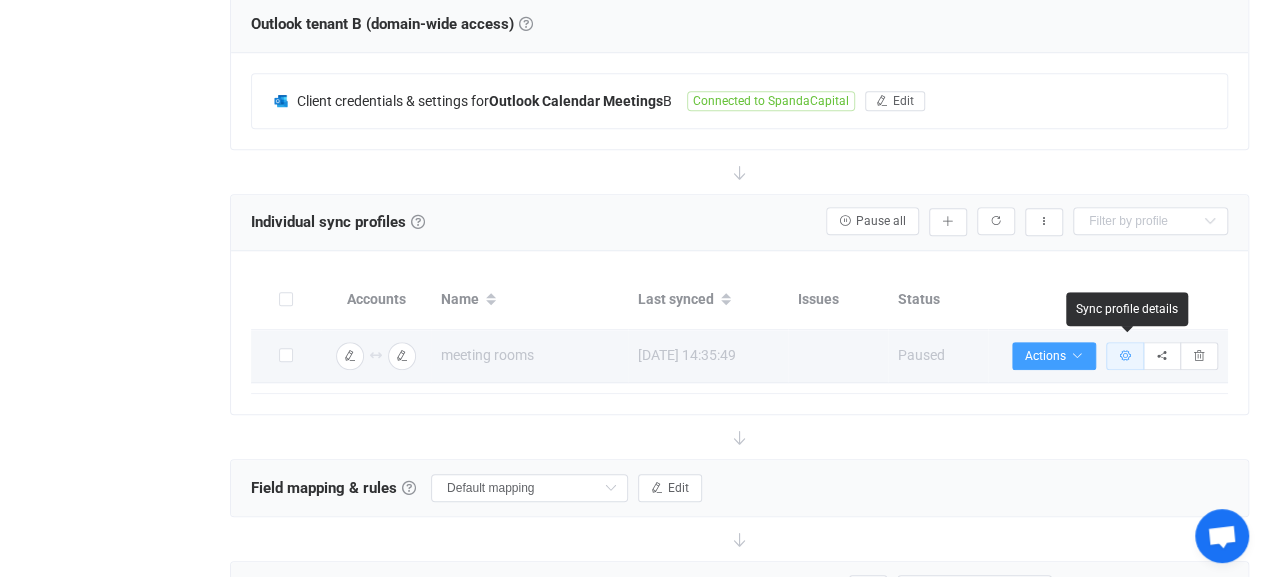click at bounding box center [1125, 356] 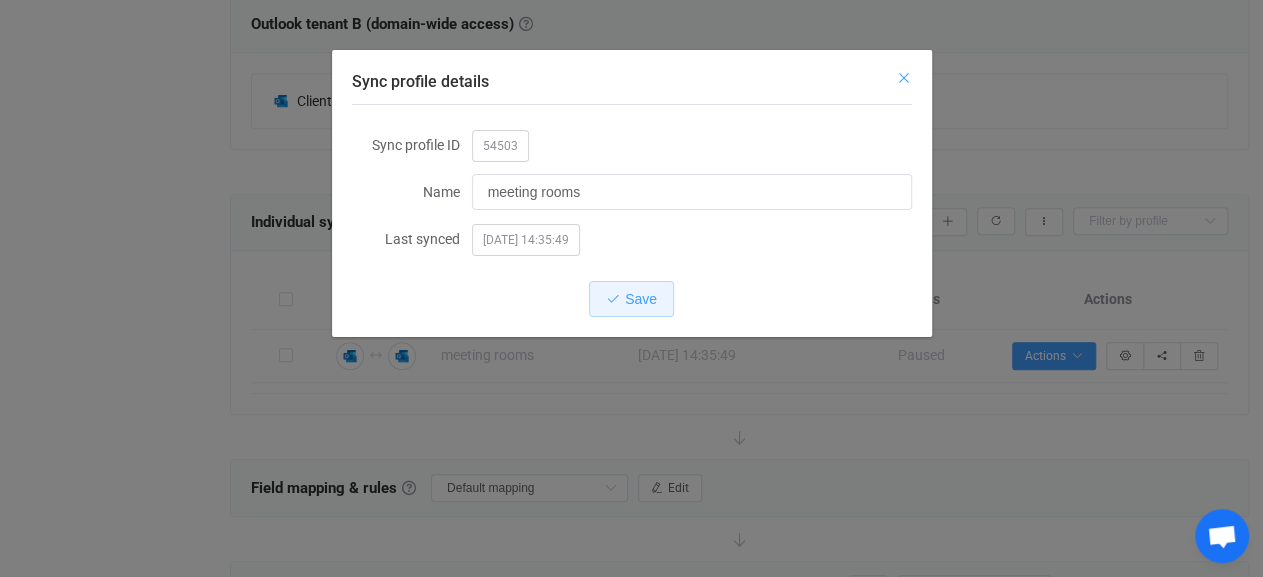 click at bounding box center [904, 78] 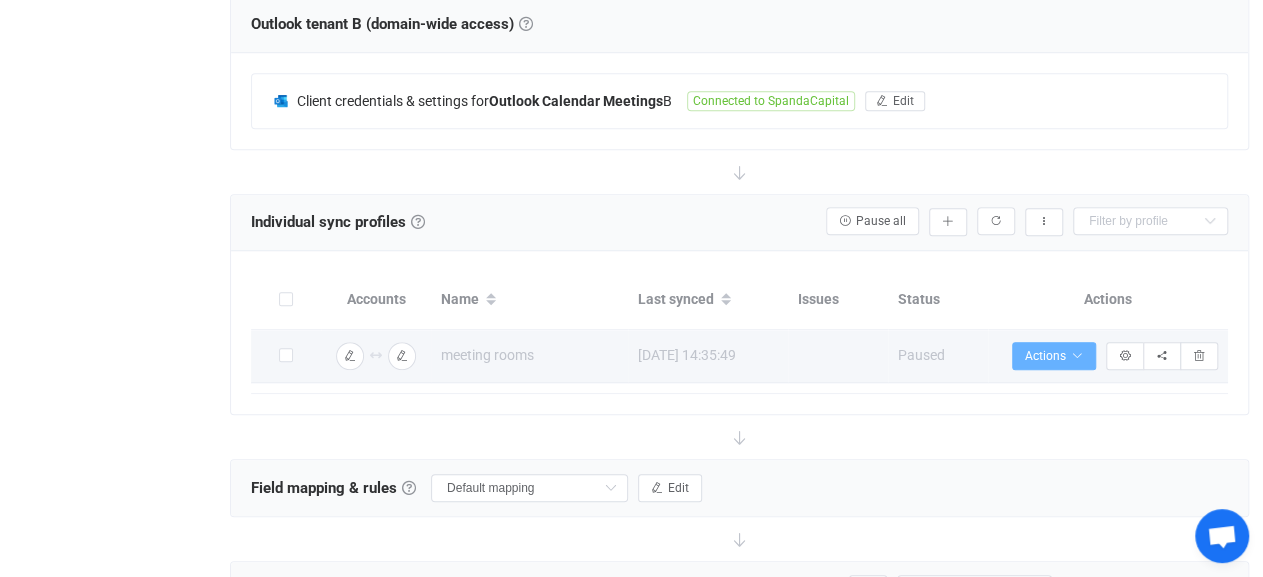 click at bounding box center (1077, 356) 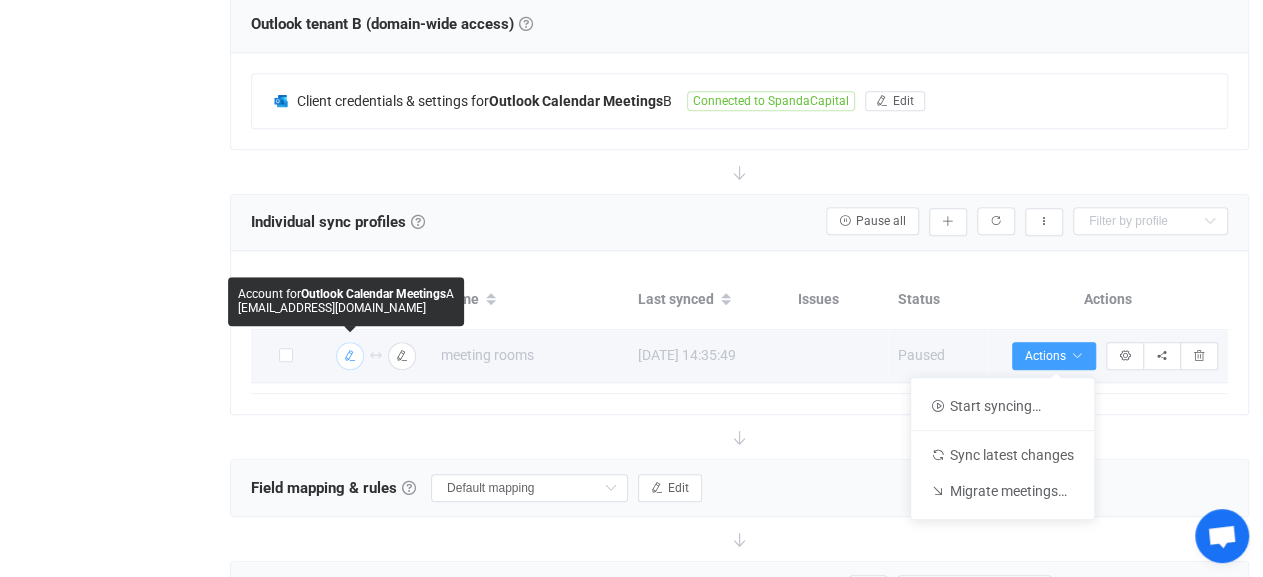 click at bounding box center [350, 356] 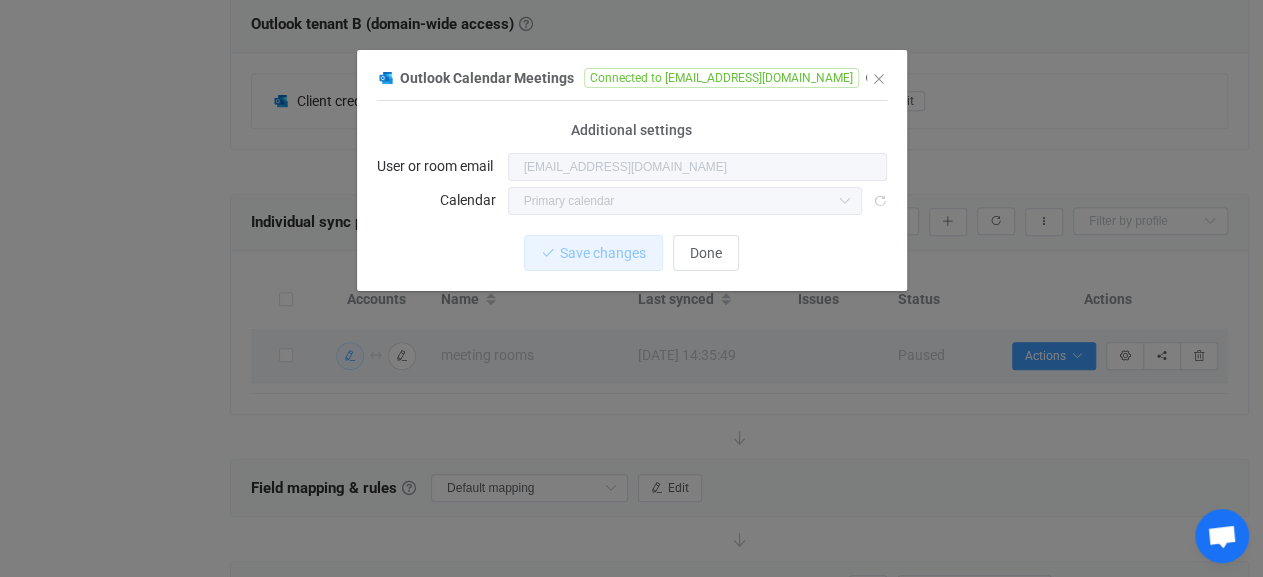 type 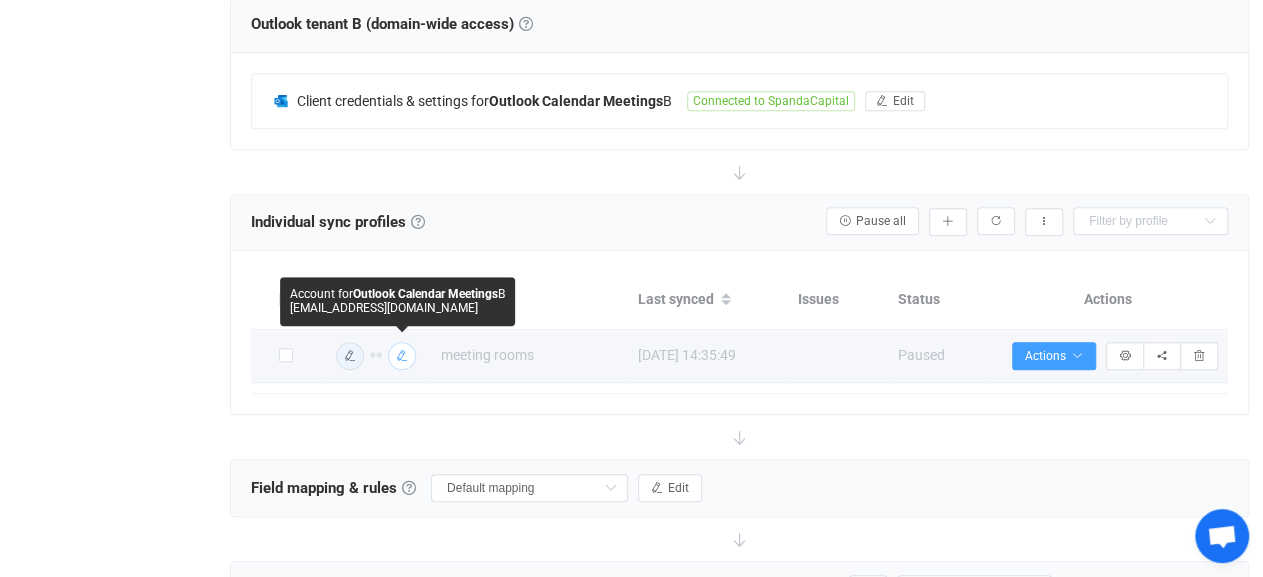 click at bounding box center [402, 356] 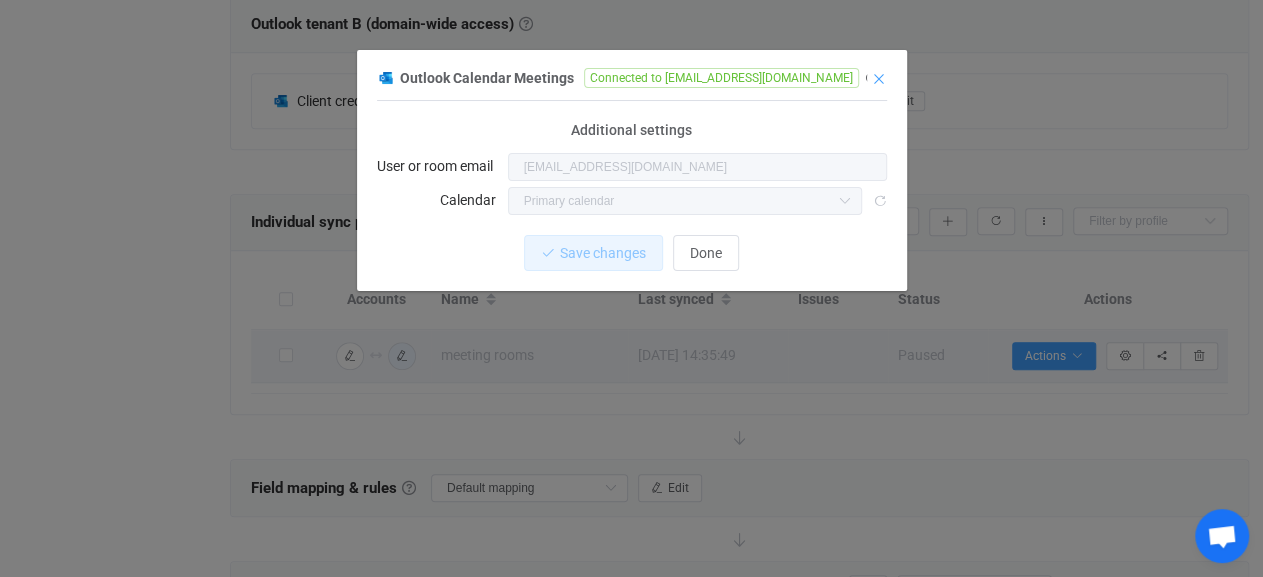 click at bounding box center [879, 79] 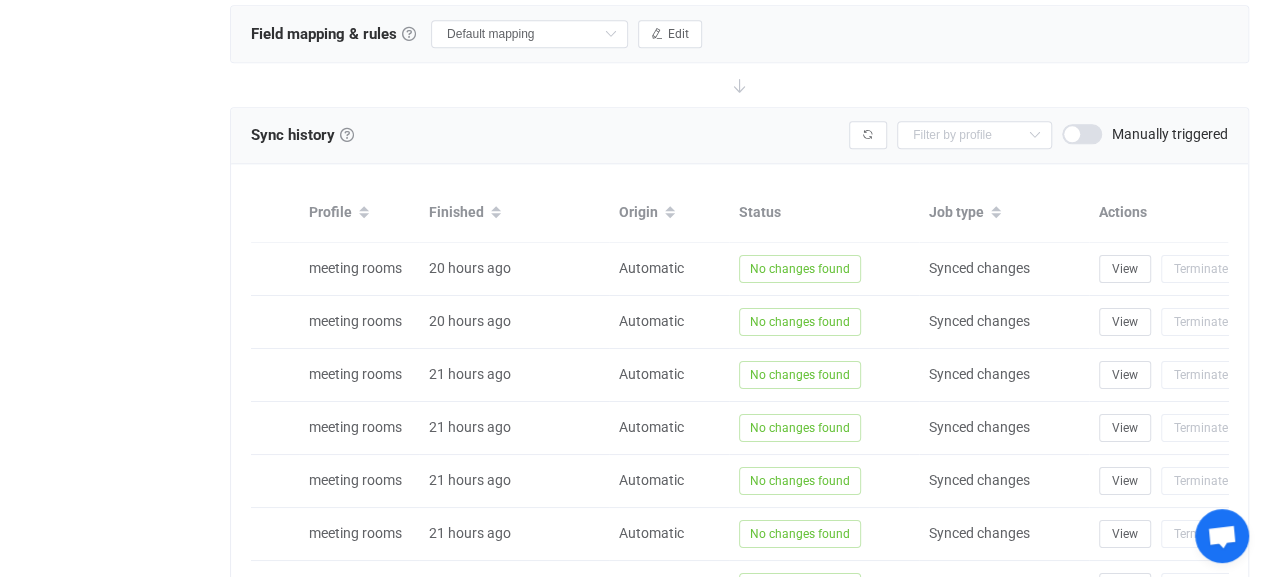 scroll, scrollTop: 1410, scrollLeft: 0, axis: vertical 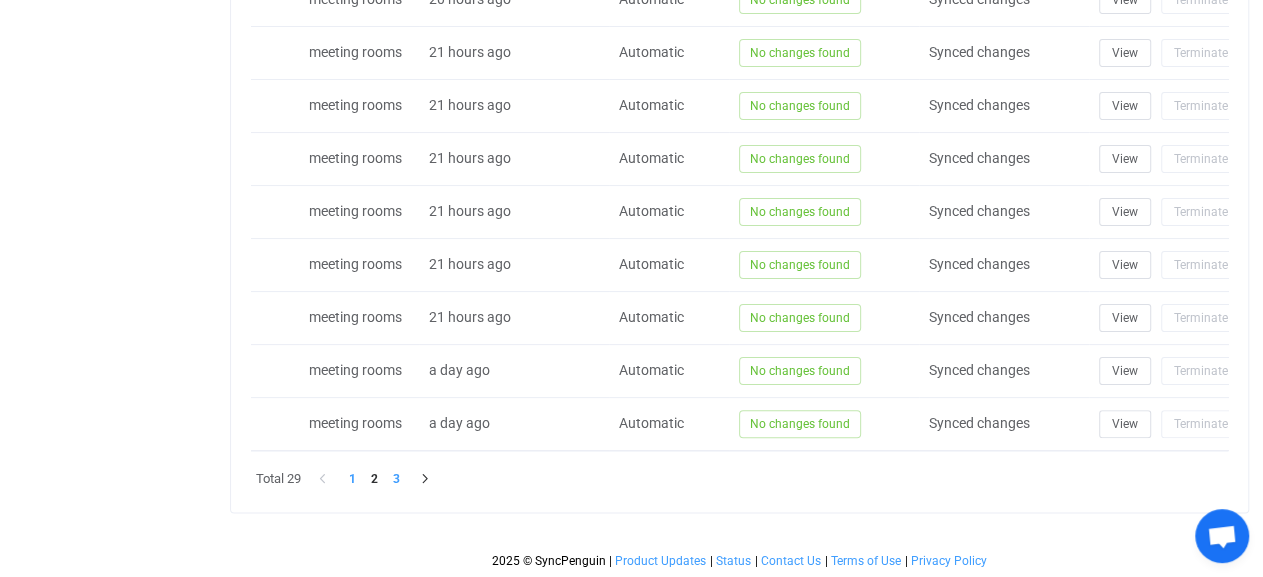 click on "3" at bounding box center (396, 479) 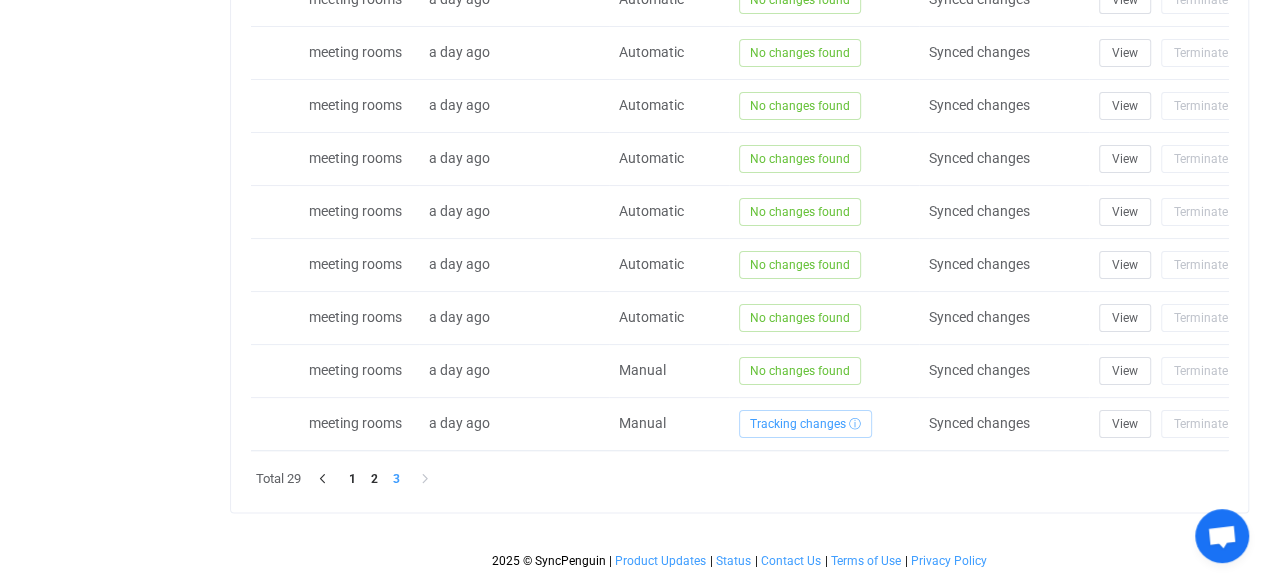 scroll, scrollTop: 1357, scrollLeft: 0, axis: vertical 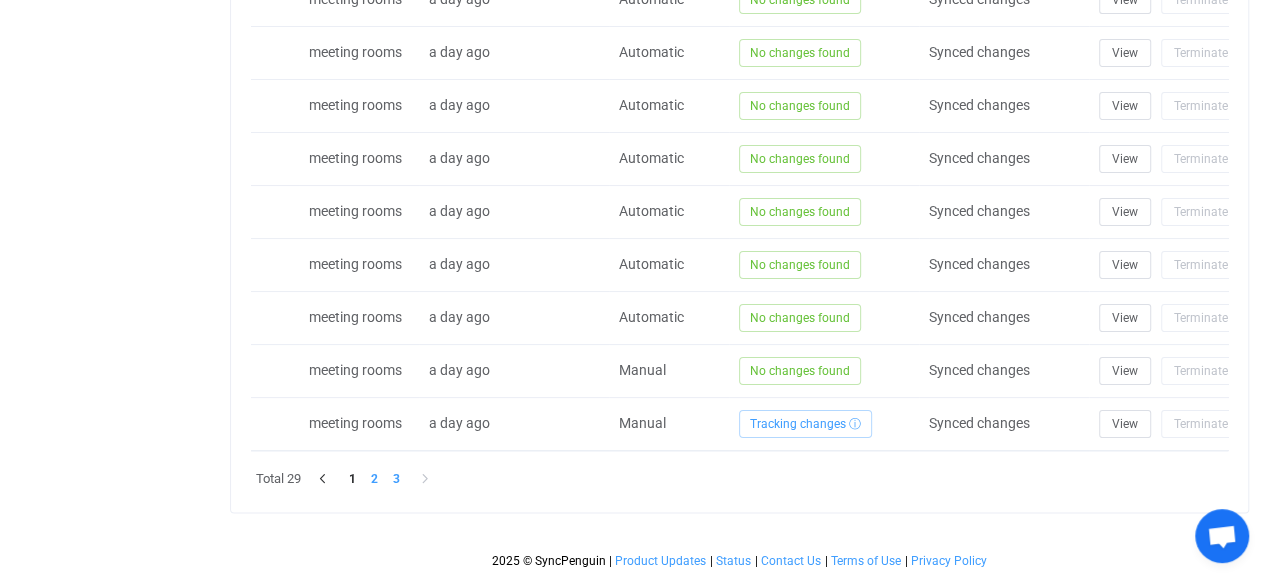 click on "2" at bounding box center [374, 479] 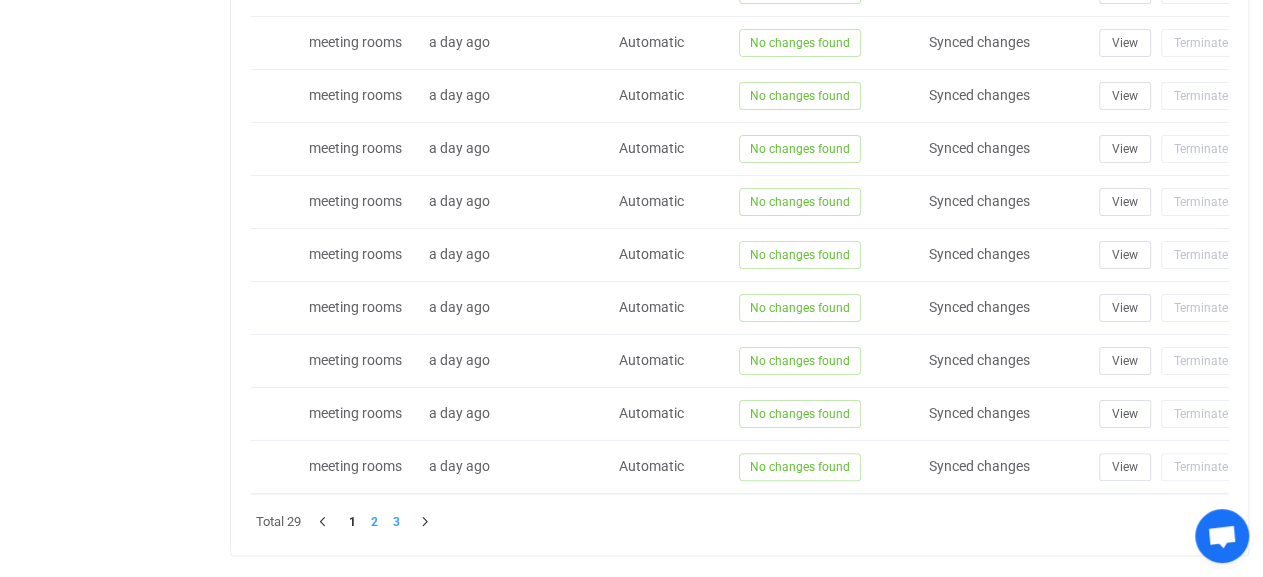 click on "3" at bounding box center [396, 522] 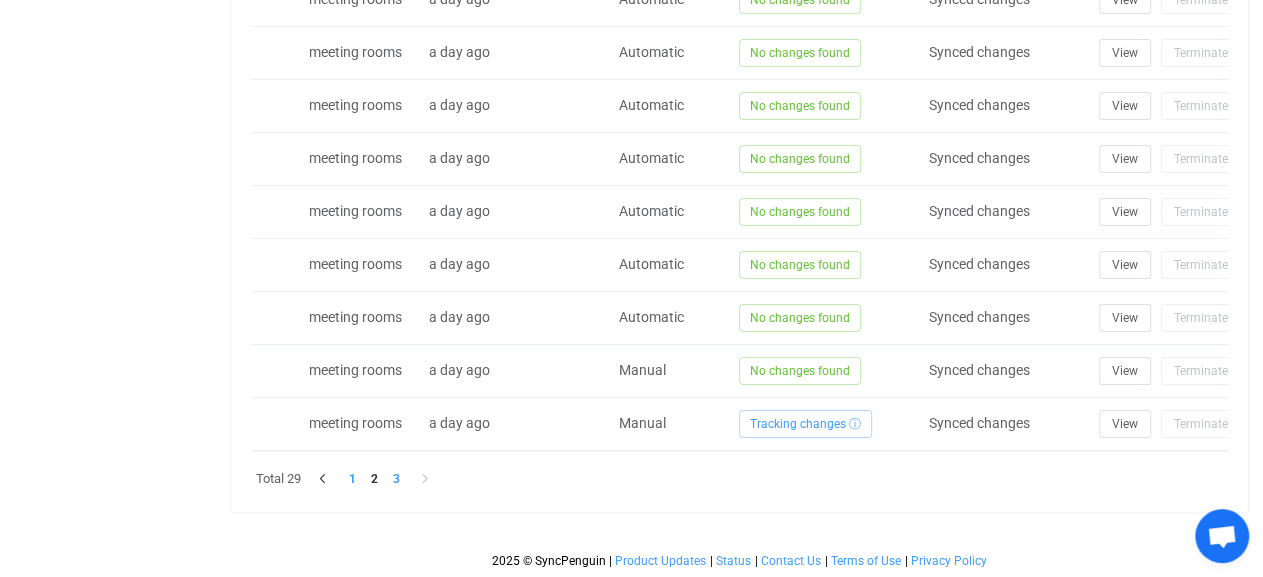 click on "1" at bounding box center (352, 479) 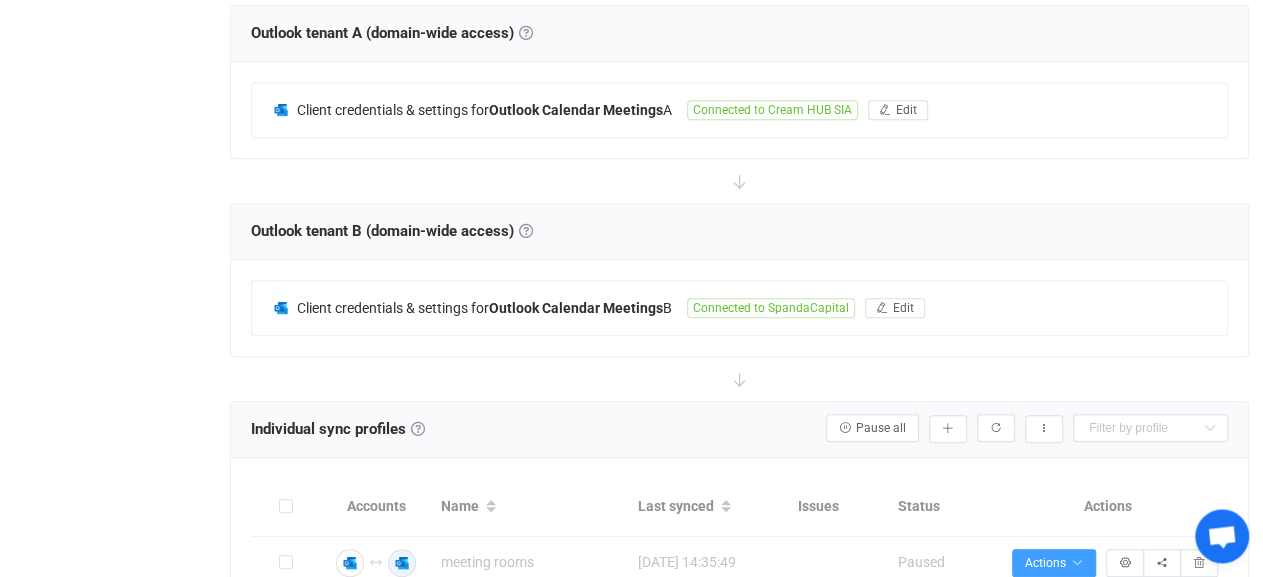 scroll, scrollTop: 0, scrollLeft: 0, axis: both 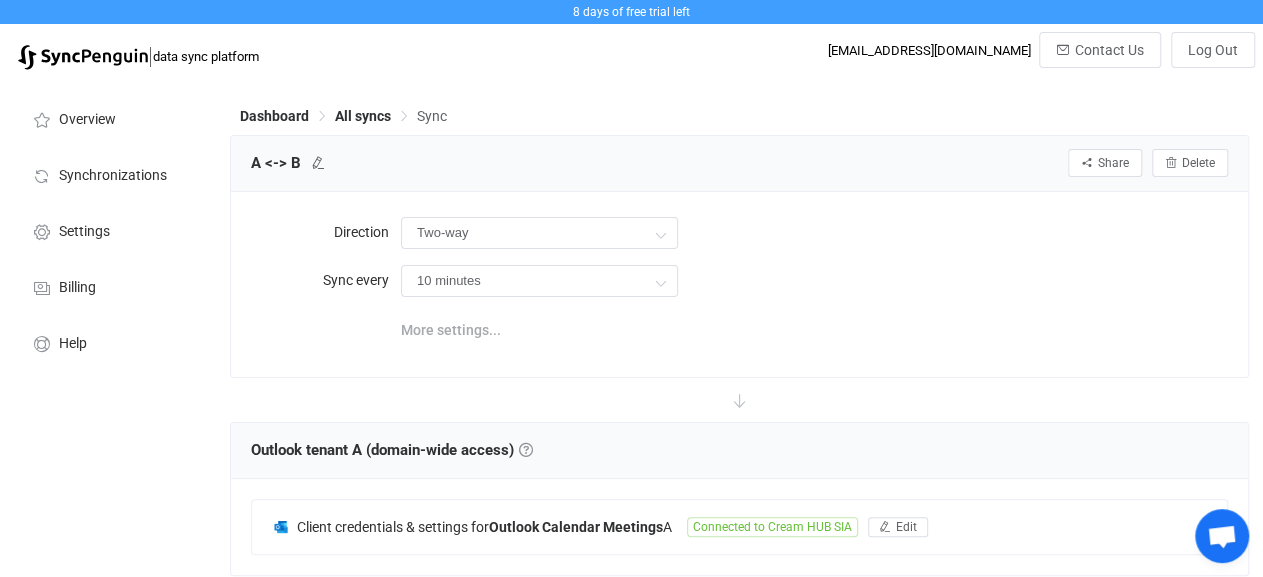 click on "More settings..." at bounding box center [451, 330] 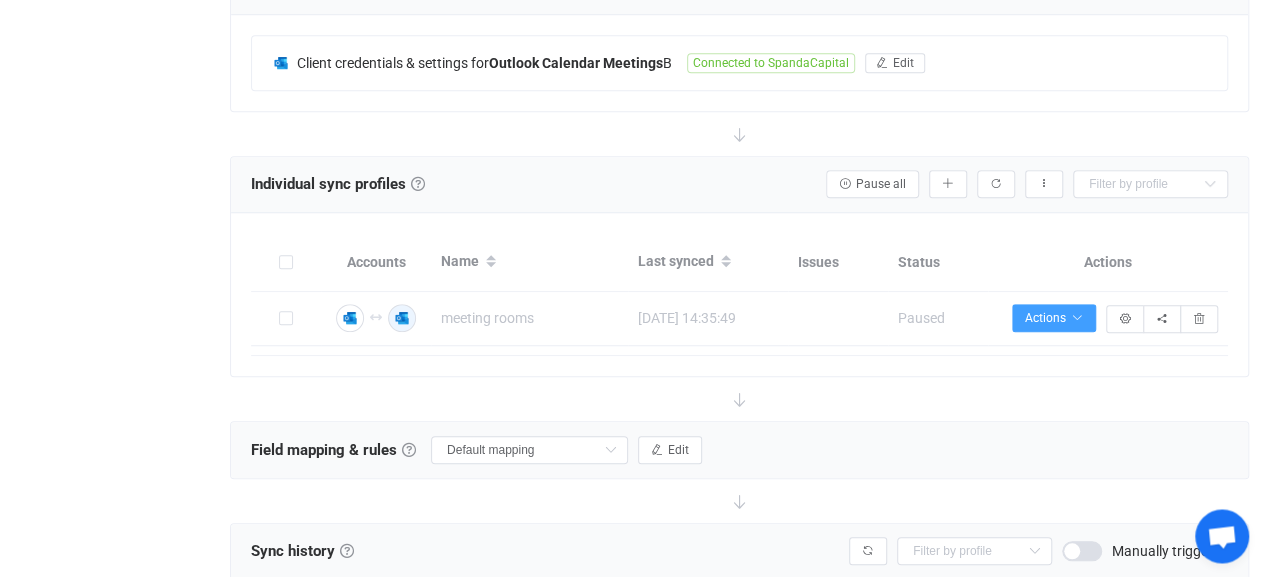 scroll, scrollTop: 624, scrollLeft: 0, axis: vertical 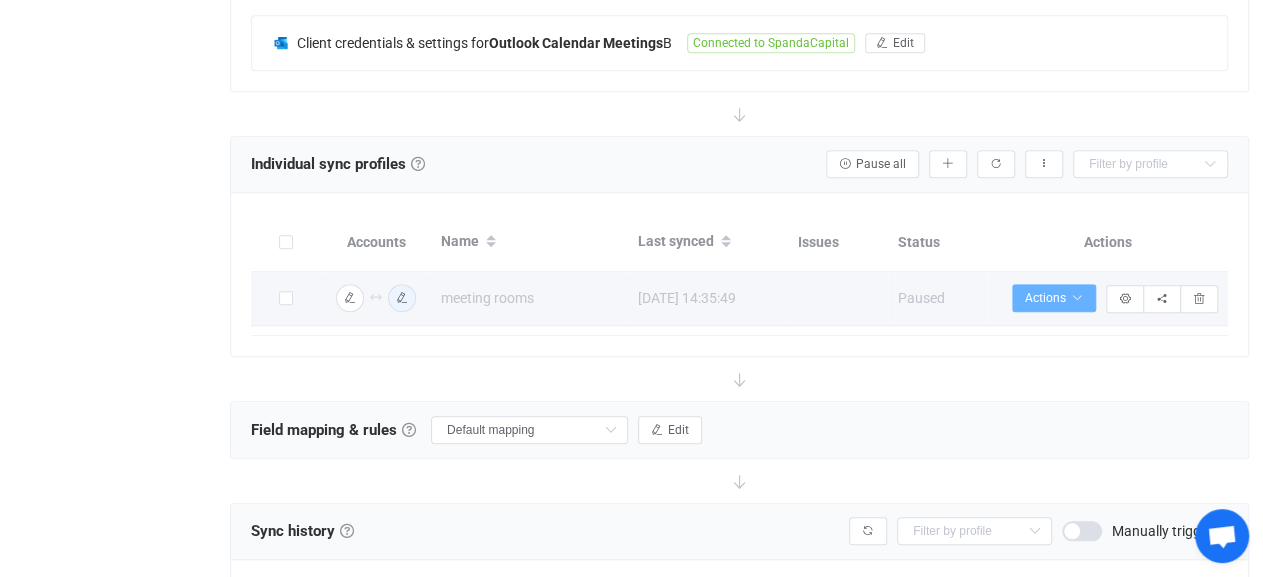 click on "Actions" at bounding box center (1054, 298) 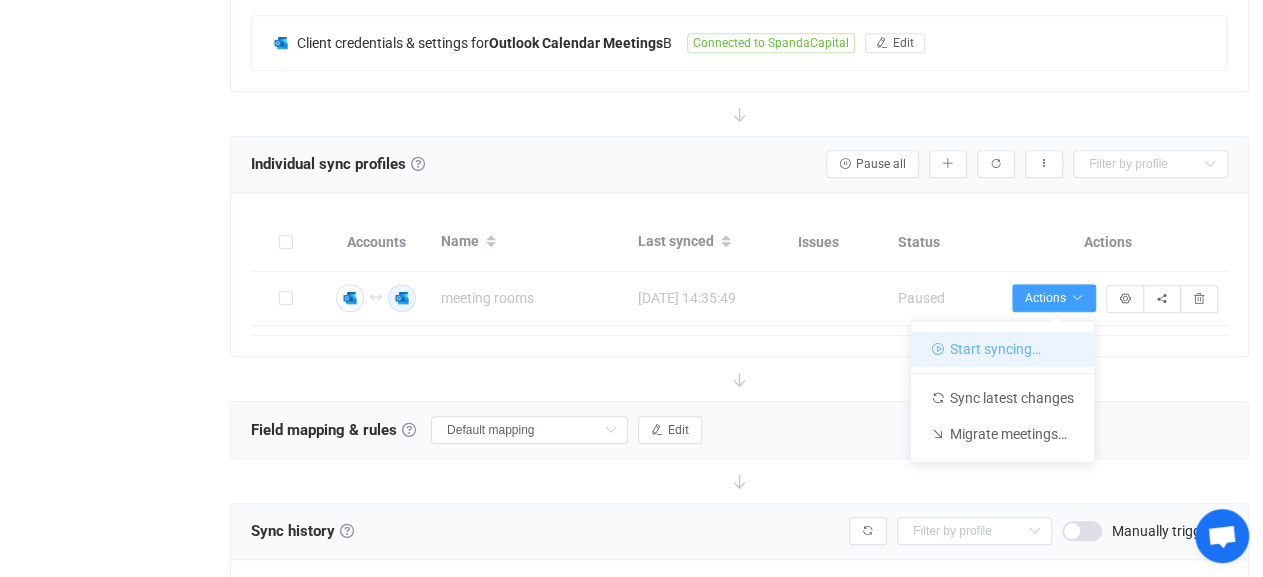 click on "Start syncing…" at bounding box center [1002, 349] 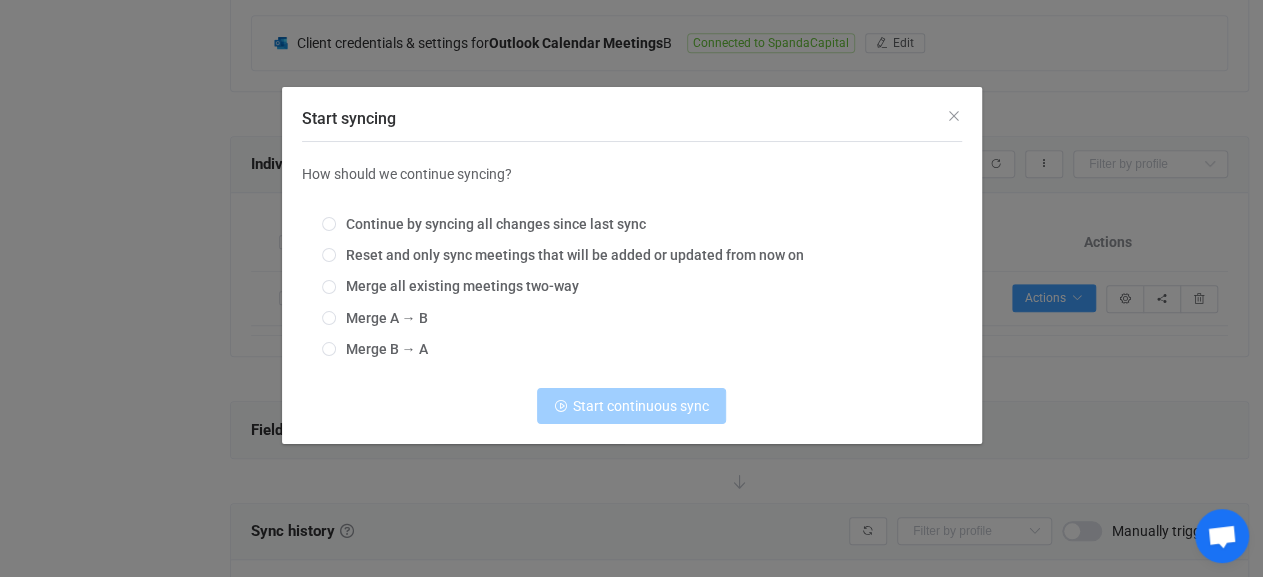 click on "Continue by syncing all changes since last sync Reset and only sync meetings that will be added or updated from now on Merge all existing meetings two-way Merge A → B Merge B → A" at bounding box center (632, 287) 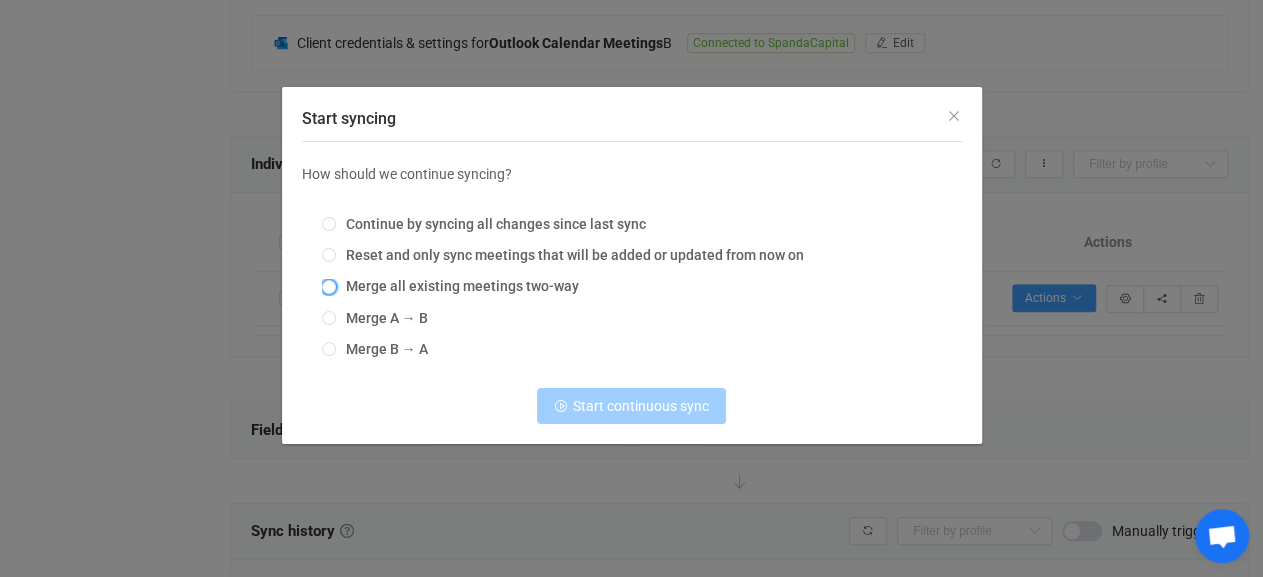 click on "Merge all existing meetings two-way" at bounding box center [457, 286] 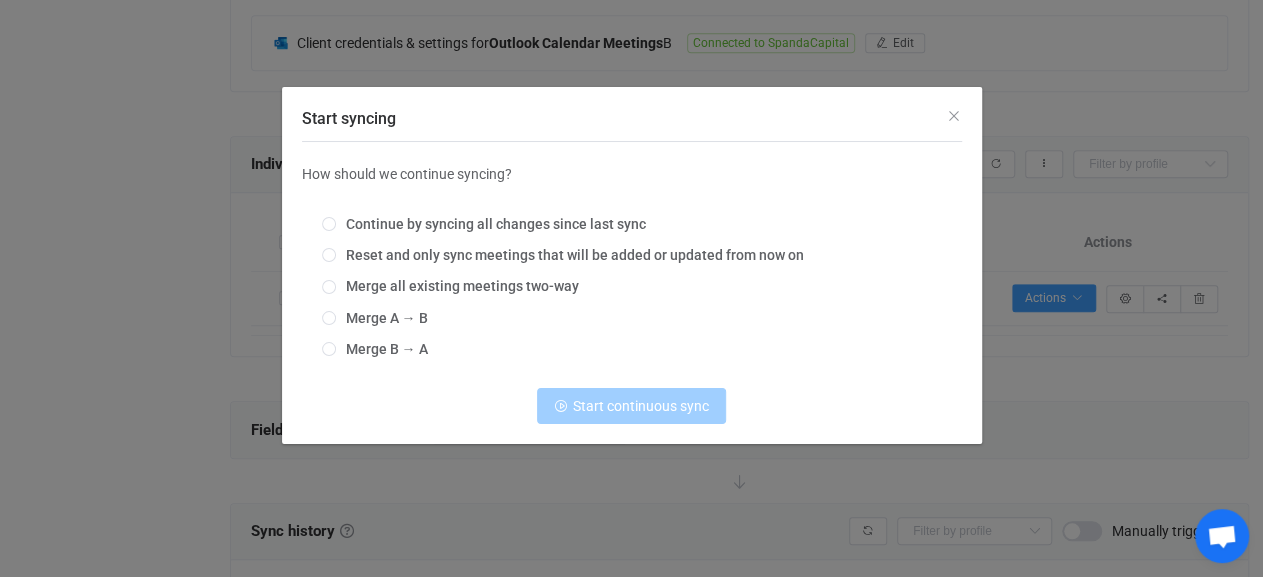 radio on "true" 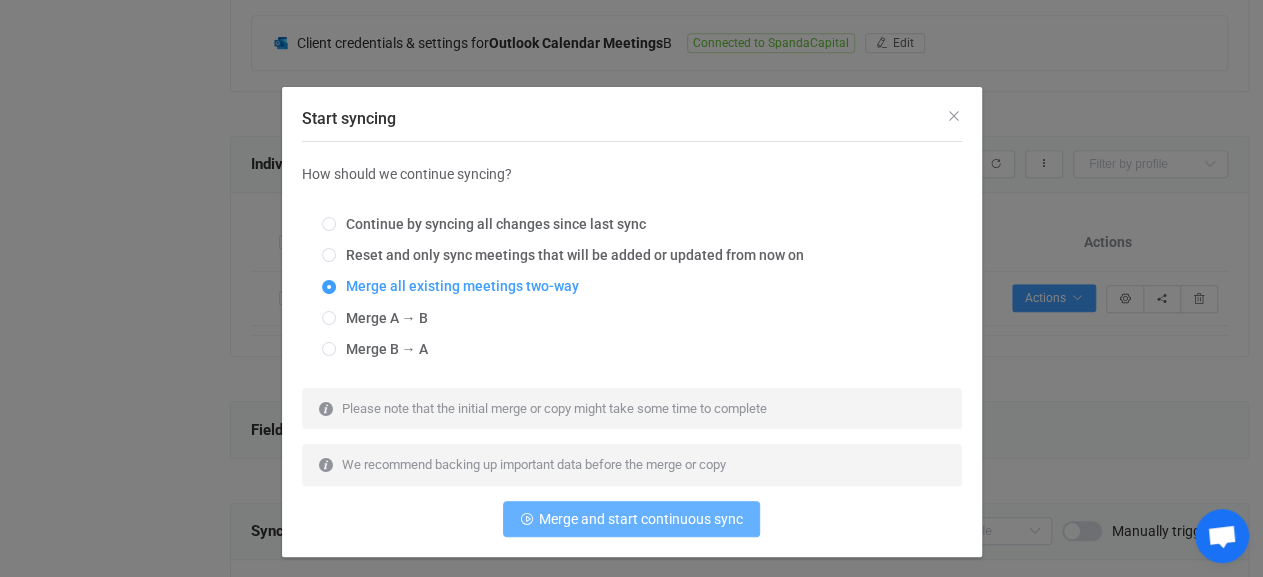click on "Merge and start continuous sync" at bounding box center (641, 519) 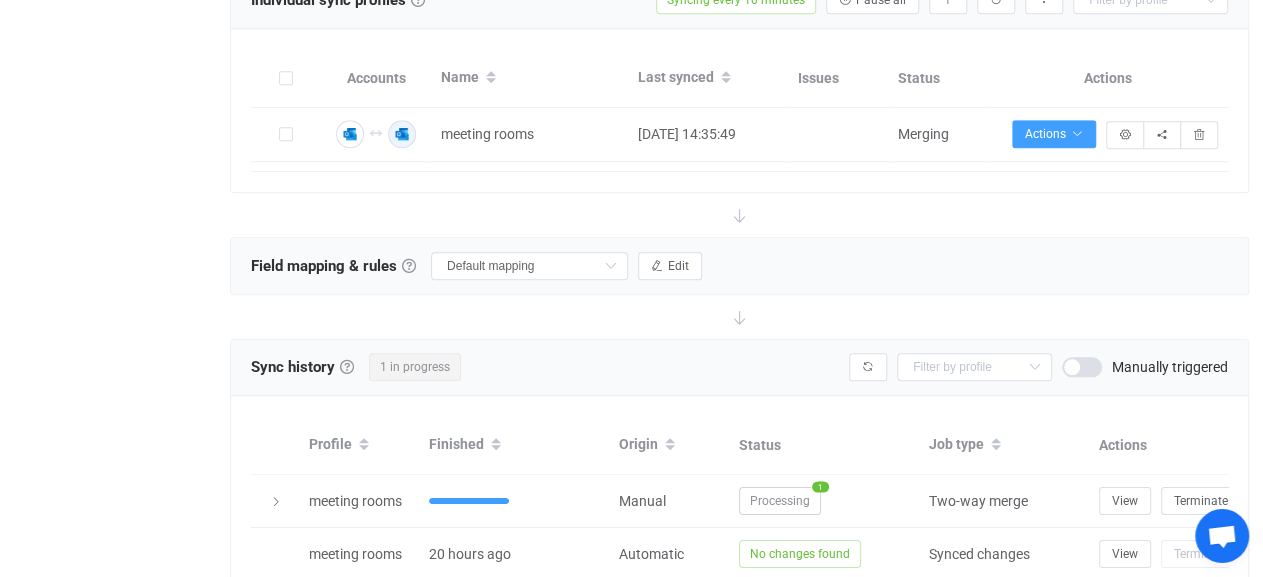 scroll, scrollTop: 888, scrollLeft: 0, axis: vertical 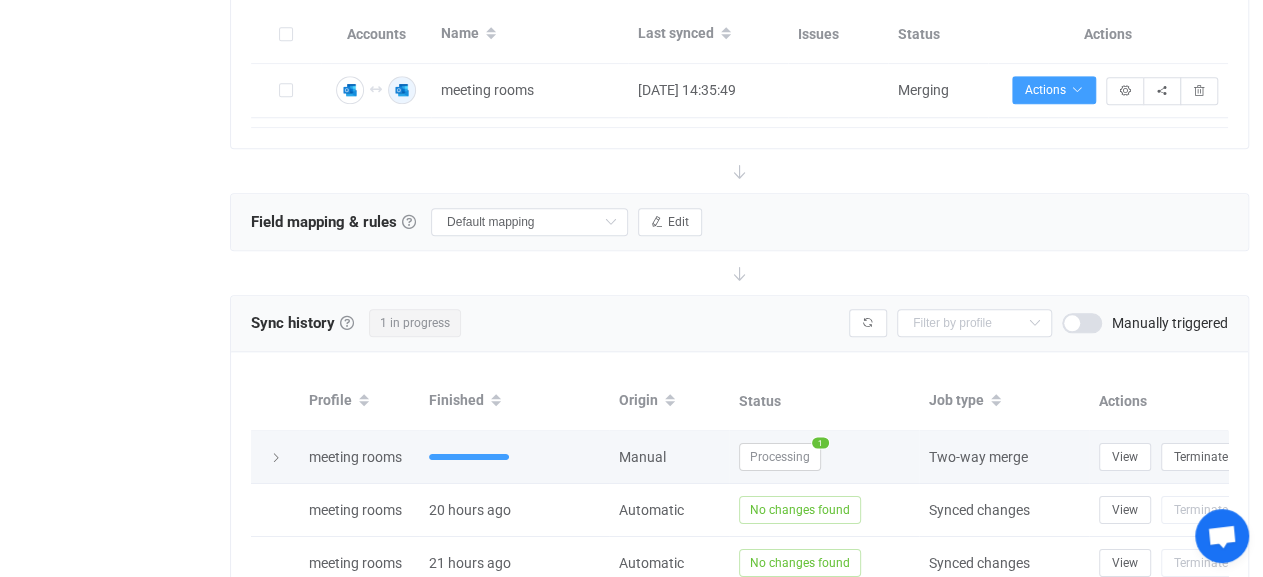 click on "Processing" at bounding box center [780, 457] 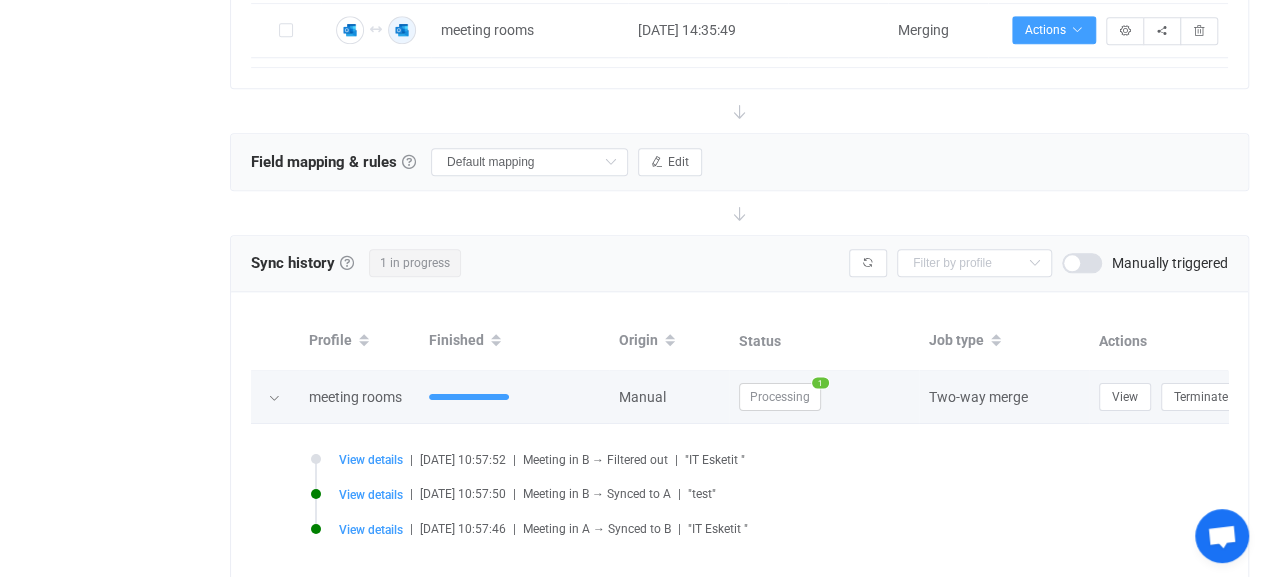scroll, scrollTop: 992, scrollLeft: 0, axis: vertical 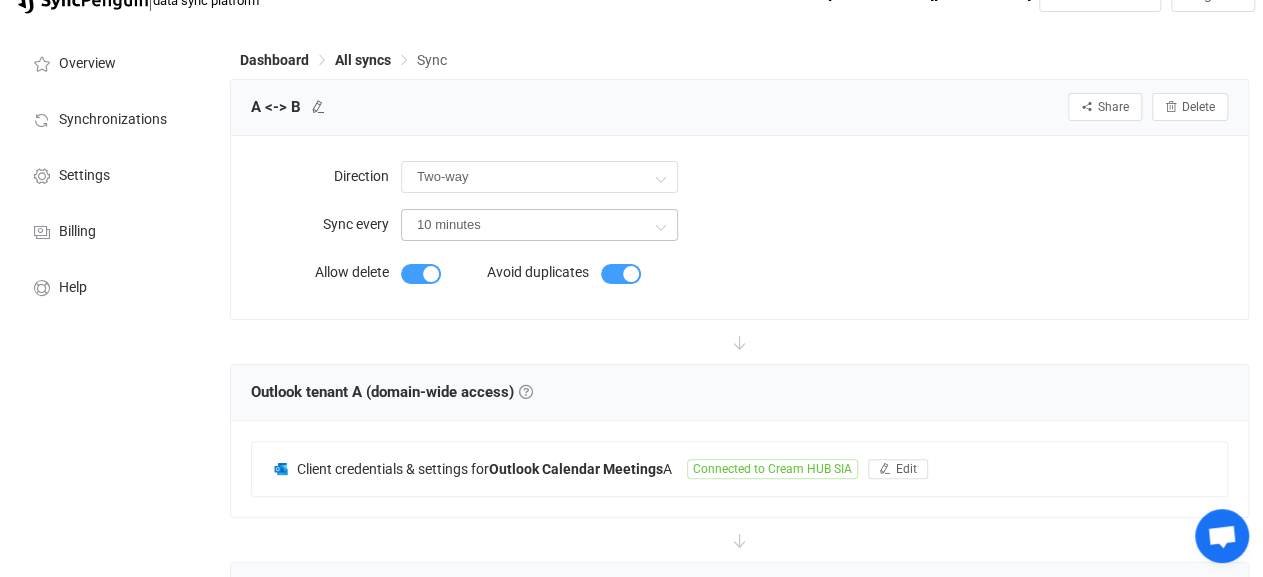 click at bounding box center [660, 226] 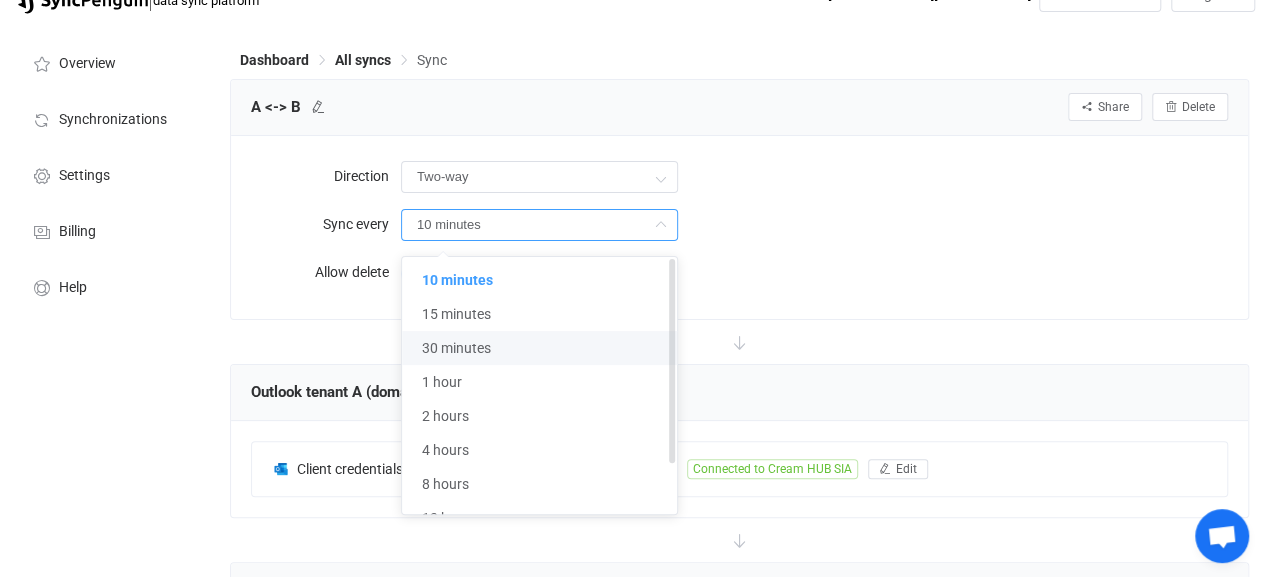 scroll, scrollTop: 0, scrollLeft: 0, axis: both 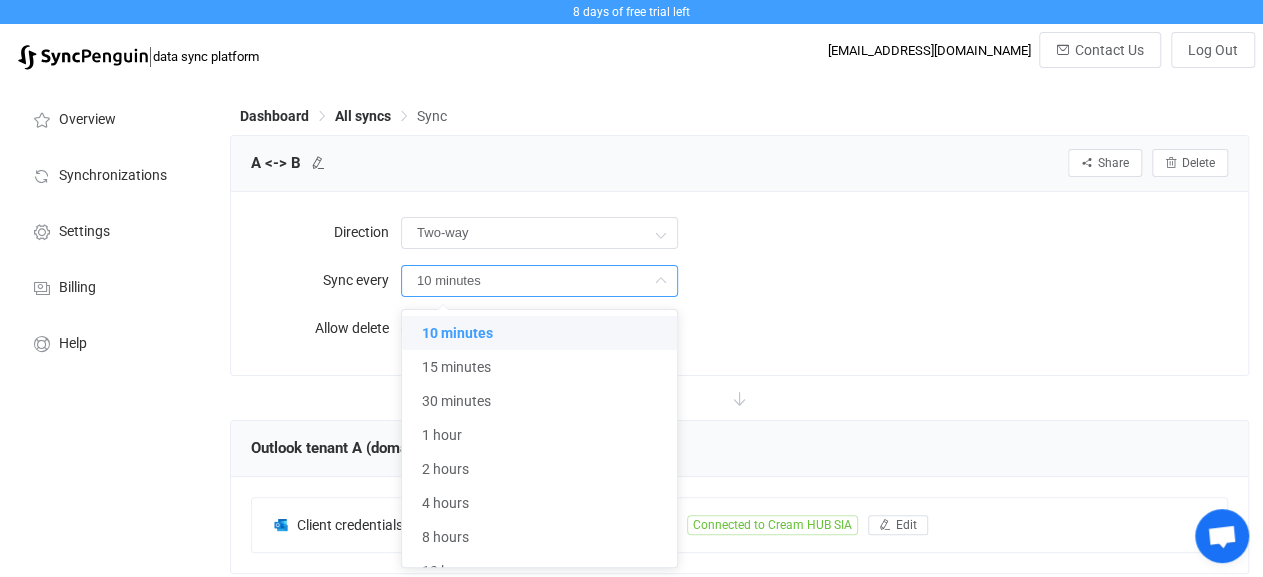 click on "Direction Two-way Two-way A B B A Sync every 10 minutes Allow delete Avoid duplicates" at bounding box center [739, 283] 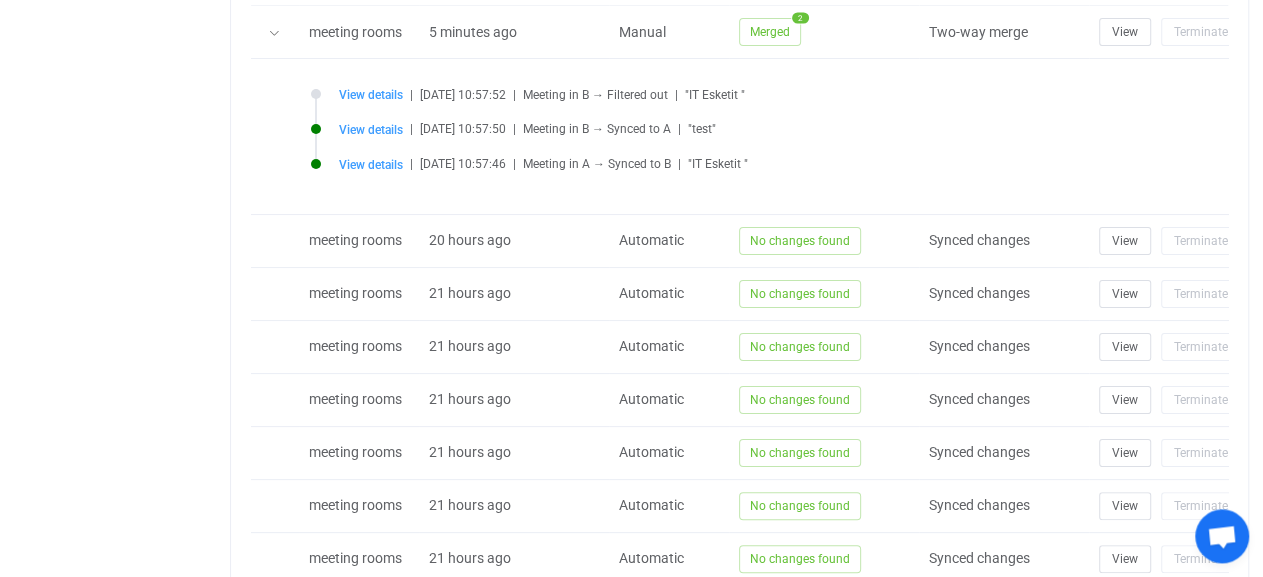 scroll, scrollTop: 1456, scrollLeft: 0, axis: vertical 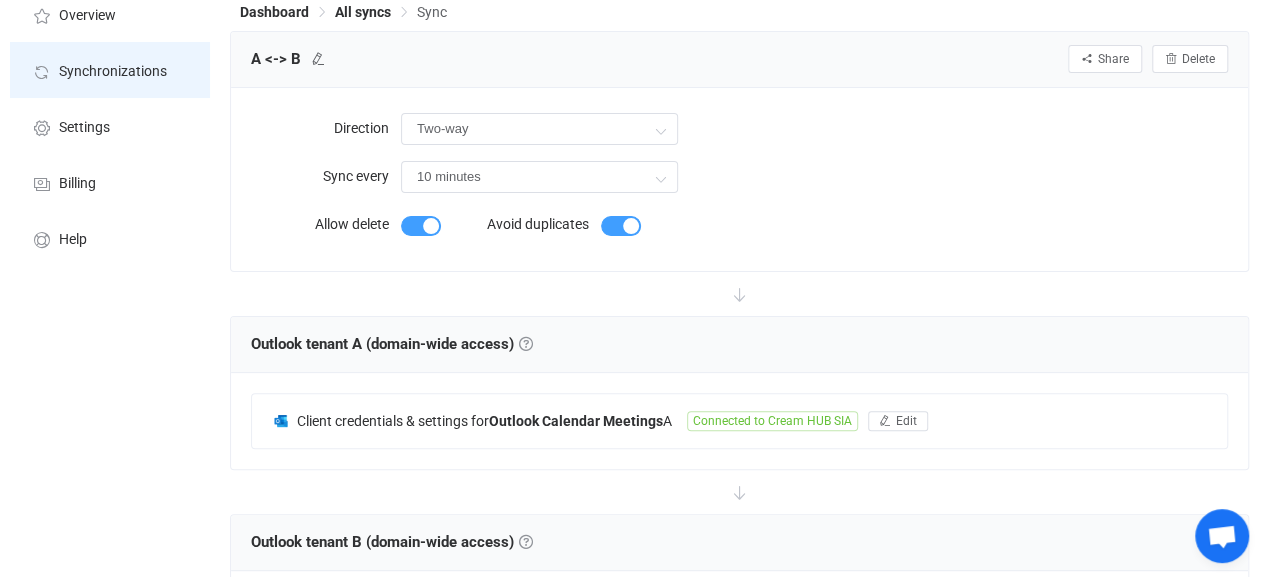 click on "Synchronizations" at bounding box center [110, 70] 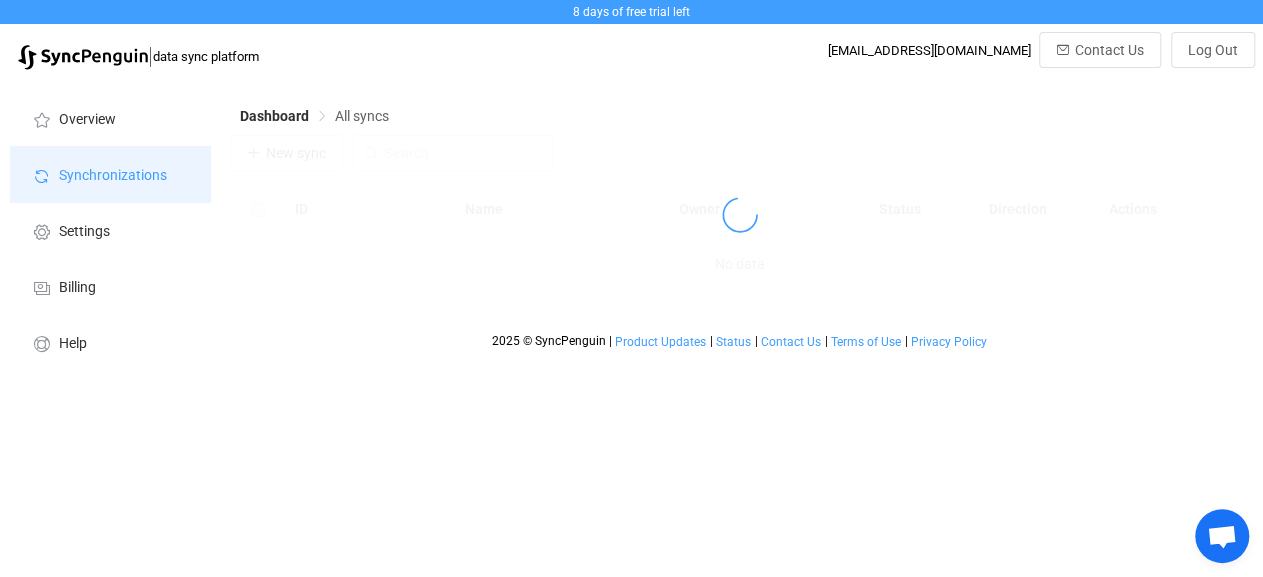 scroll, scrollTop: 0, scrollLeft: 0, axis: both 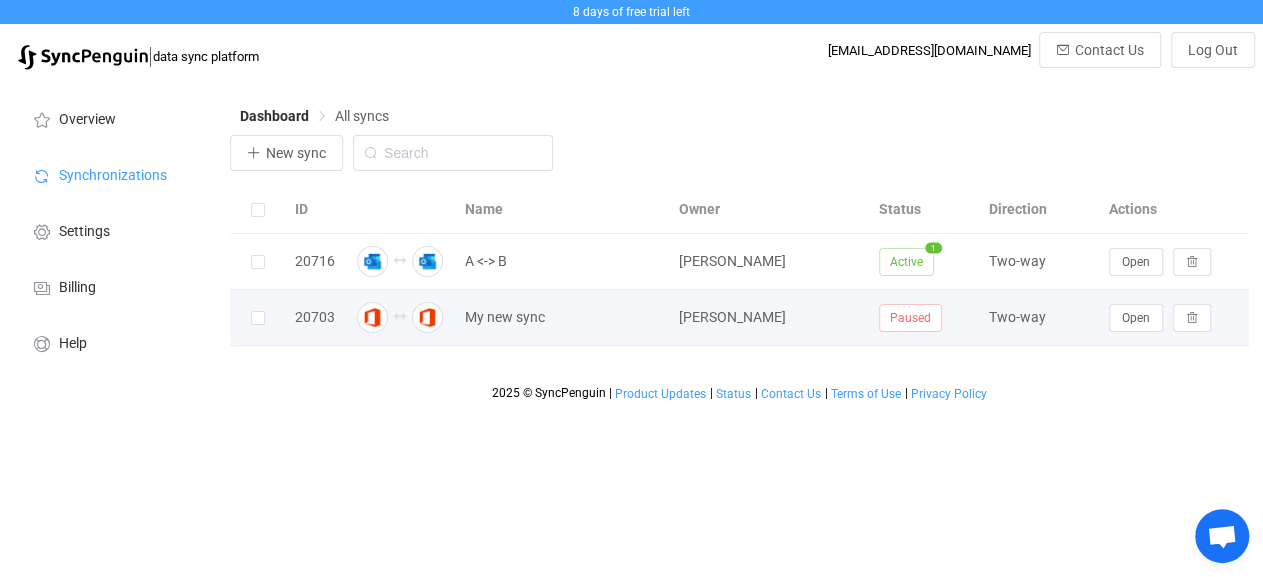 click at bounding box center (257, 317) 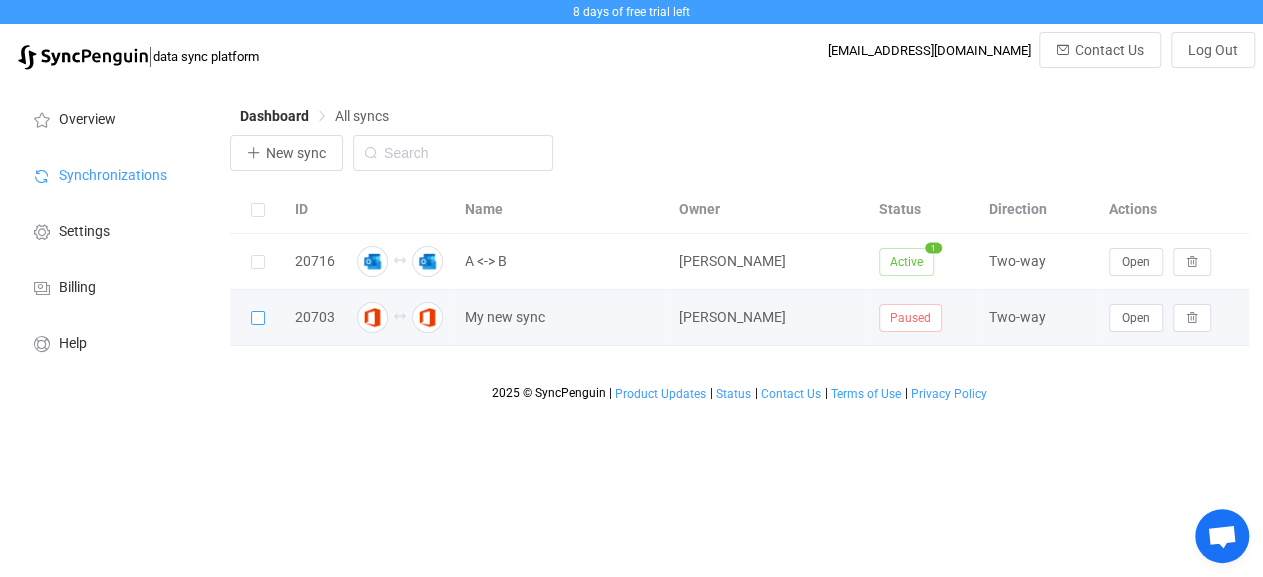 click at bounding box center (258, 318) 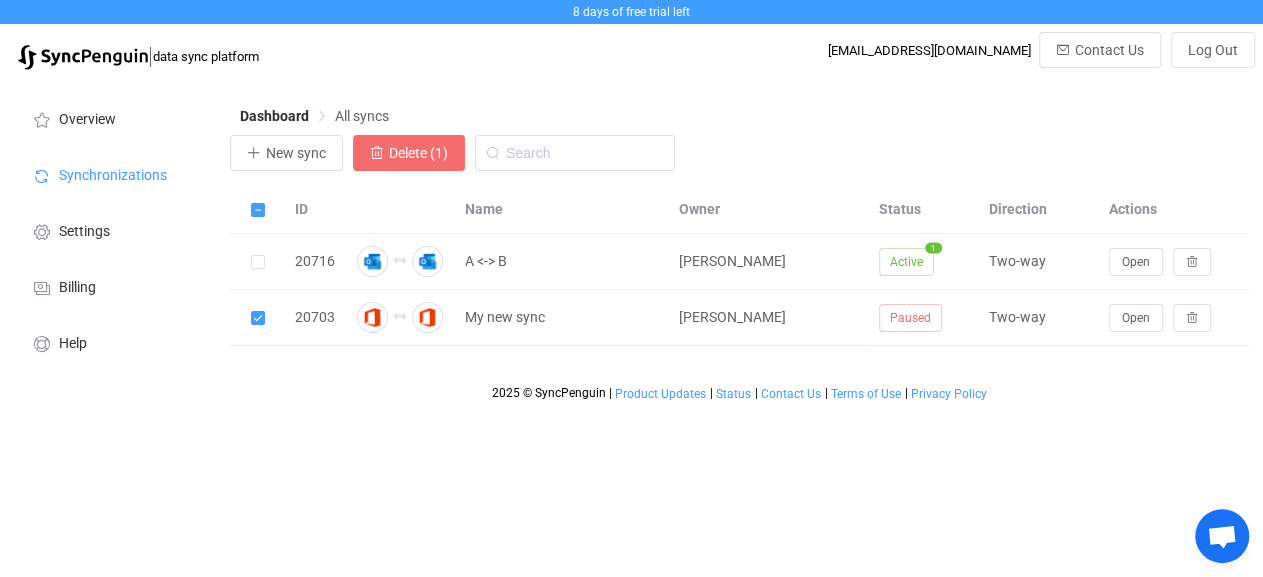 click on "Delete (1)" at bounding box center [418, 153] 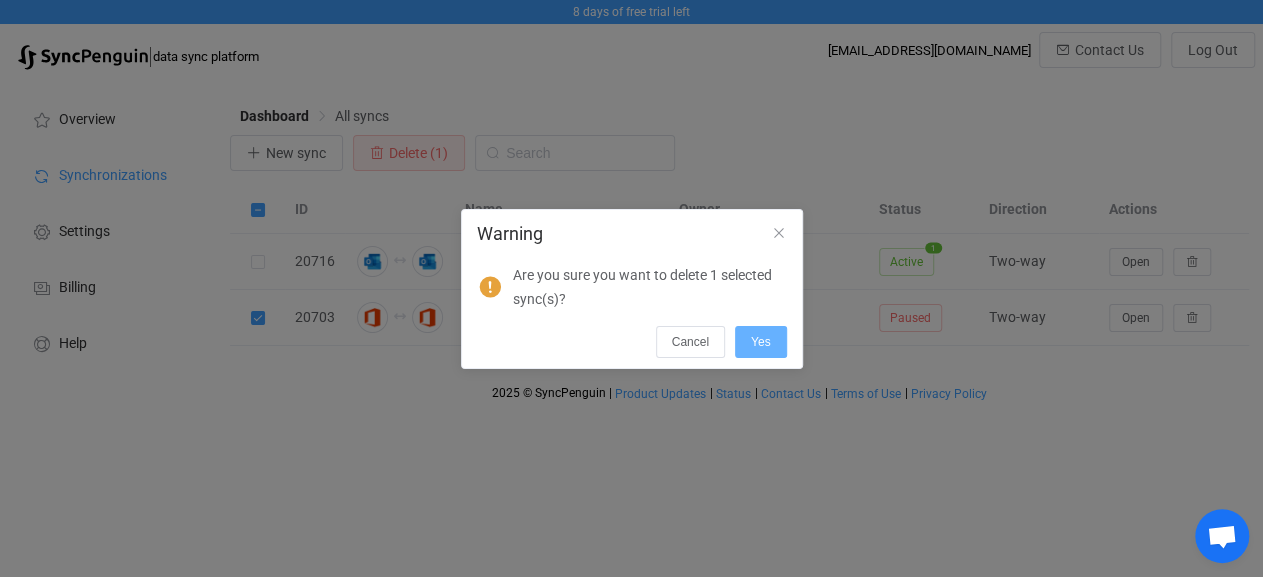 click on "Yes" at bounding box center [761, 342] 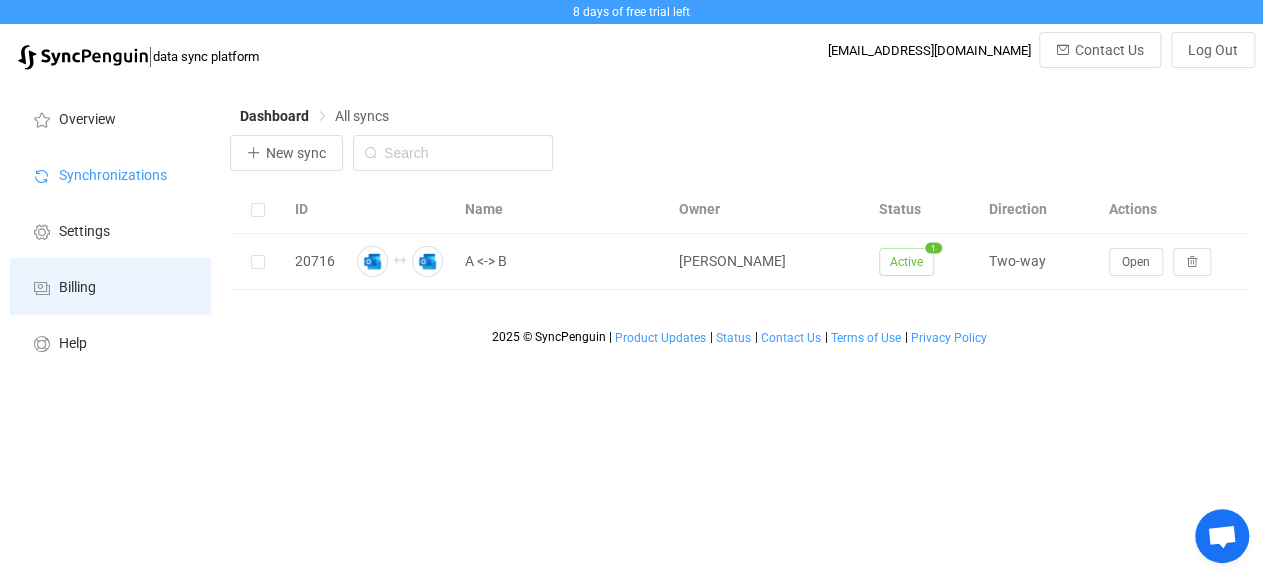 click on "Billing" at bounding box center (110, 286) 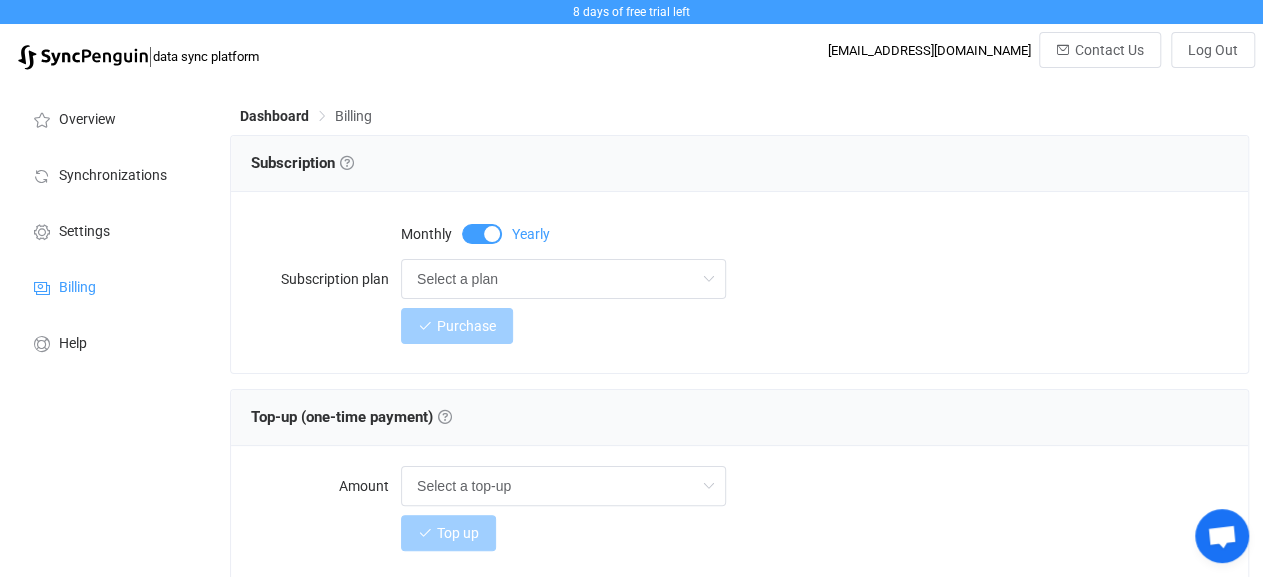 click at bounding box center (482, 234) 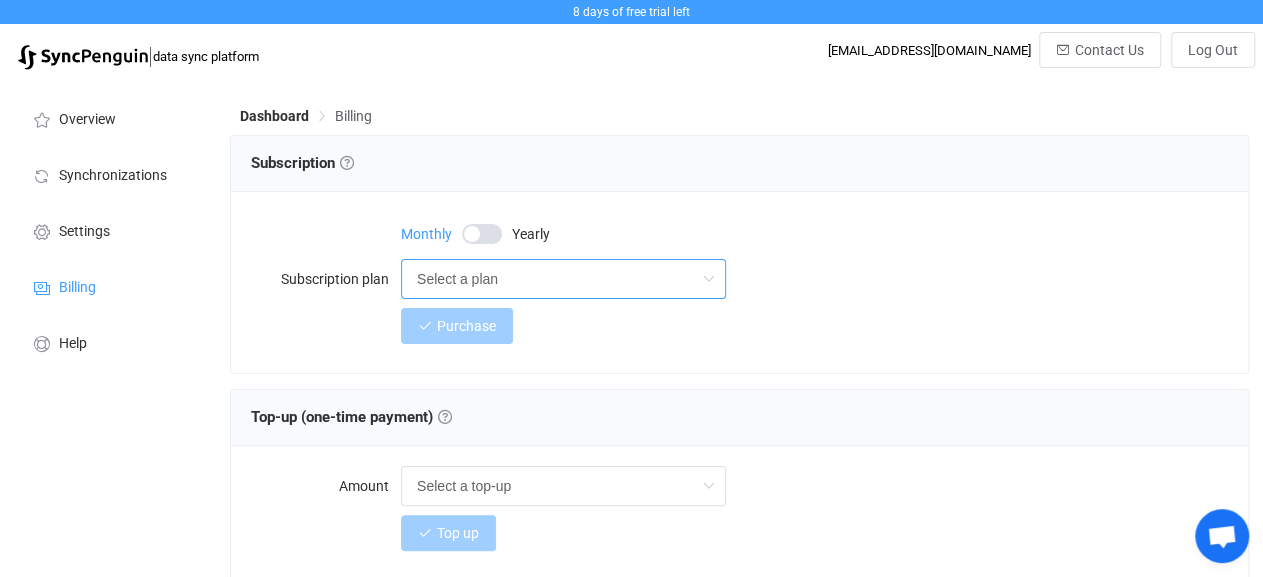 click on "Select a plan" at bounding box center [563, 279] 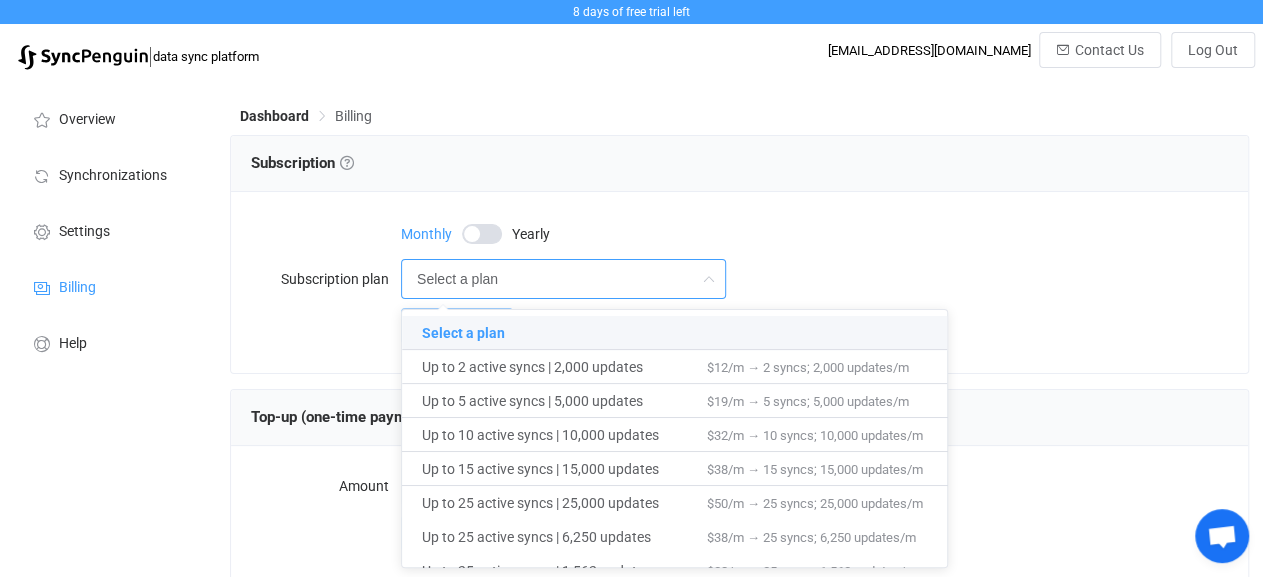 click on "Subscription
Subscription
Choose a subscription plan based on the number of active syncs and your expected monthly usage. You can find more information about pricing plans  here ." at bounding box center [739, 164] 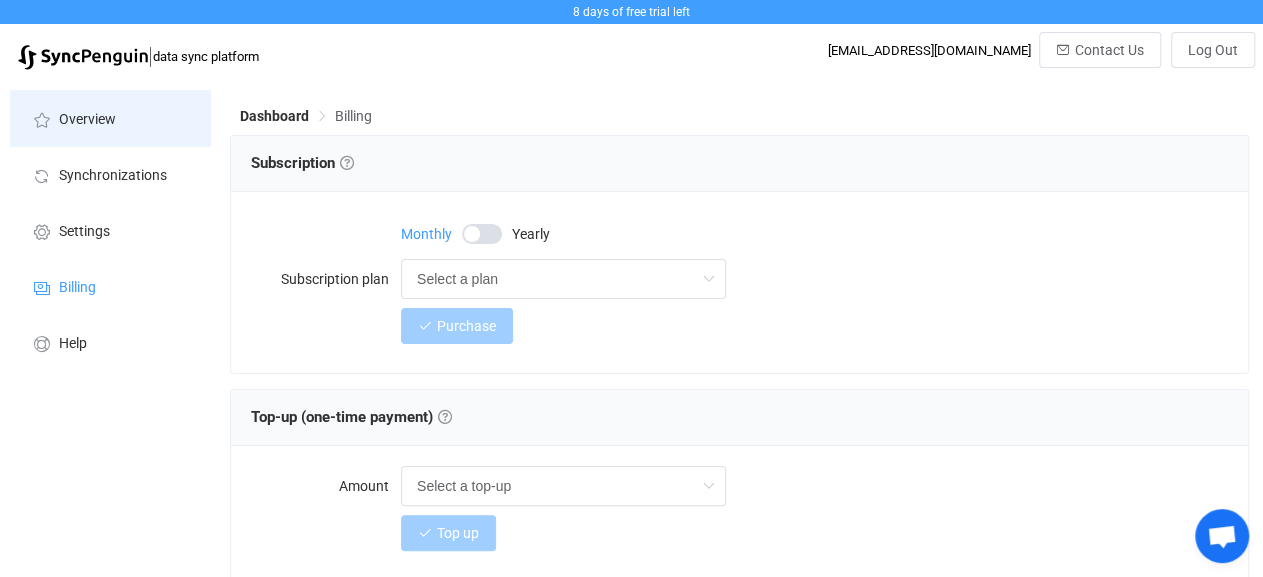 click on "Overview" at bounding box center [110, 118] 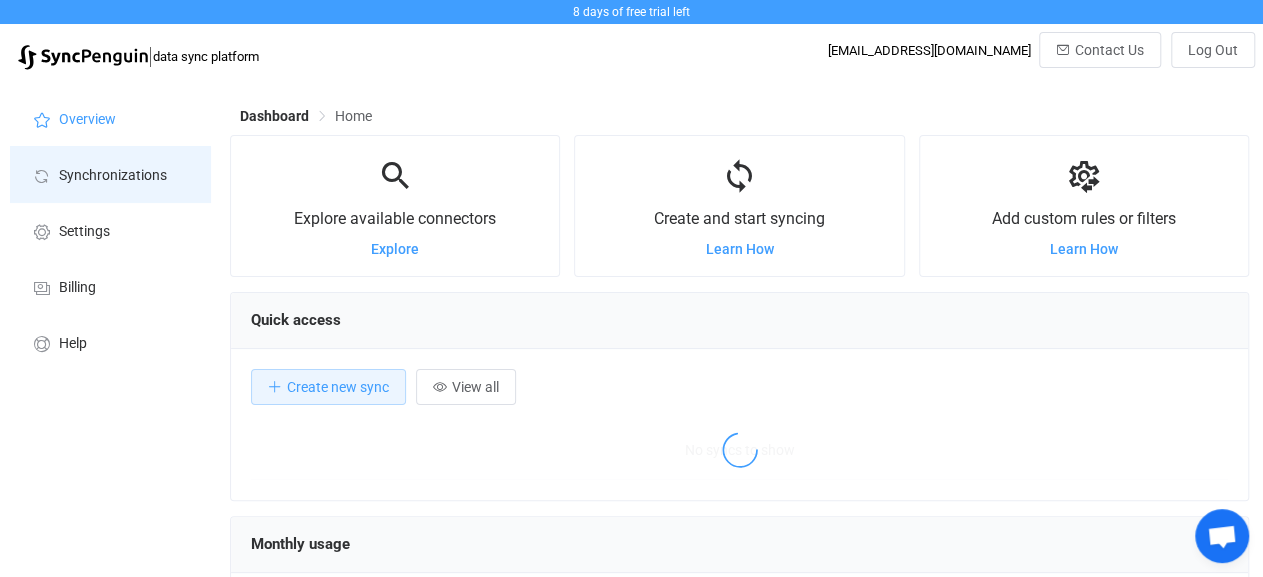 click on "Synchronizations" at bounding box center (113, 176) 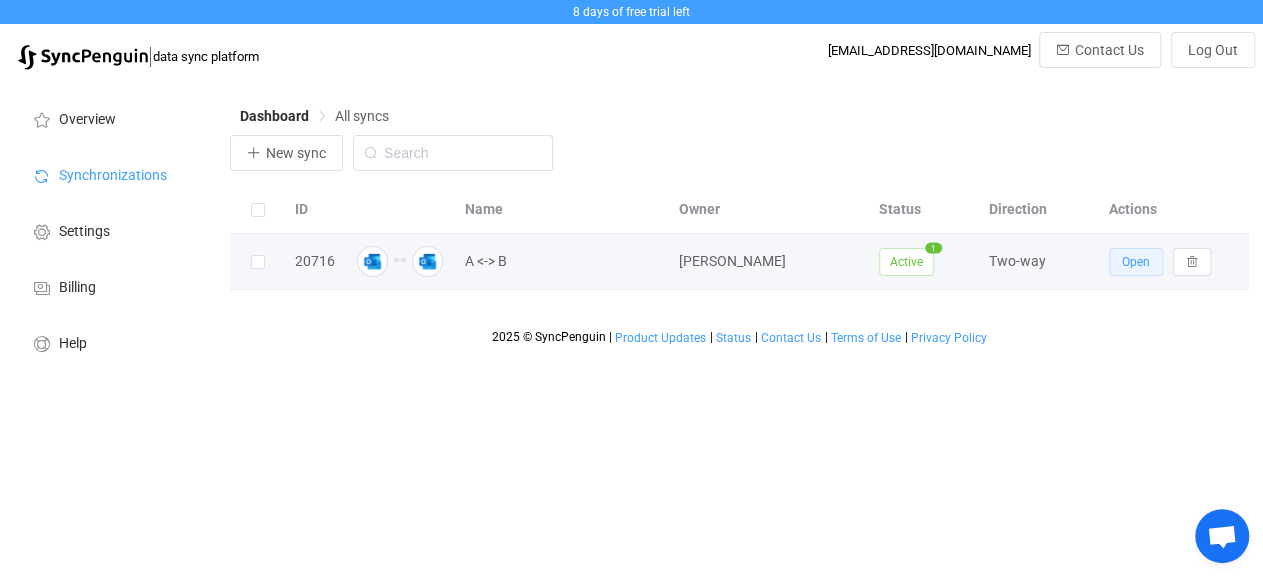 click on "Open" at bounding box center [1136, 262] 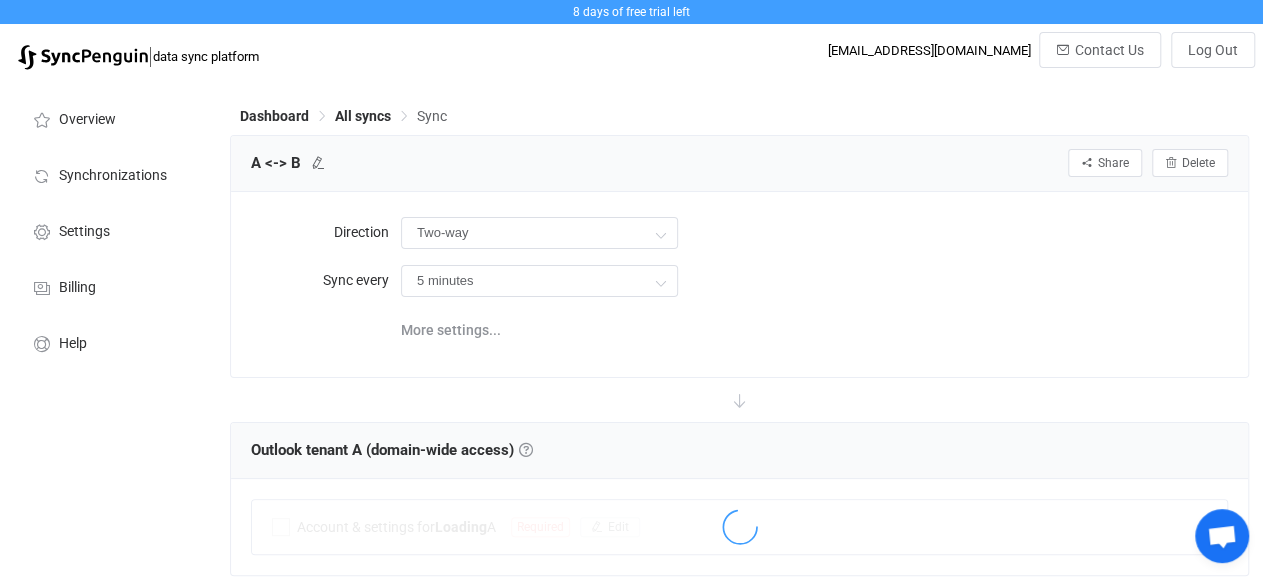 type on "10 minutes" 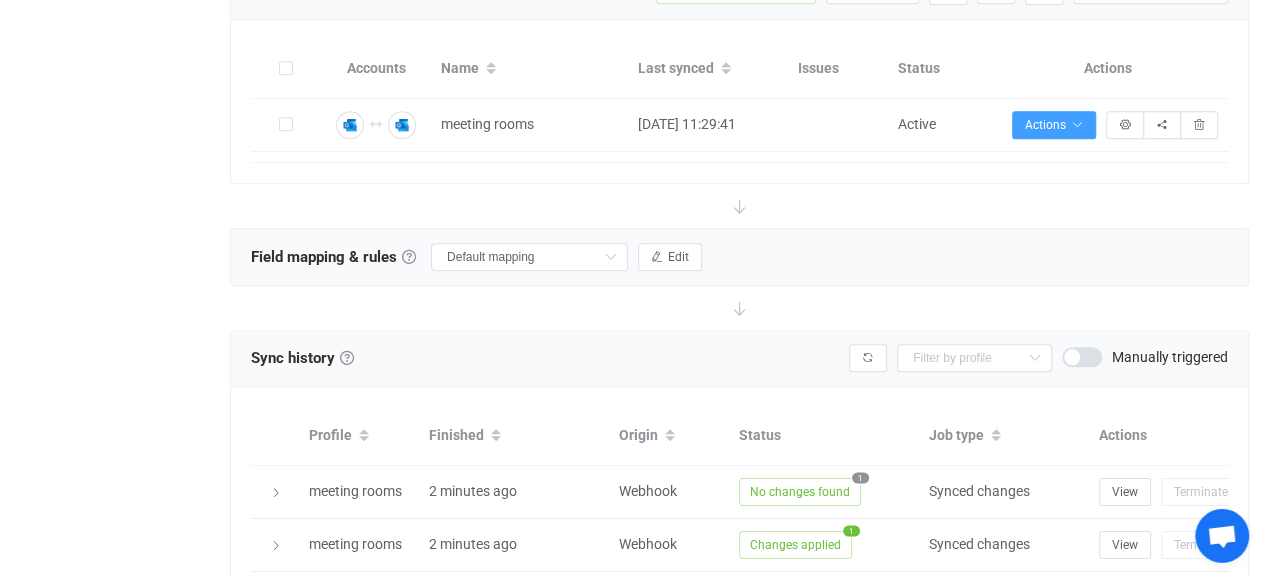 scroll, scrollTop: 832, scrollLeft: 0, axis: vertical 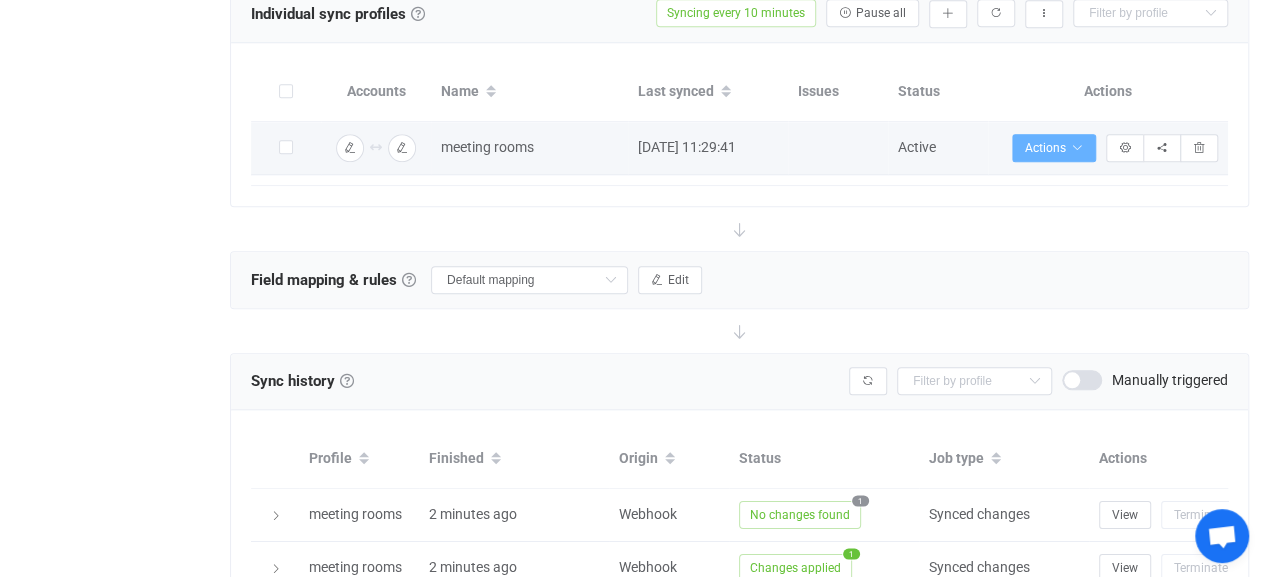 drag, startPoint x: 1060, startPoint y: 126, endPoint x: 1061, endPoint y: 138, distance: 12.0415945 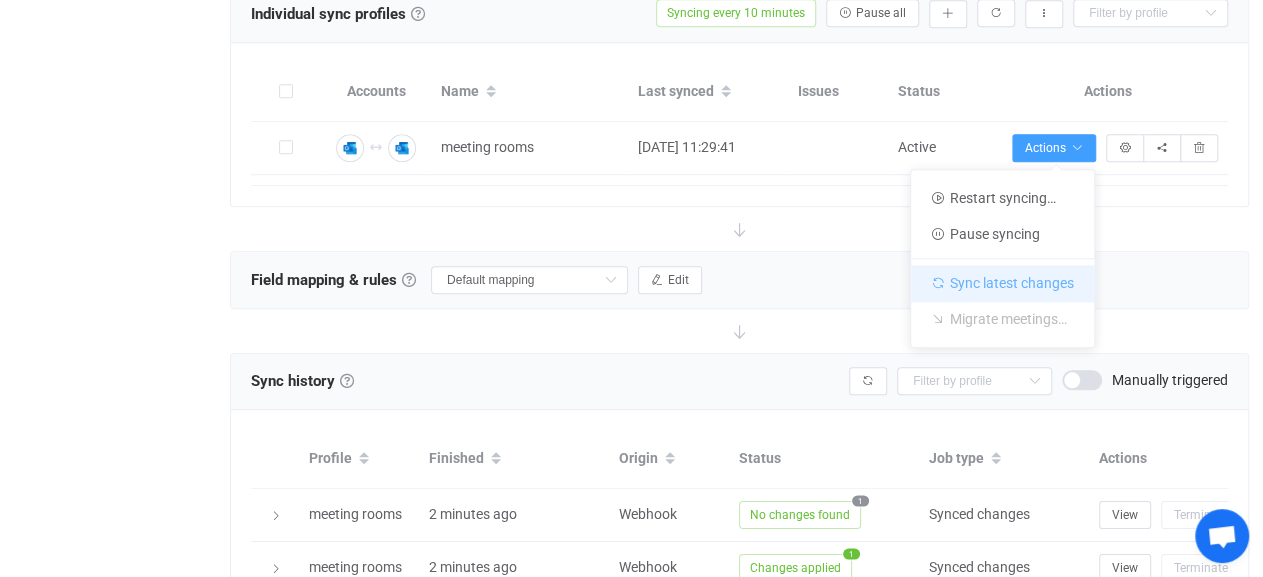 click on "Sync latest changes" at bounding box center [1002, 279] 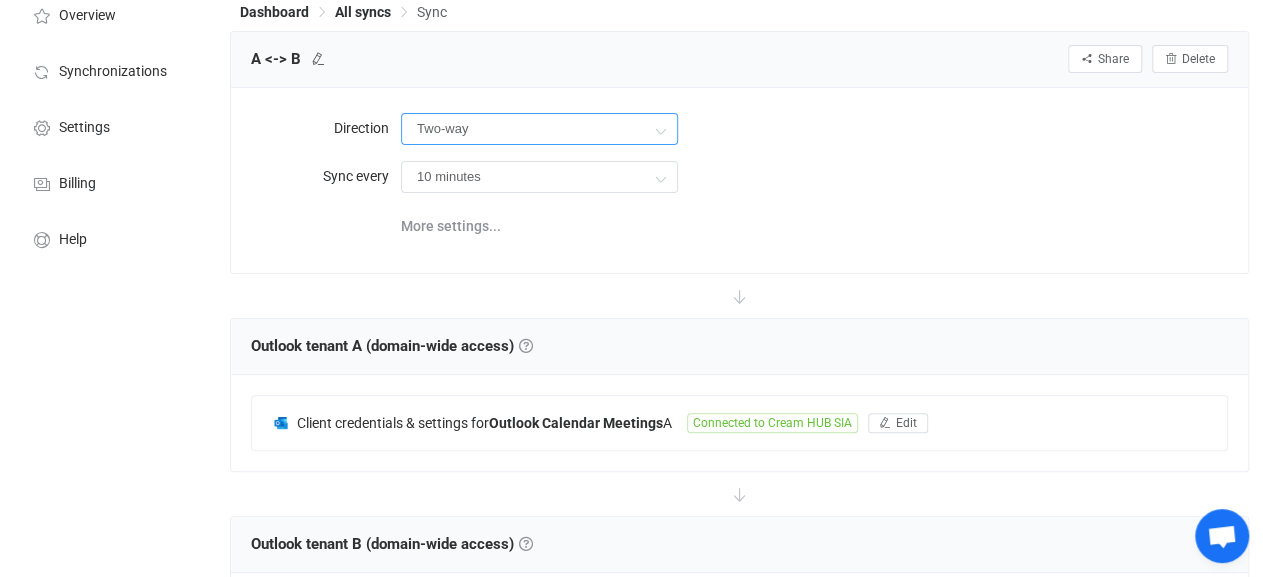 click on "Two-way" at bounding box center [539, 129] 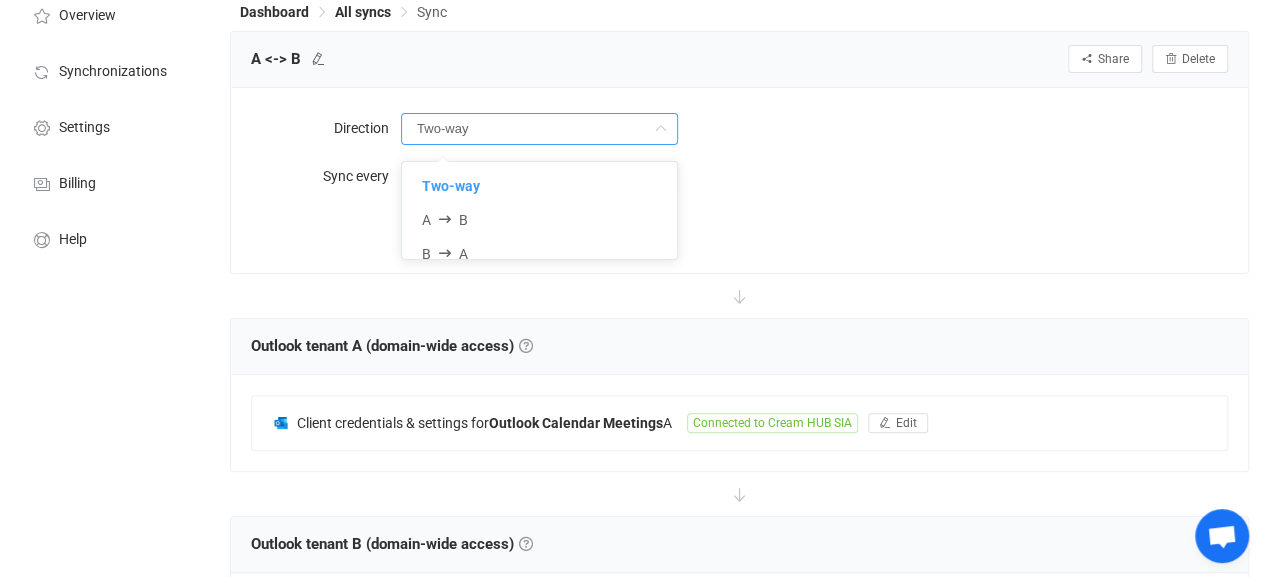 click on "Two-way" at bounding box center (539, 129) 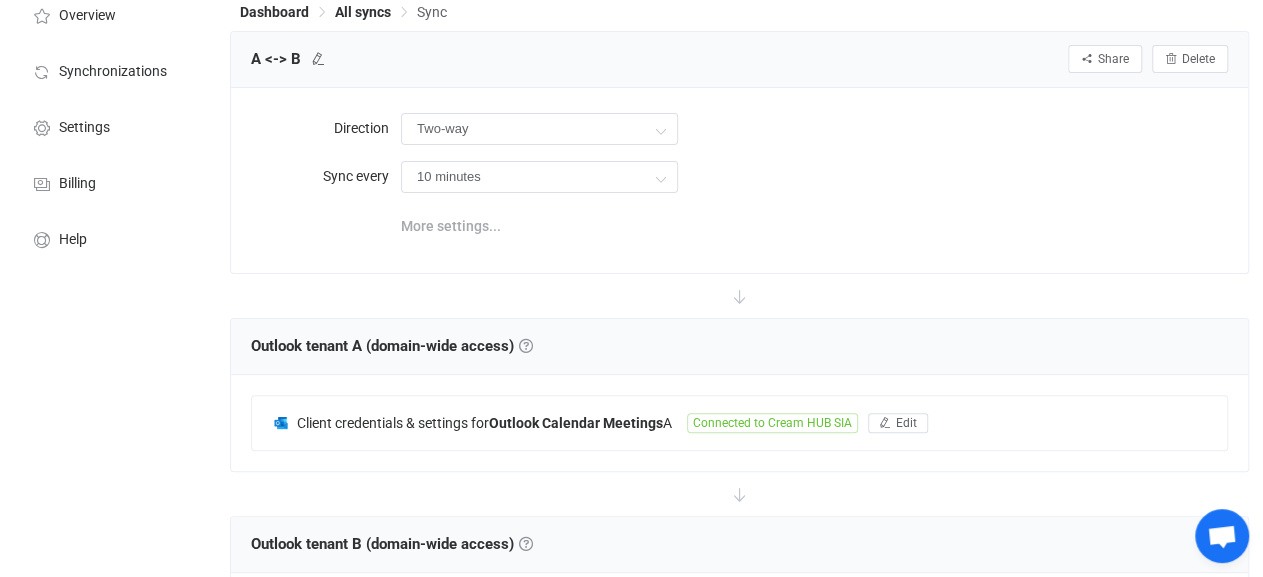click on "More settings..." at bounding box center (451, 226) 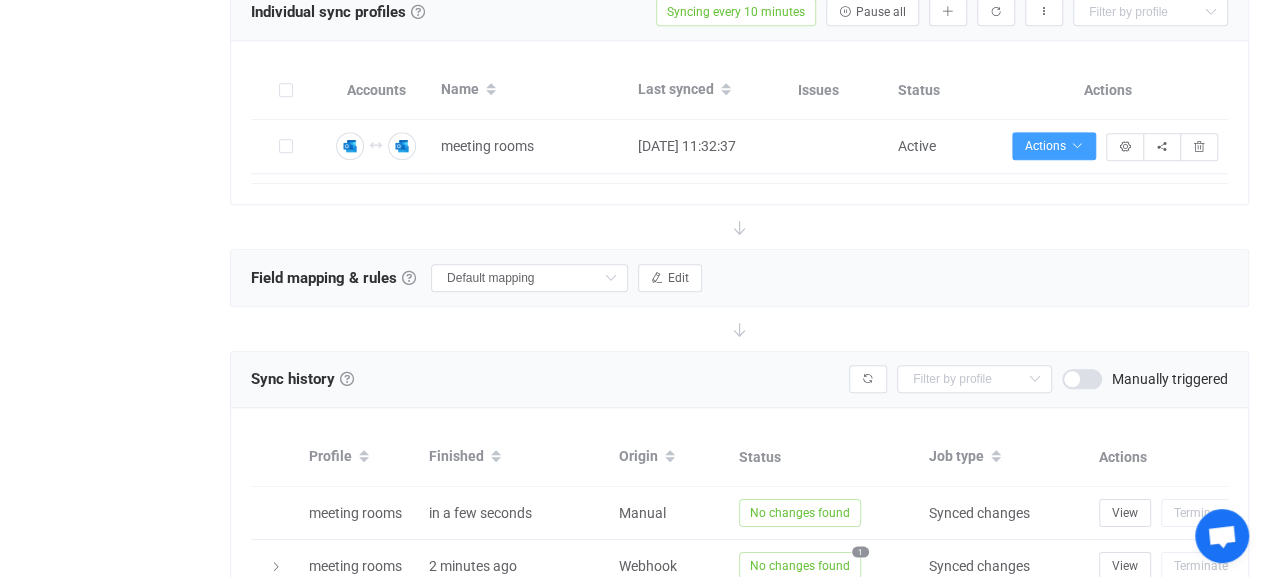 scroll, scrollTop: 936, scrollLeft: 0, axis: vertical 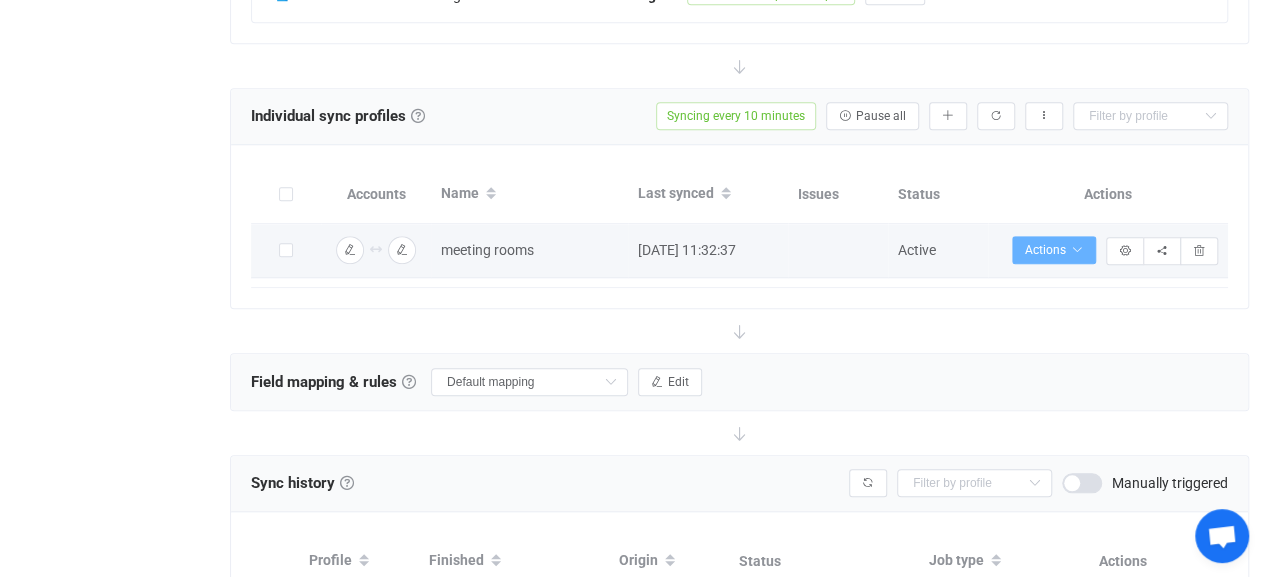 click on "Actions" at bounding box center [1054, 250] 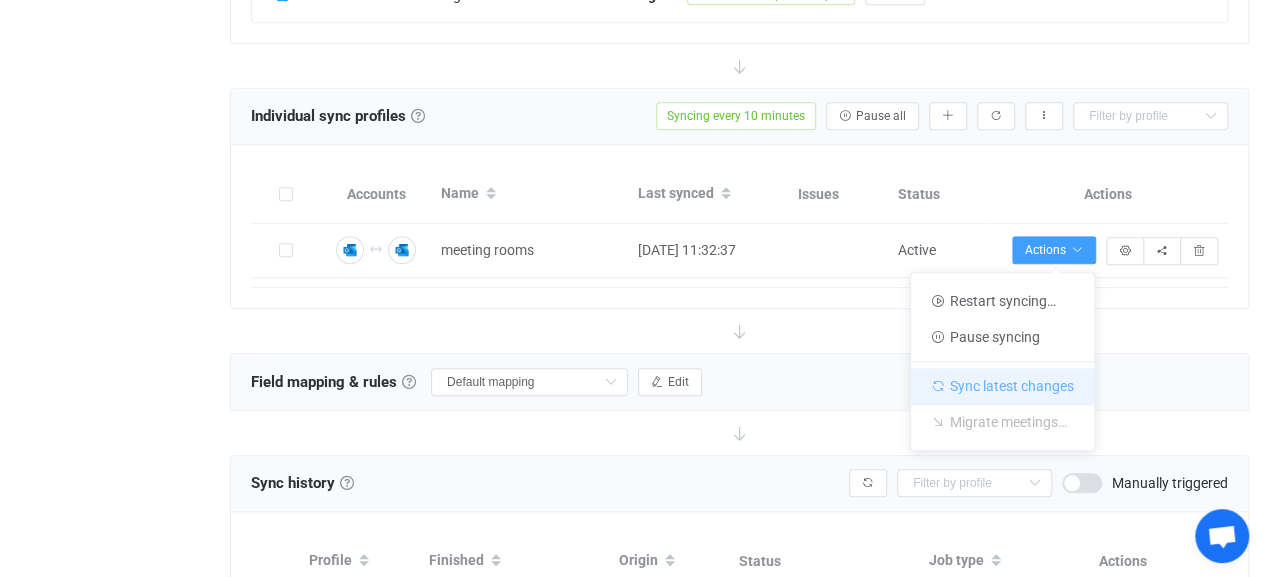 click on "Sync latest changes" at bounding box center (1002, 382) 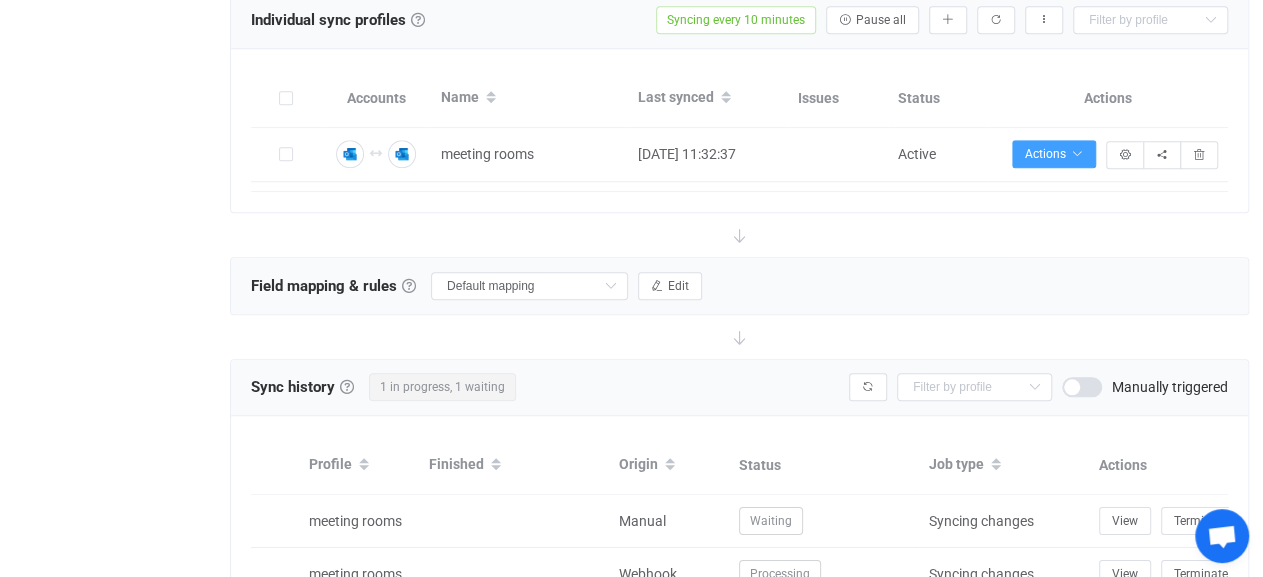 scroll, scrollTop: 936, scrollLeft: 0, axis: vertical 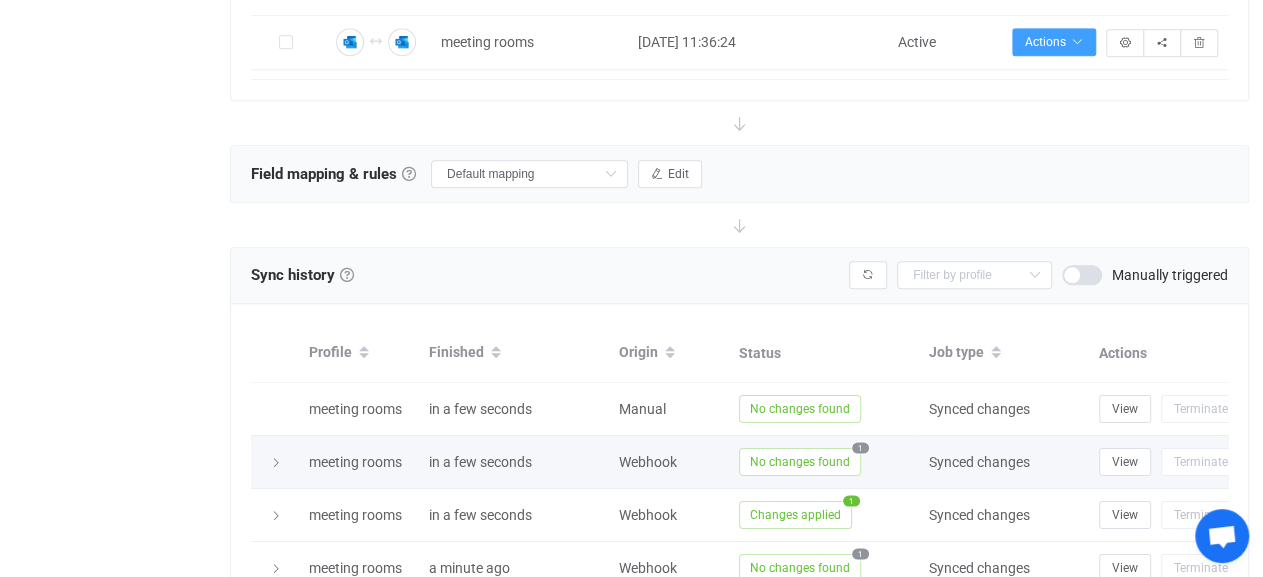 click on "No changes found" at bounding box center [800, 462] 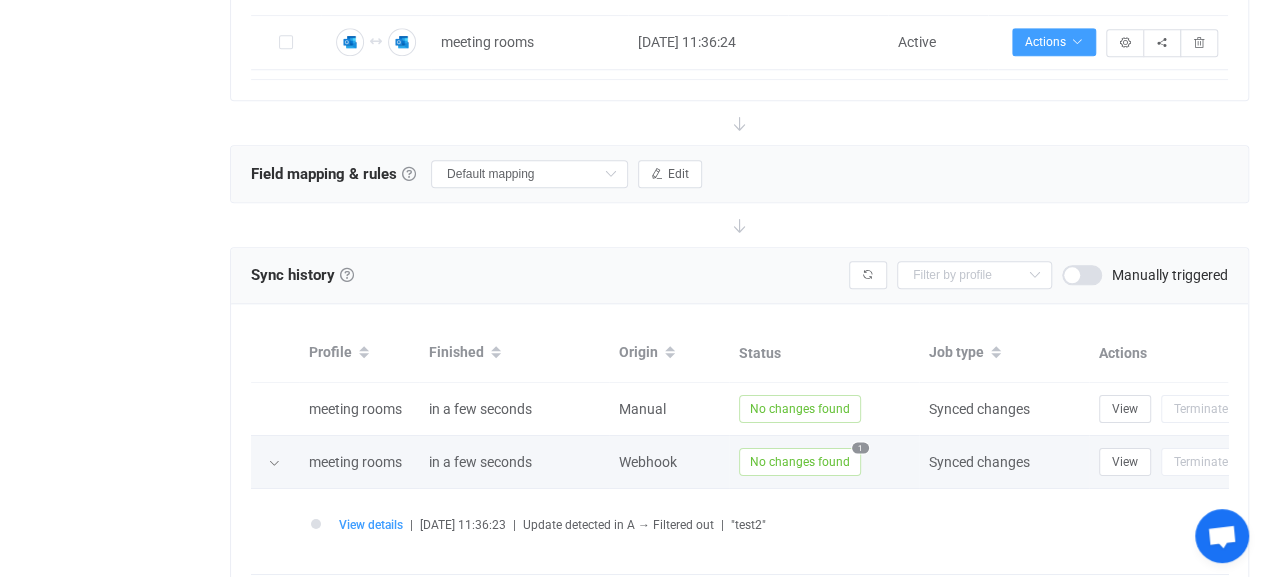 scroll, scrollTop: 1144, scrollLeft: 0, axis: vertical 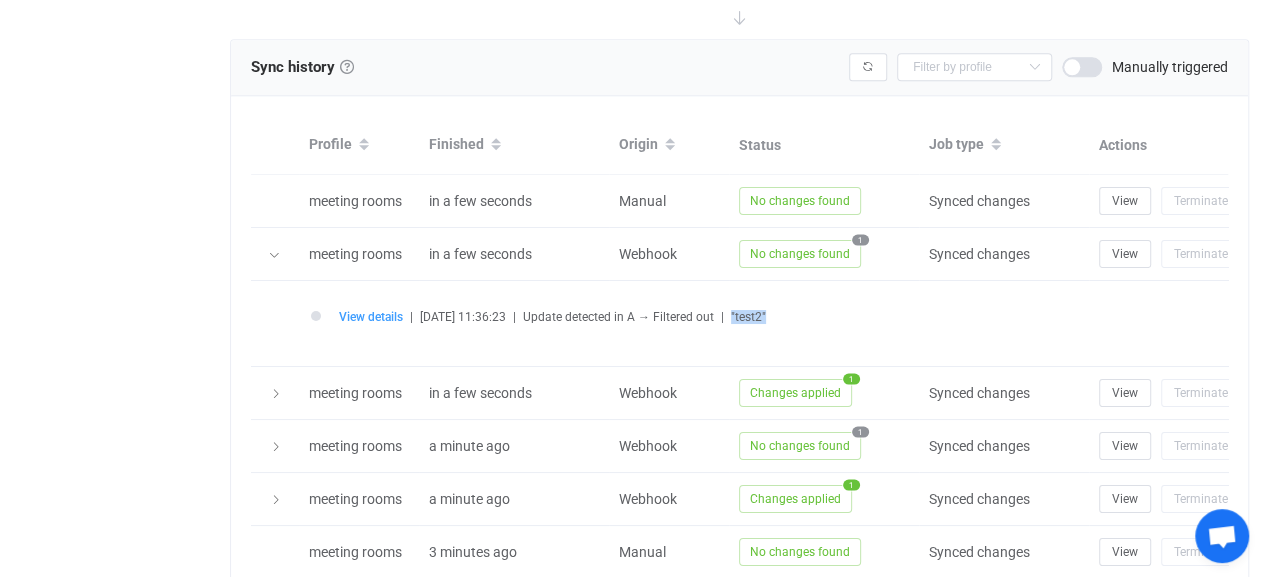 drag, startPoint x: 751, startPoint y: 308, endPoint x: 831, endPoint y: 313, distance: 80.1561 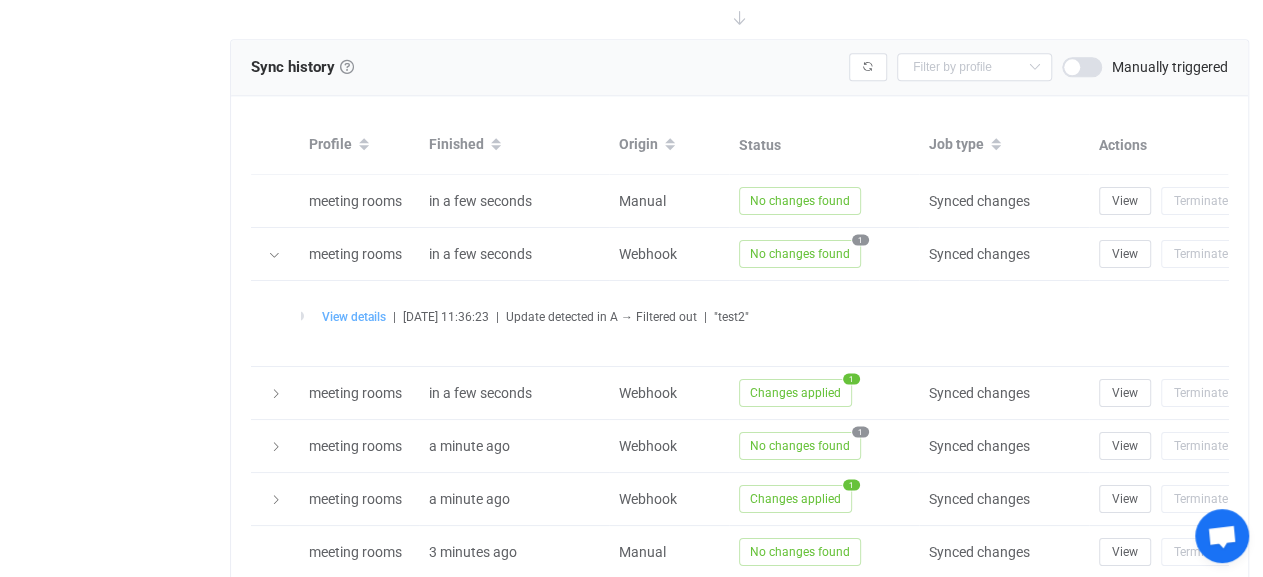 click on "View details" at bounding box center (354, 317) 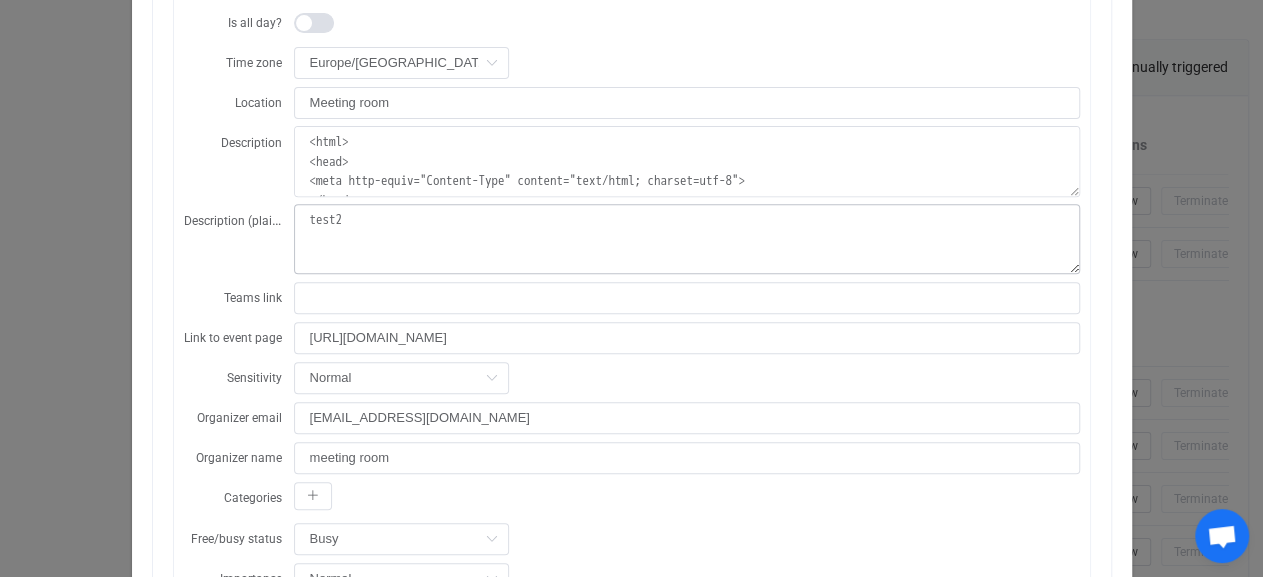 scroll, scrollTop: 0, scrollLeft: 0, axis: both 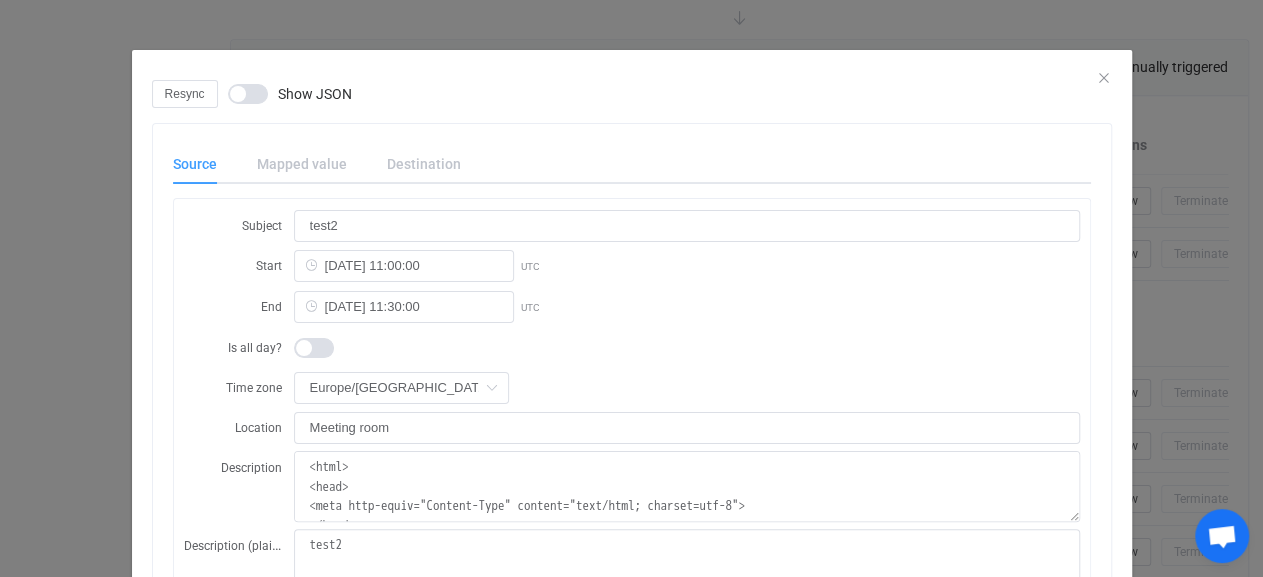 click on "Destination" at bounding box center (414, 164) 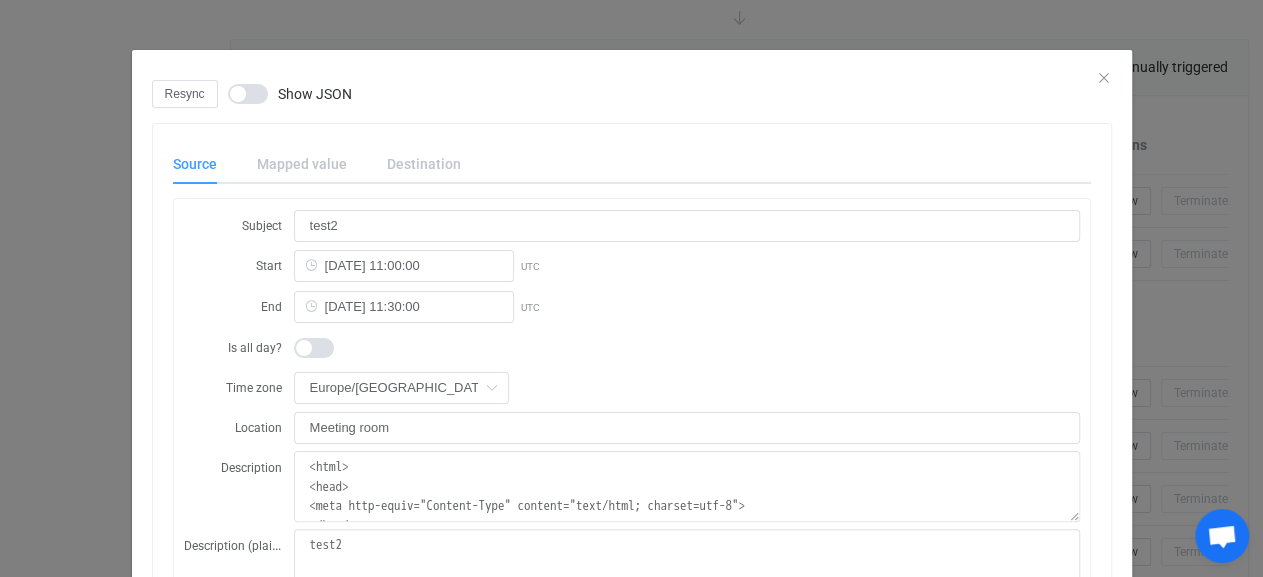 drag, startPoint x: 1100, startPoint y: 82, endPoint x: 1087, endPoint y: 85, distance: 13.341664 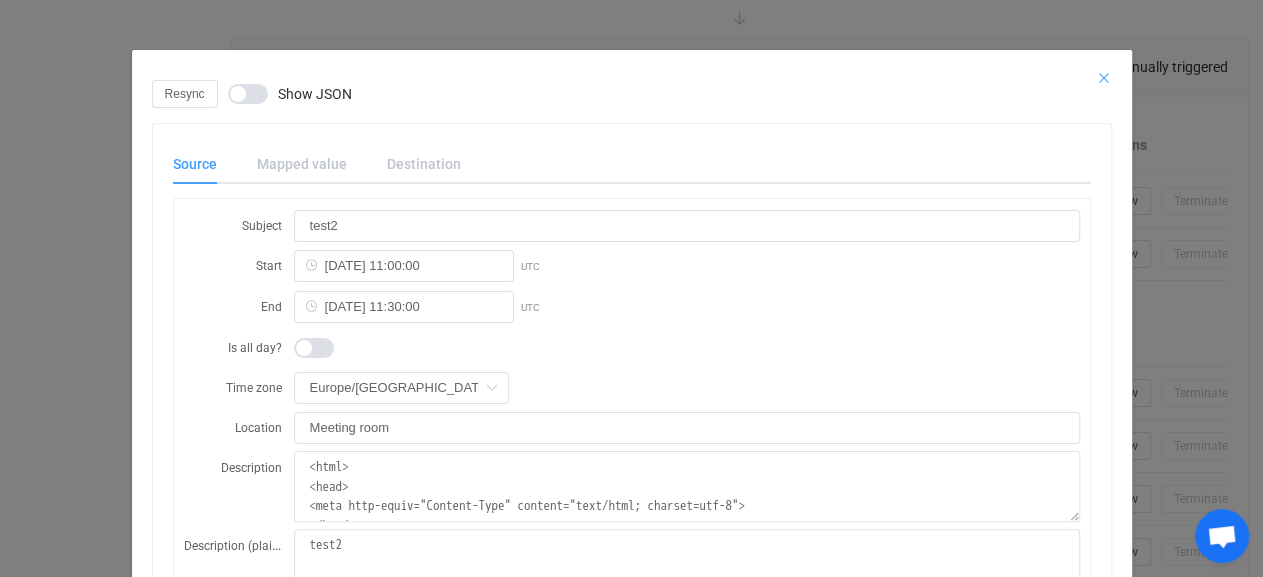 click at bounding box center [1104, 78] 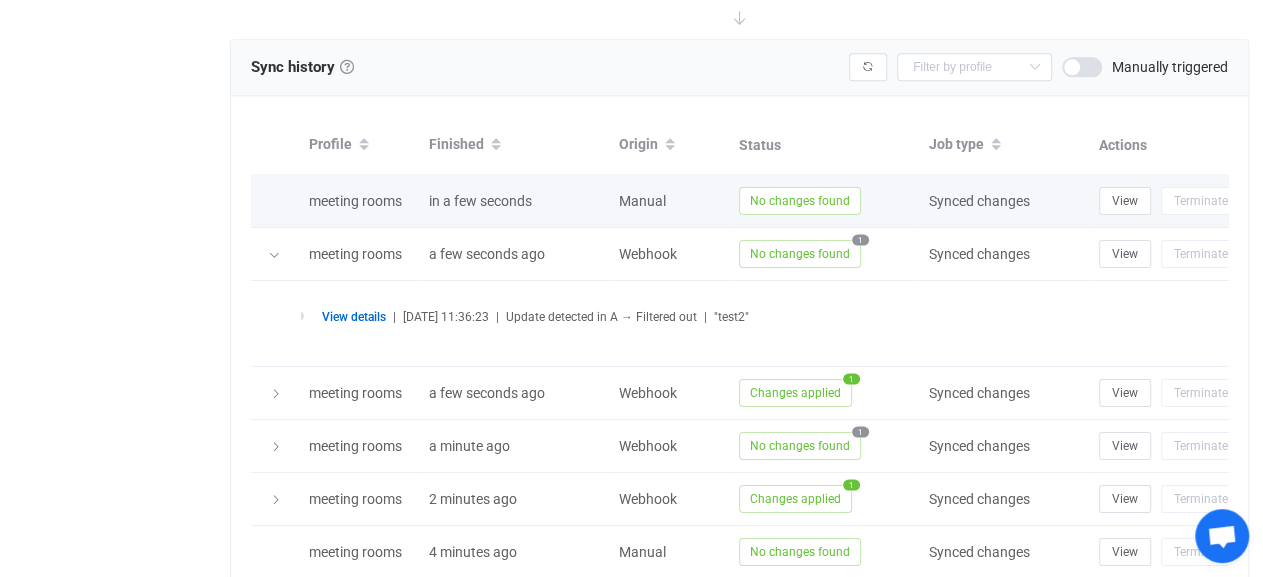 click on "No changes found" at bounding box center [824, 201] 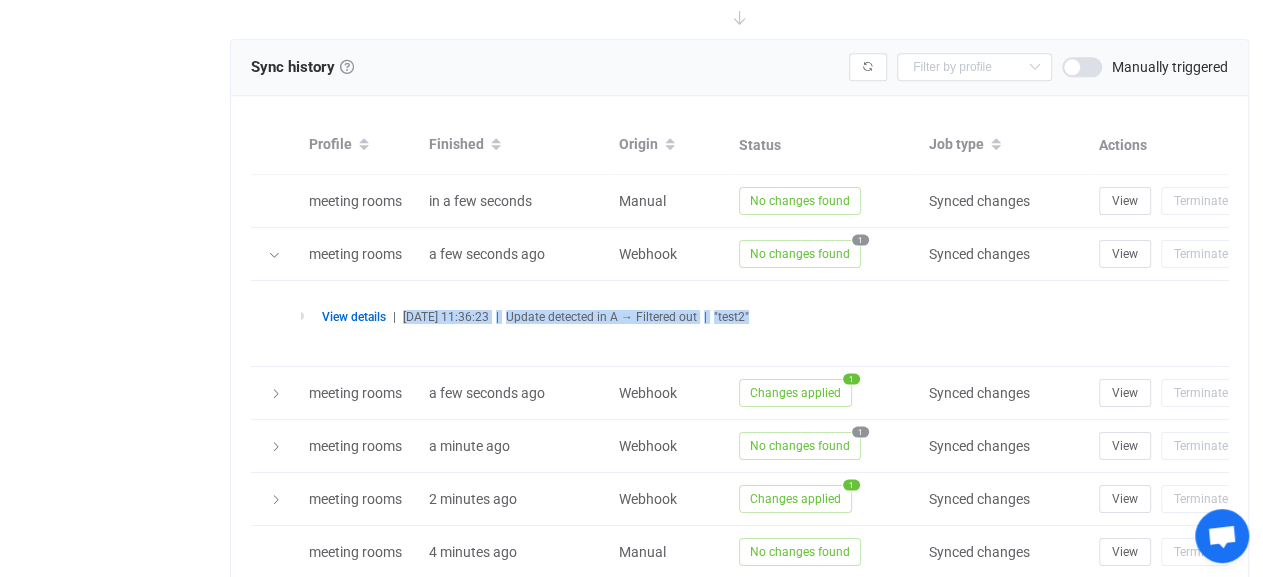 drag, startPoint x: 745, startPoint y: 308, endPoint x: 404, endPoint y: 313, distance: 341.03665 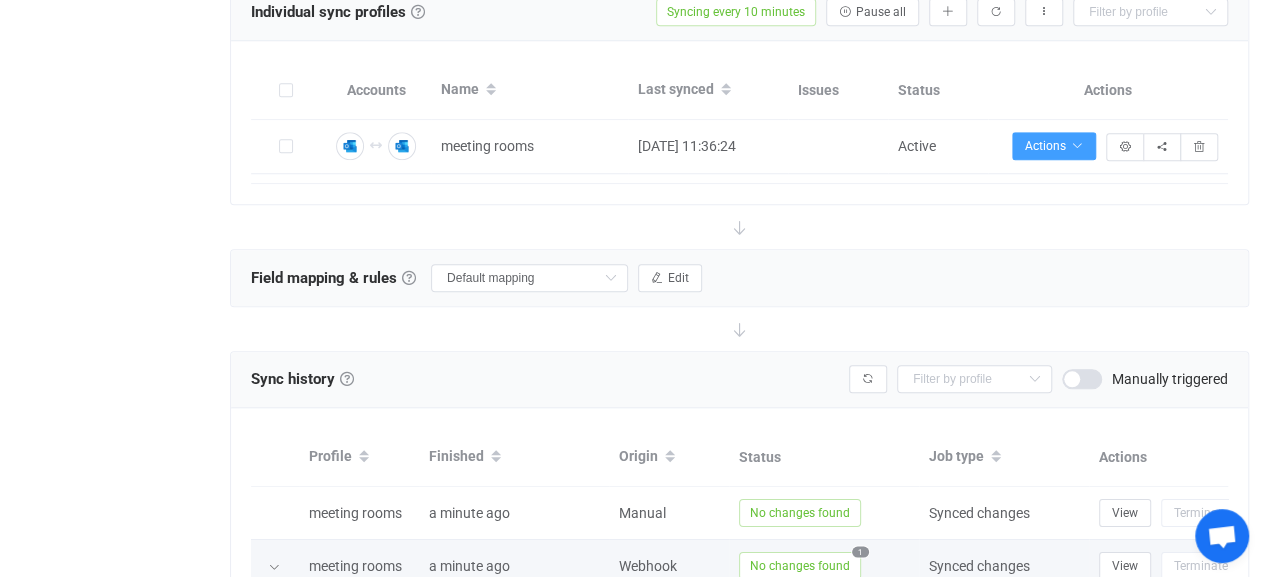 scroll, scrollTop: 1040, scrollLeft: 0, axis: vertical 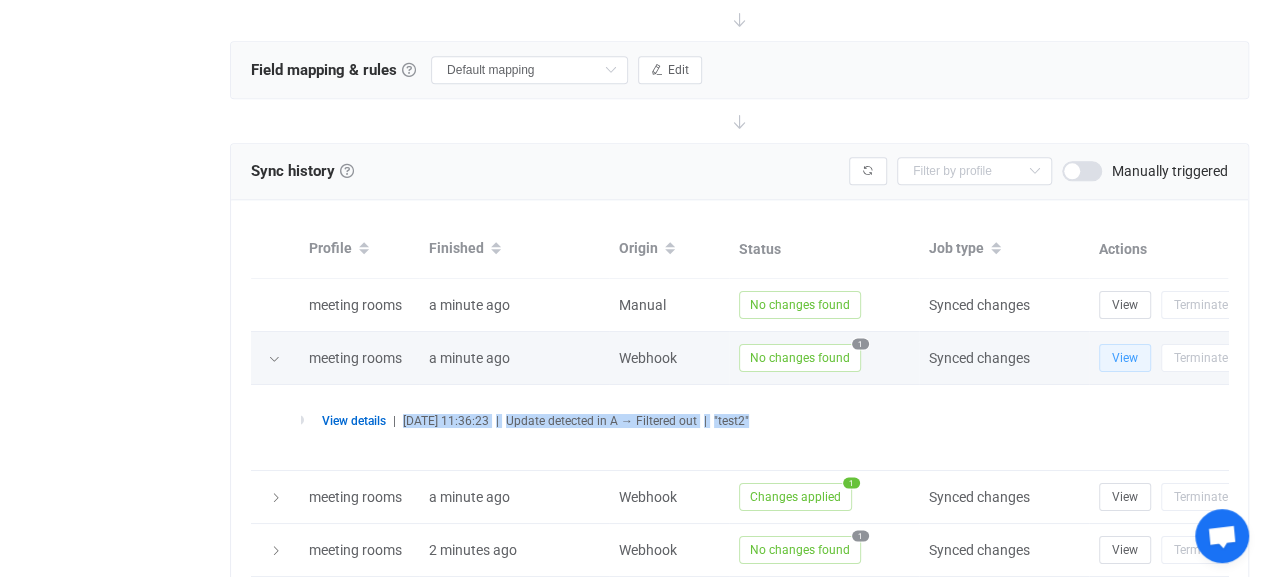 click on "View" at bounding box center (1125, 358) 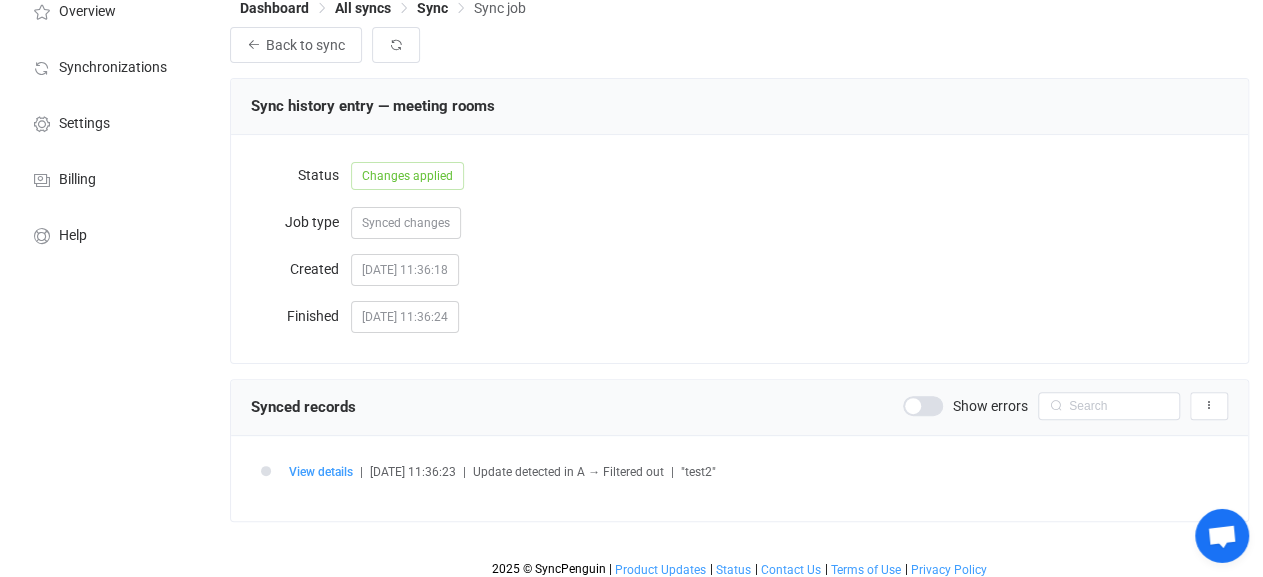 scroll, scrollTop: 118, scrollLeft: 0, axis: vertical 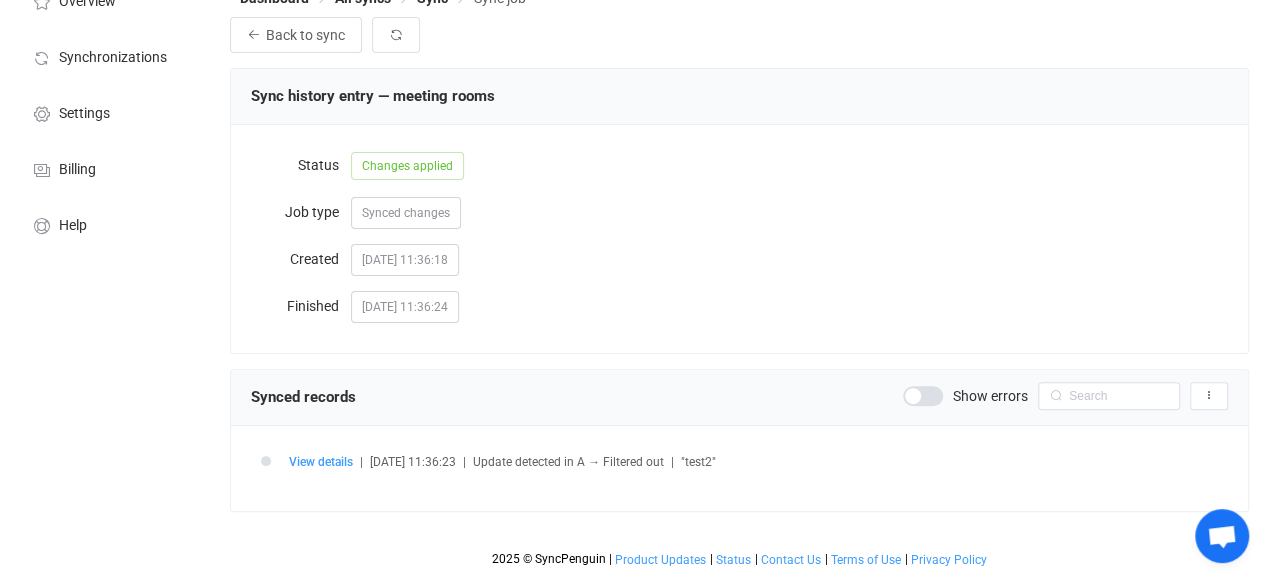 click at bounding box center [923, 396] 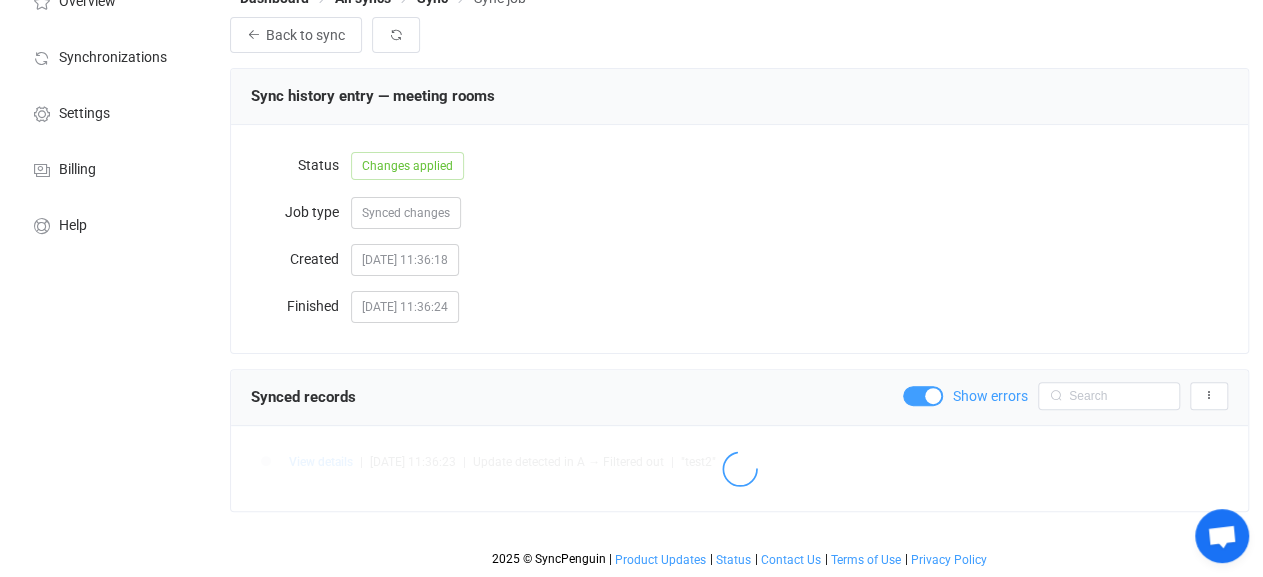 scroll, scrollTop: 92, scrollLeft: 0, axis: vertical 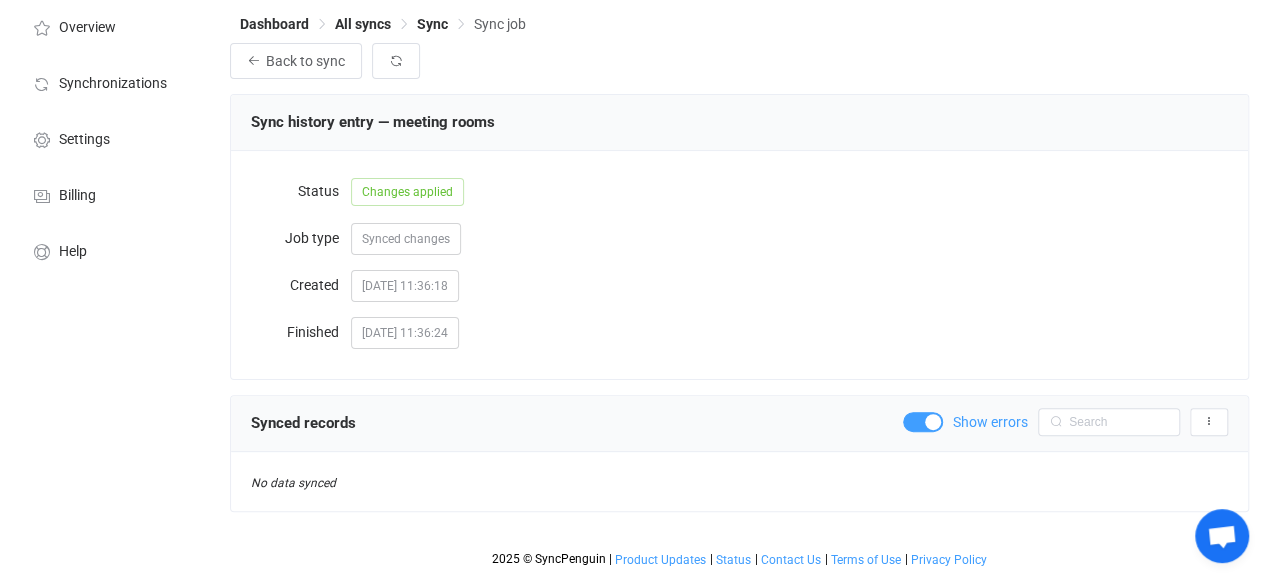 click on "Show errors" at bounding box center (965, 422) 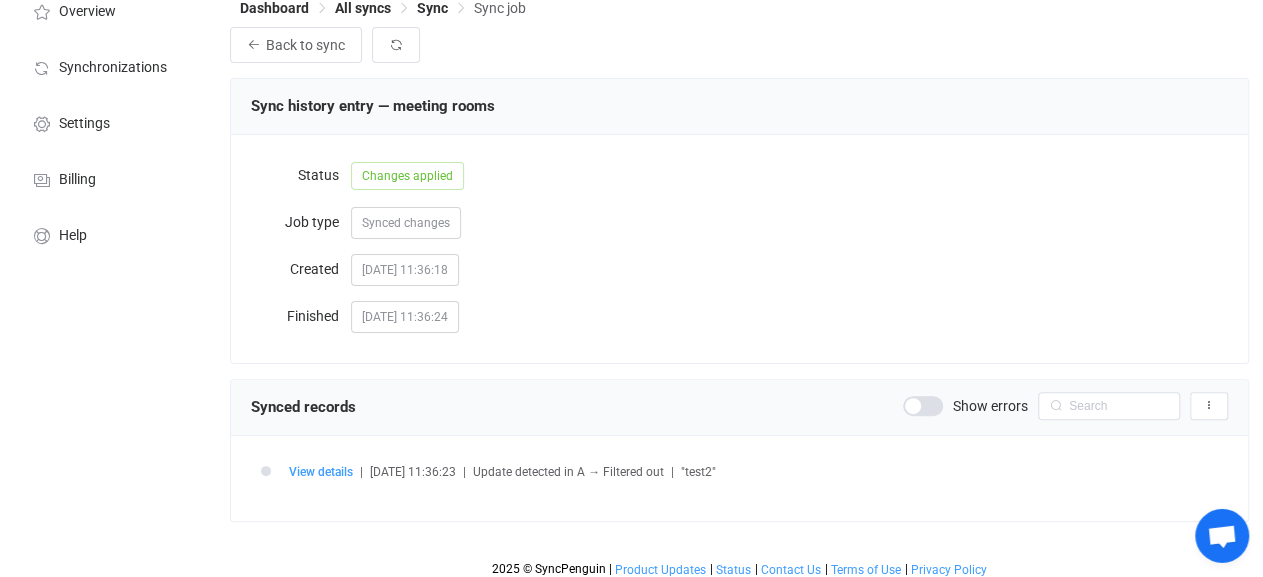 scroll, scrollTop: 118, scrollLeft: 0, axis: vertical 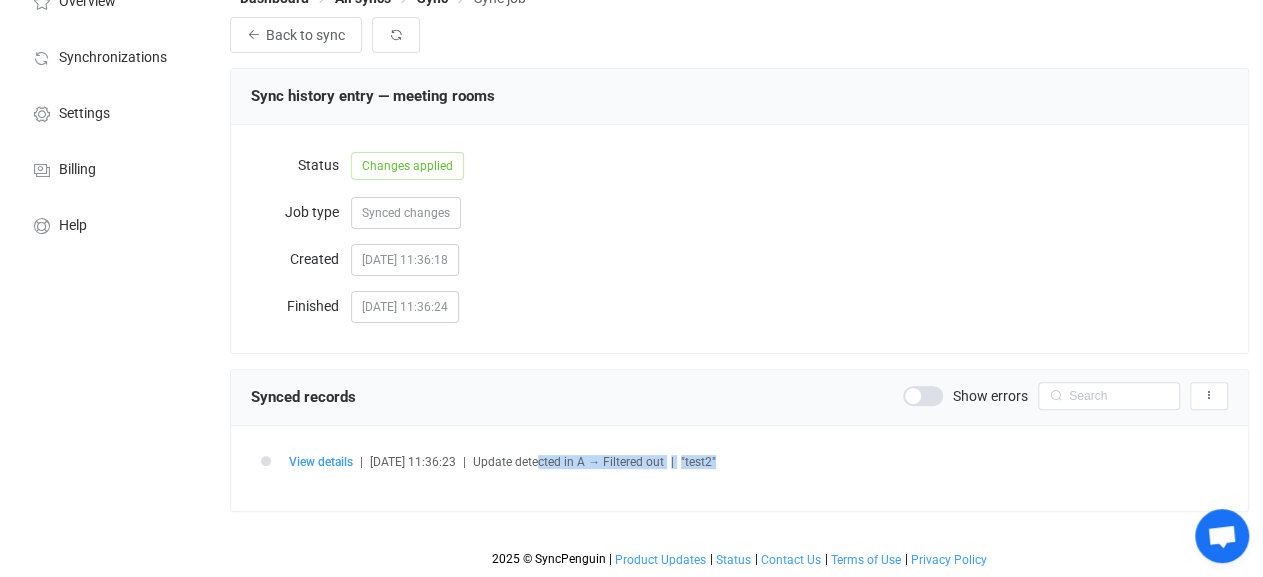 drag, startPoint x: 659, startPoint y: 462, endPoint x: 561, endPoint y: 458, distance: 98.0816 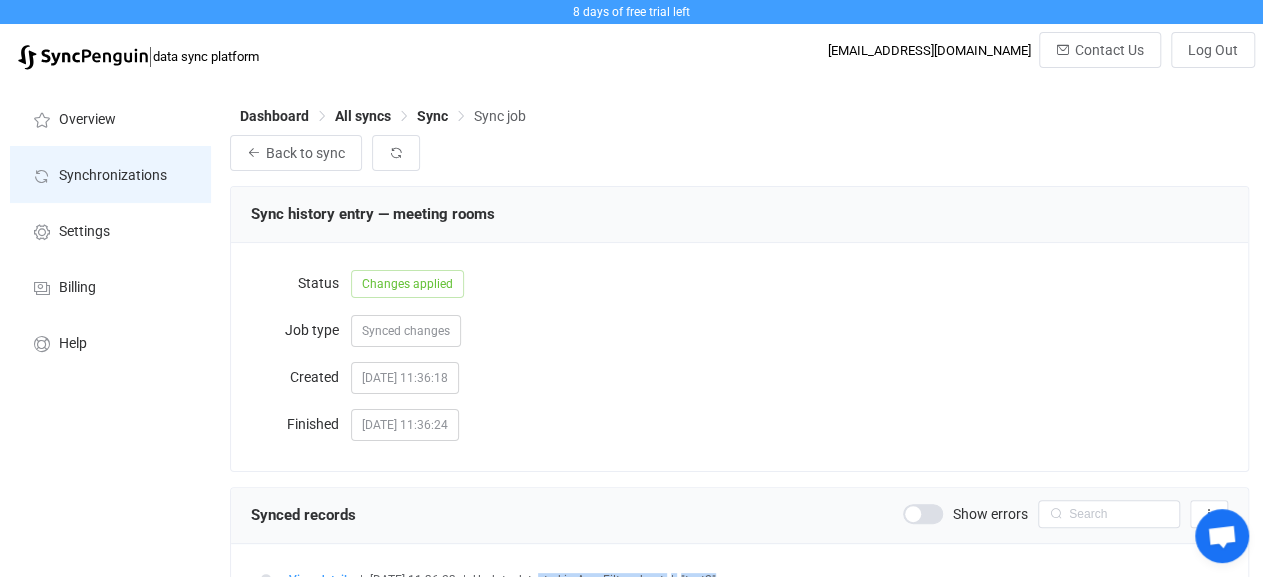 click on "Synchronizations" at bounding box center (113, 176) 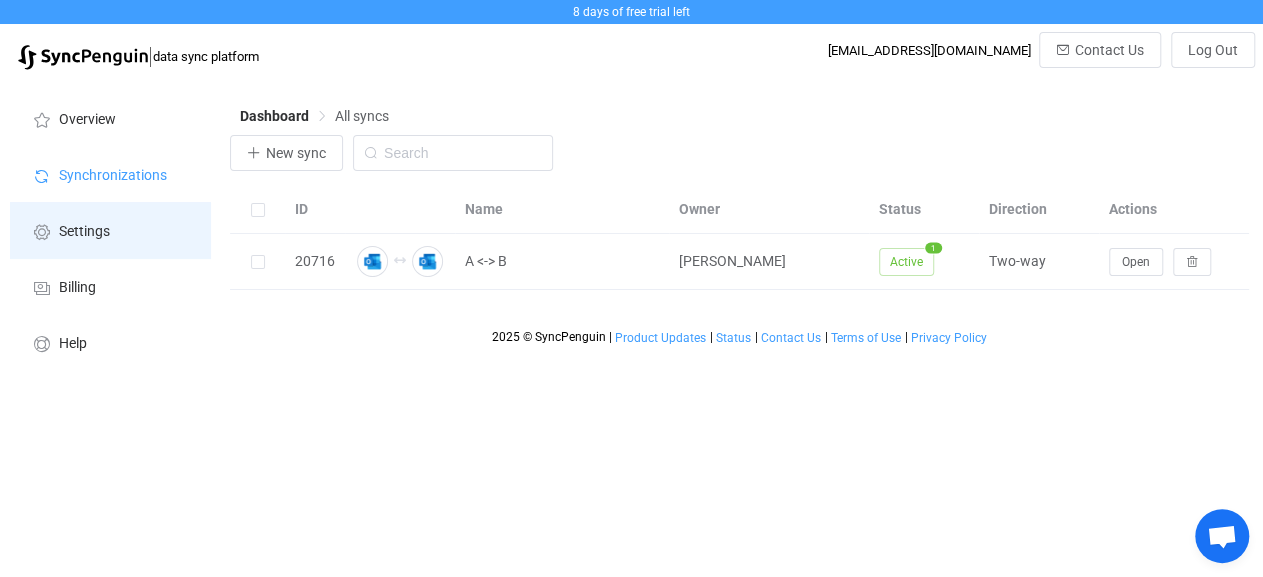 click on "Settings" at bounding box center (110, 230) 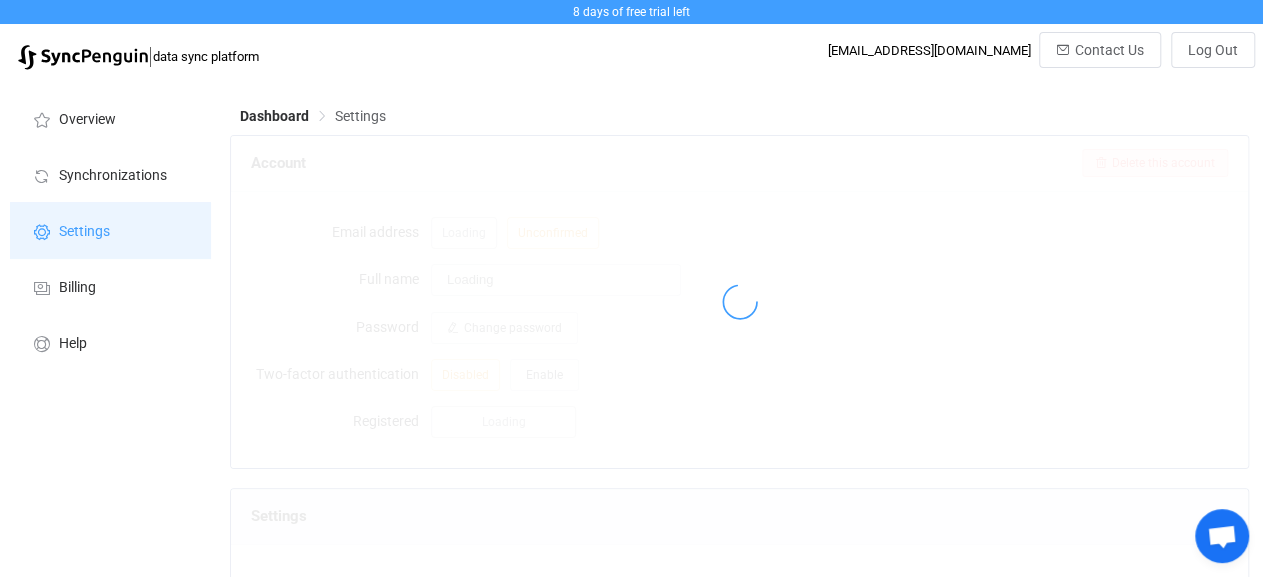 type on "[PERSON_NAME]" 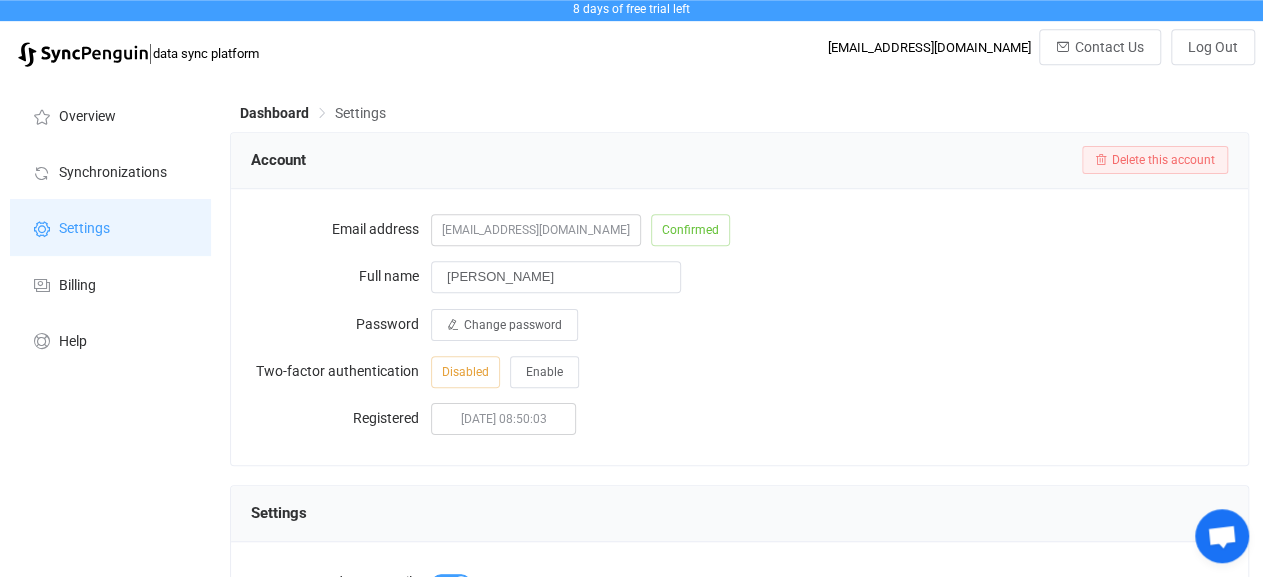 scroll, scrollTop: 0, scrollLeft: 0, axis: both 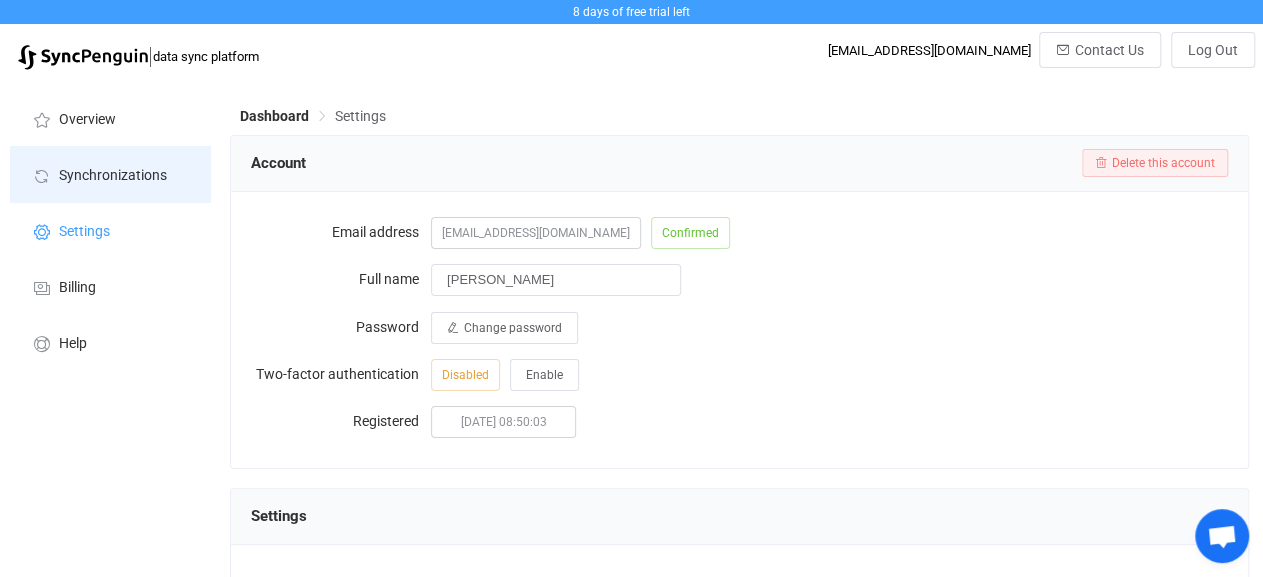 click on "Synchronizations" at bounding box center [110, 174] 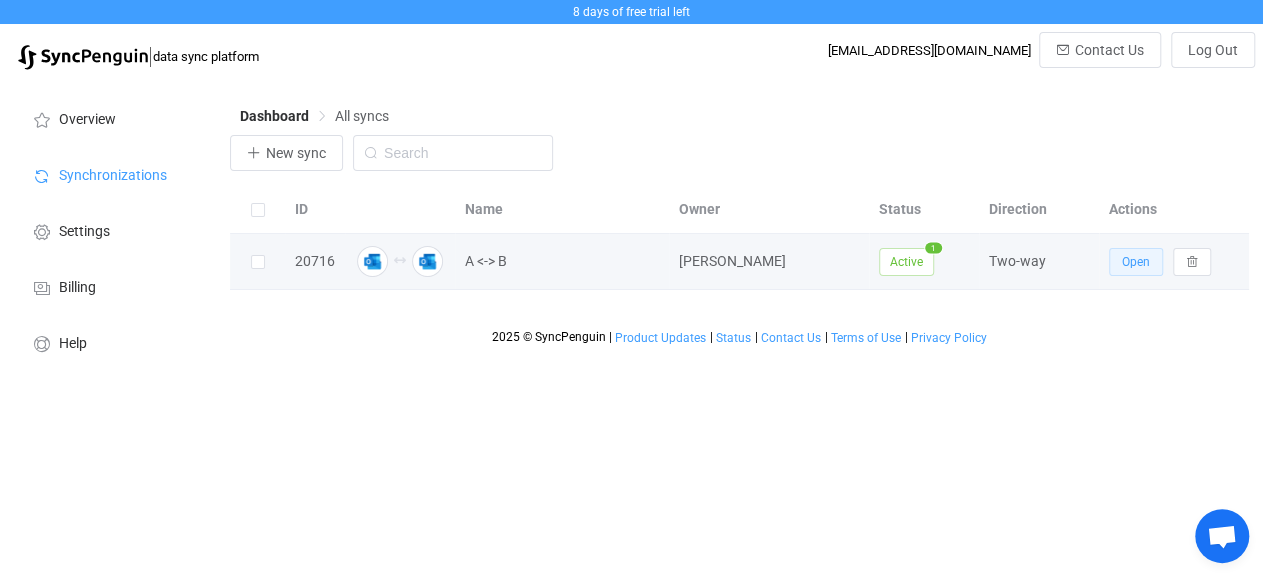 click on "Open" at bounding box center (1136, 262) 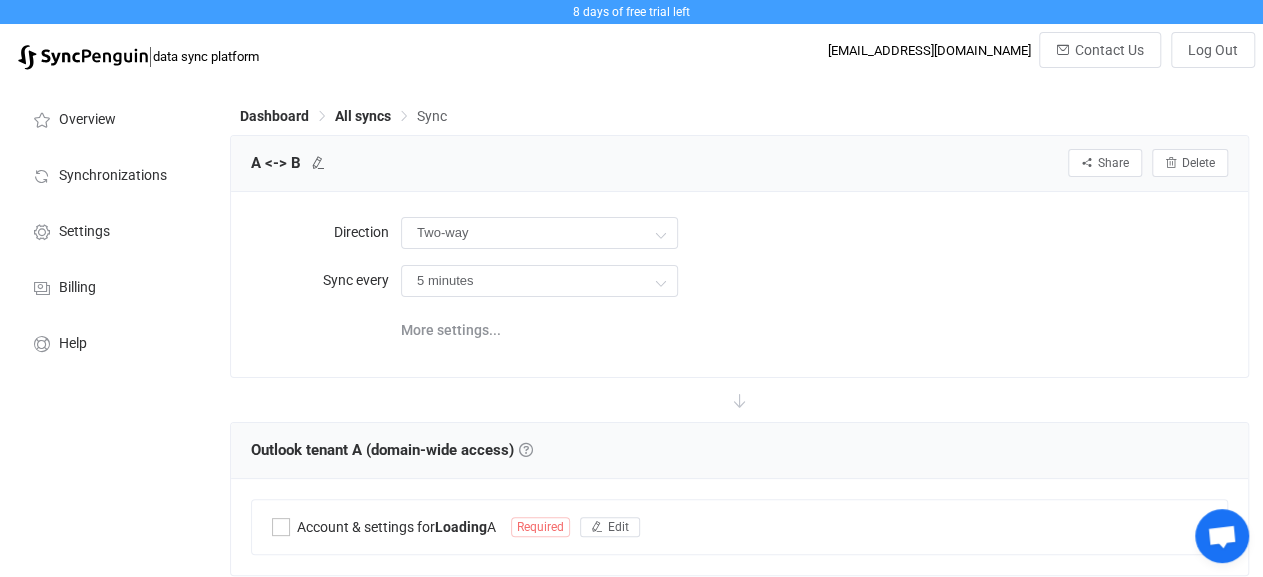 type on "10 minutes" 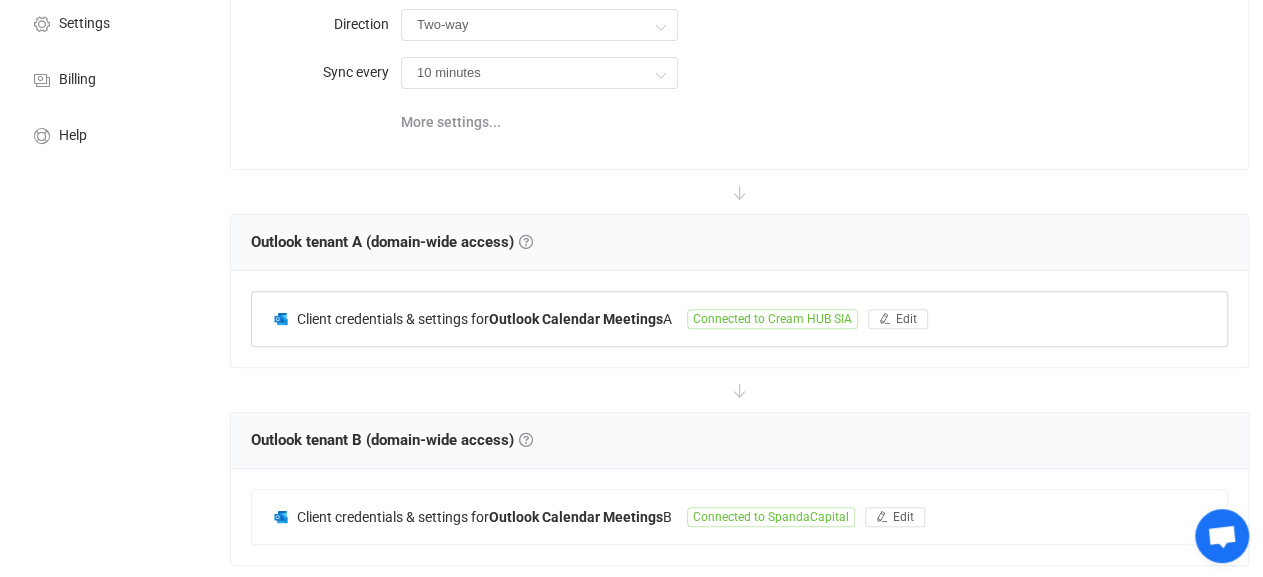 scroll, scrollTop: 0, scrollLeft: 0, axis: both 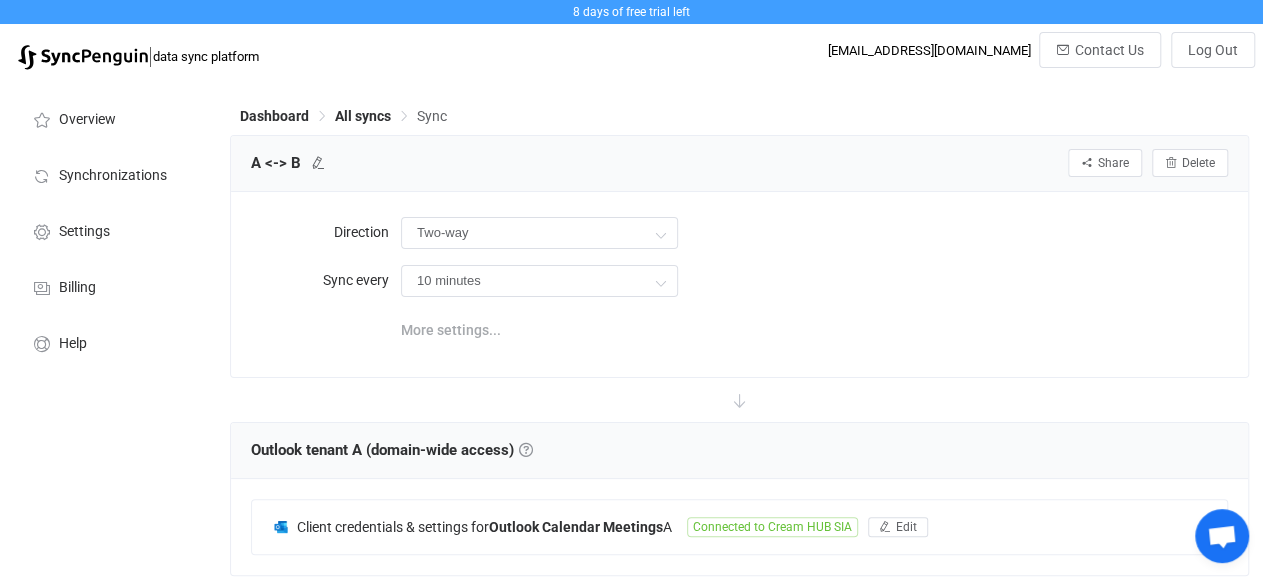 click on "More settings..." at bounding box center [451, 330] 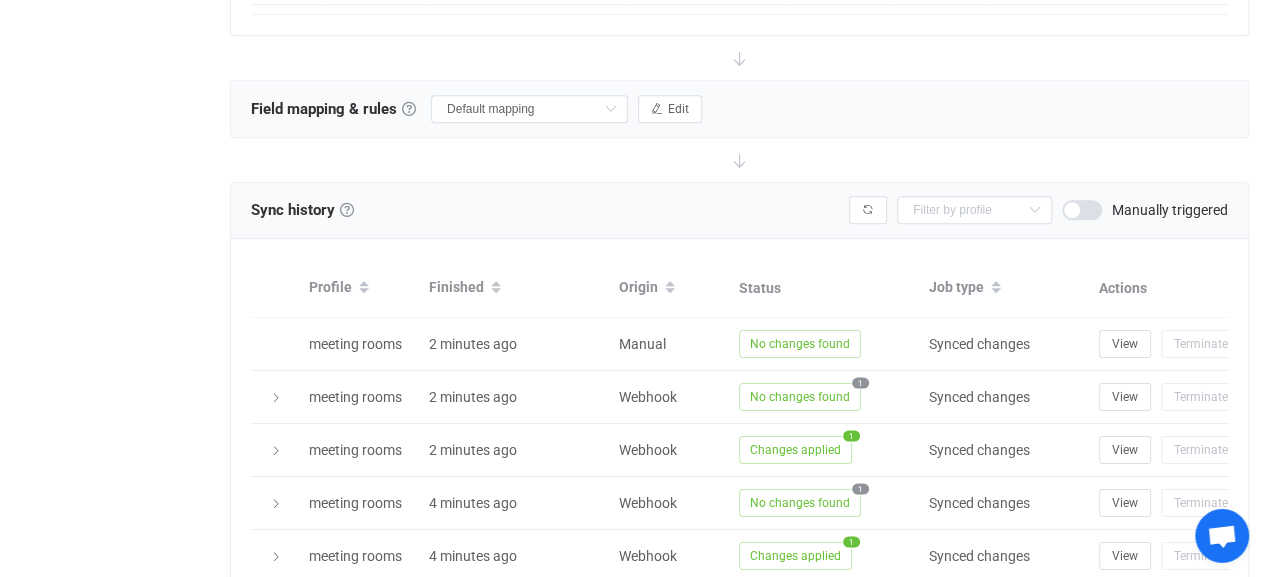 scroll, scrollTop: 1040, scrollLeft: 0, axis: vertical 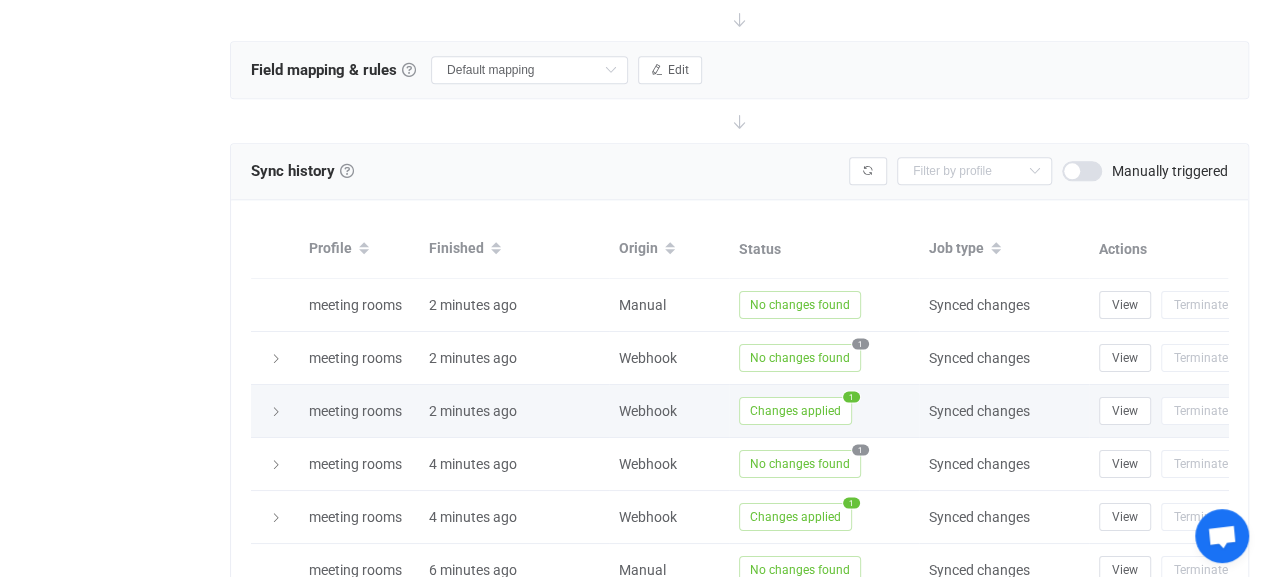 click on "Changes applied" at bounding box center (795, 411) 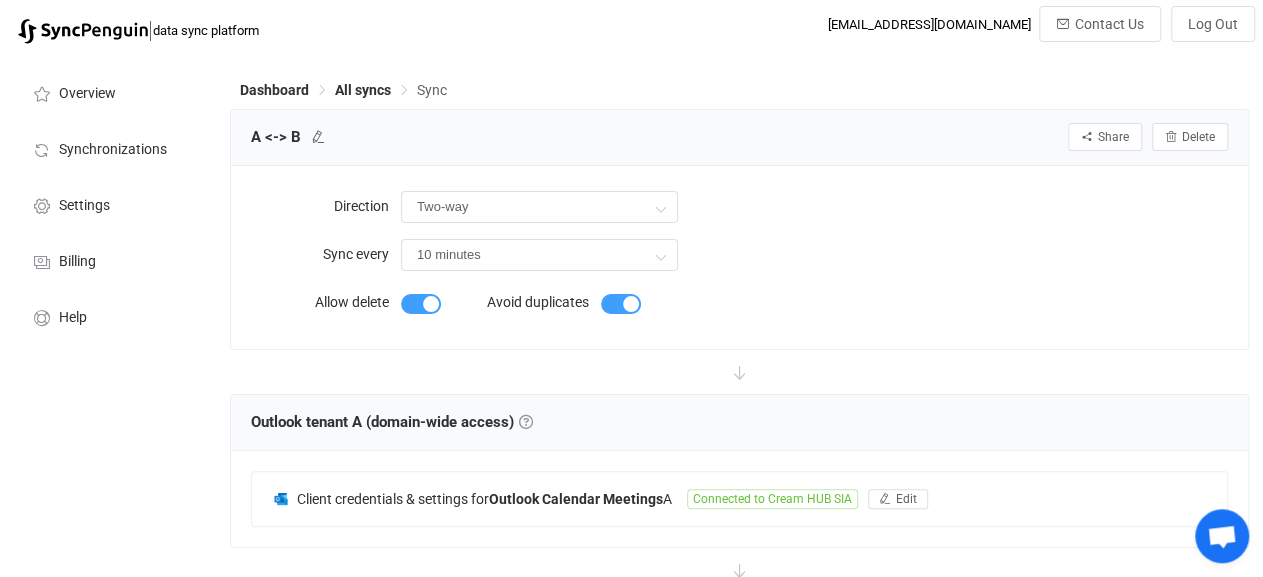 scroll, scrollTop: 0, scrollLeft: 0, axis: both 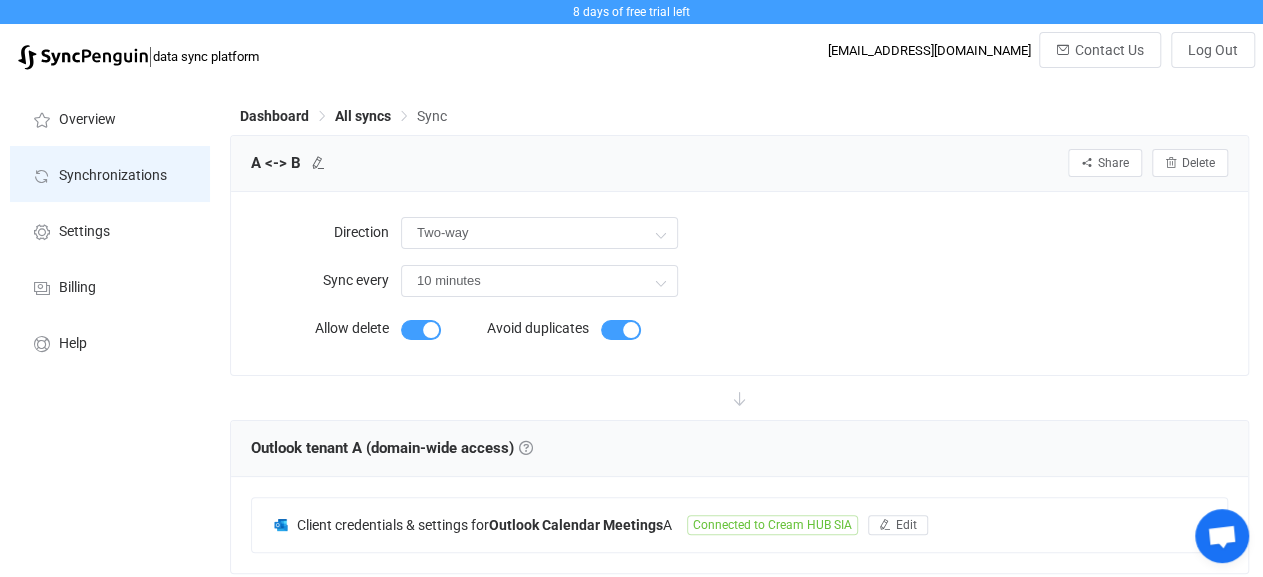 drag, startPoint x: 89, startPoint y: 170, endPoint x: 100, endPoint y: 168, distance: 11.18034 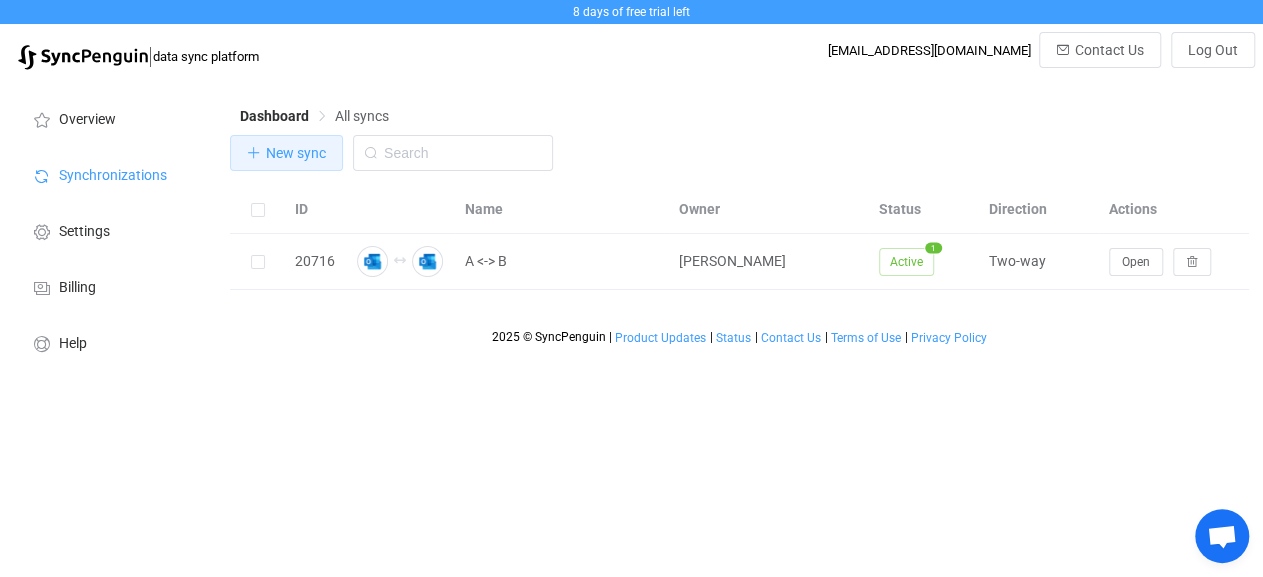 click on "New sync" at bounding box center [286, 153] 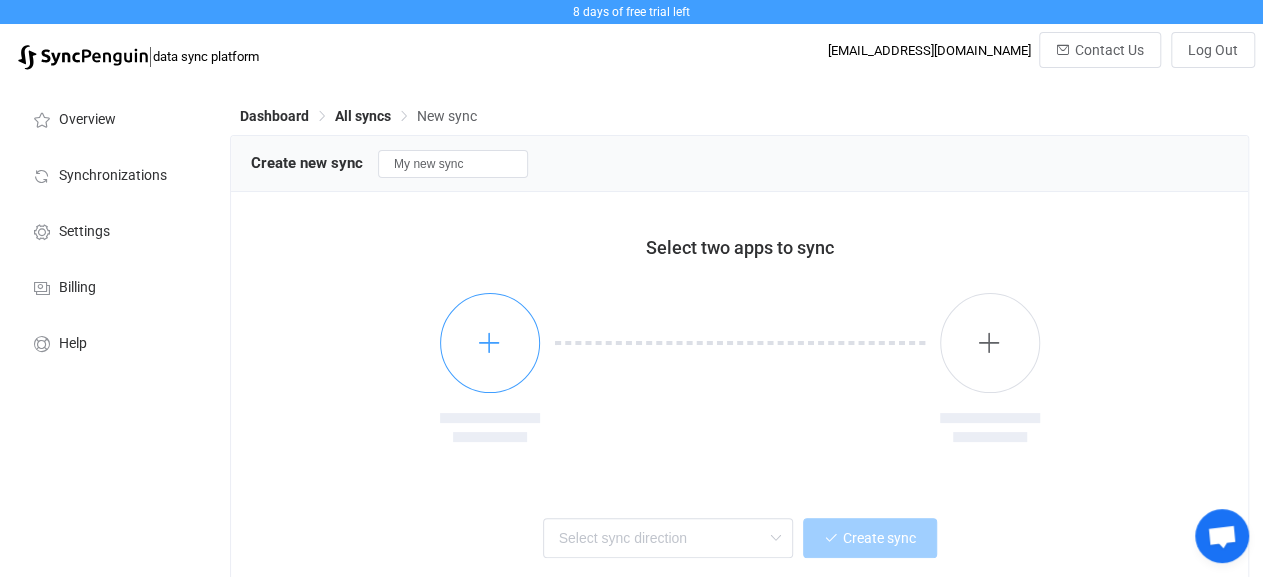 click at bounding box center [489, 342] 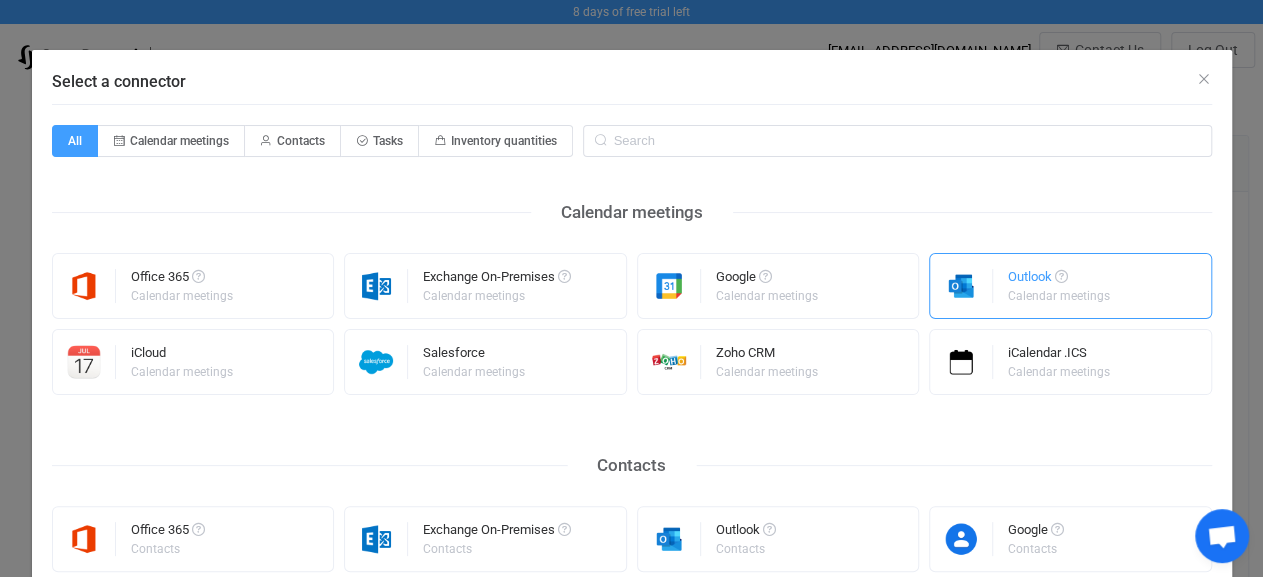click on "Calendar meetings" at bounding box center (1059, 296) 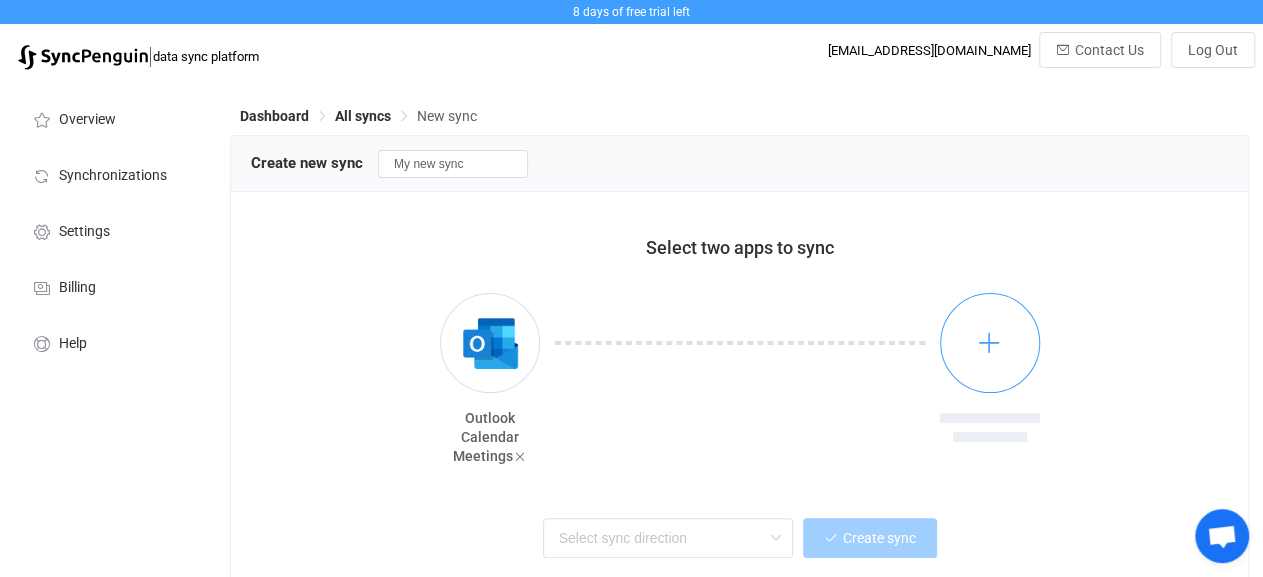 click at bounding box center (990, 343) 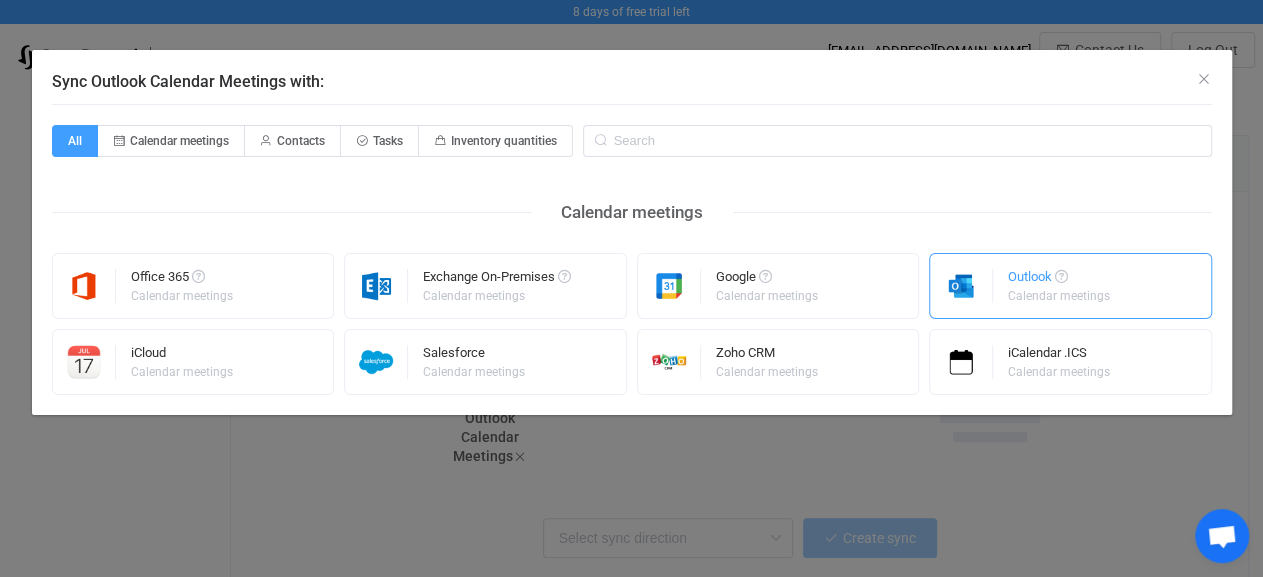 click on "Outlook
Calendar meetings" at bounding box center [1070, 286] 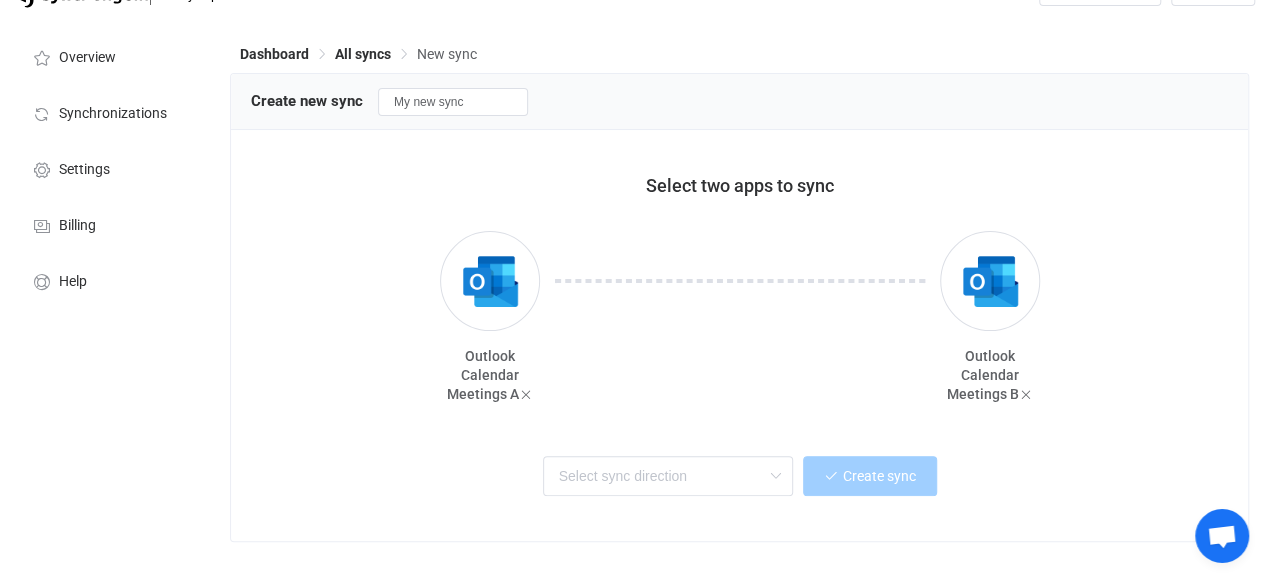 scroll, scrollTop: 95, scrollLeft: 0, axis: vertical 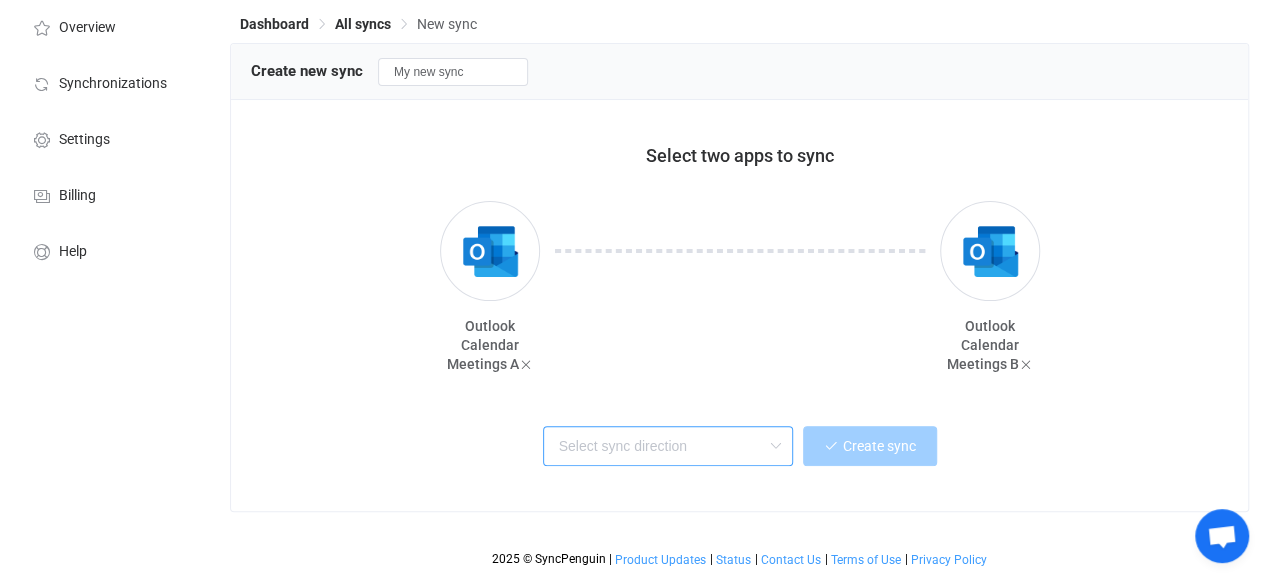 click at bounding box center [668, 446] 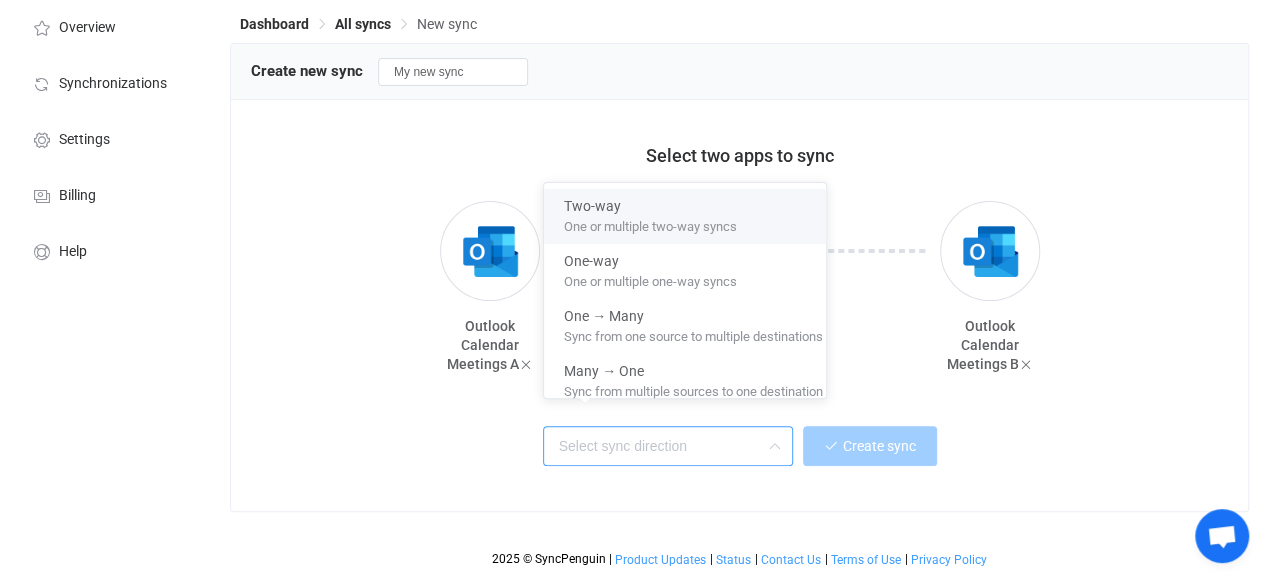 click on "Two-way" at bounding box center (693, 202) 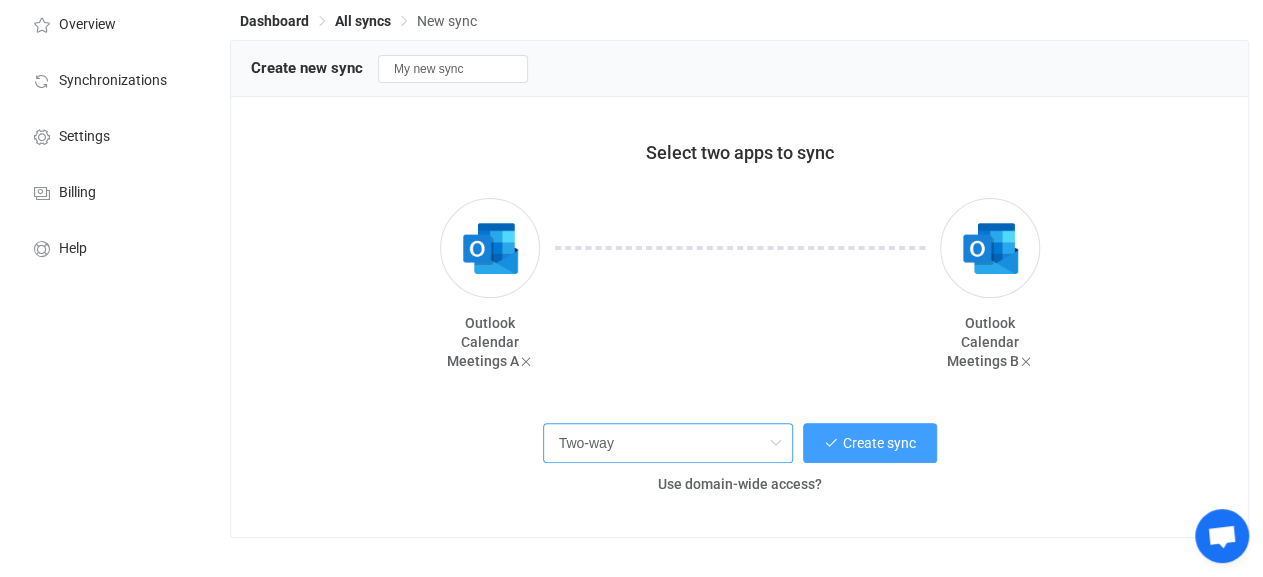 scroll, scrollTop: 124, scrollLeft: 0, axis: vertical 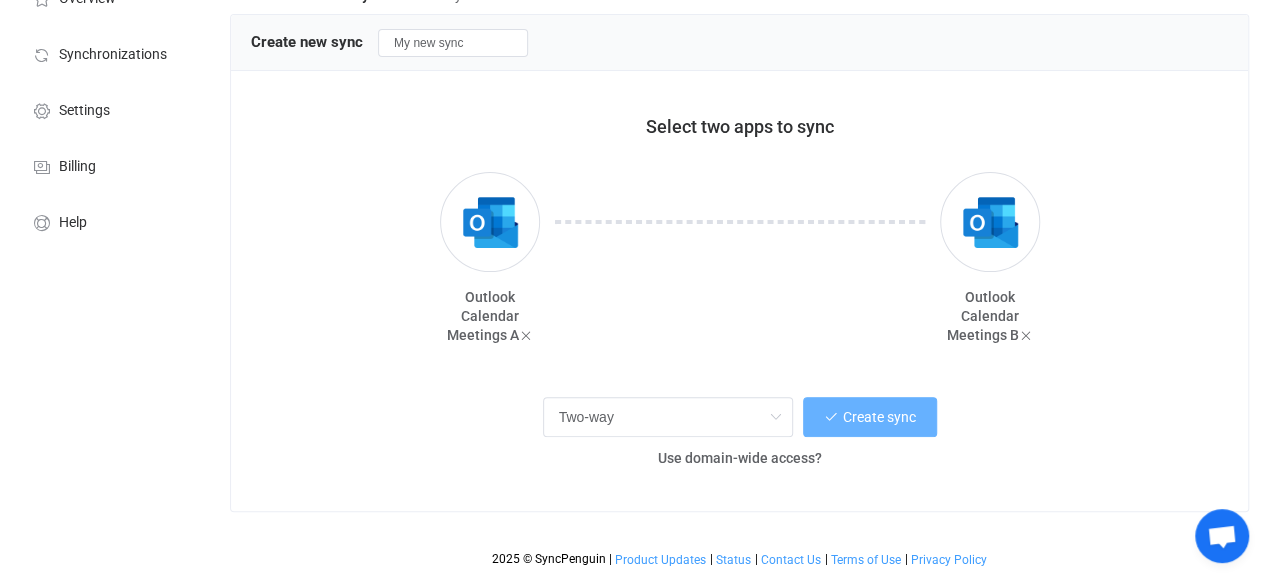 click on "Create sync" at bounding box center [879, 417] 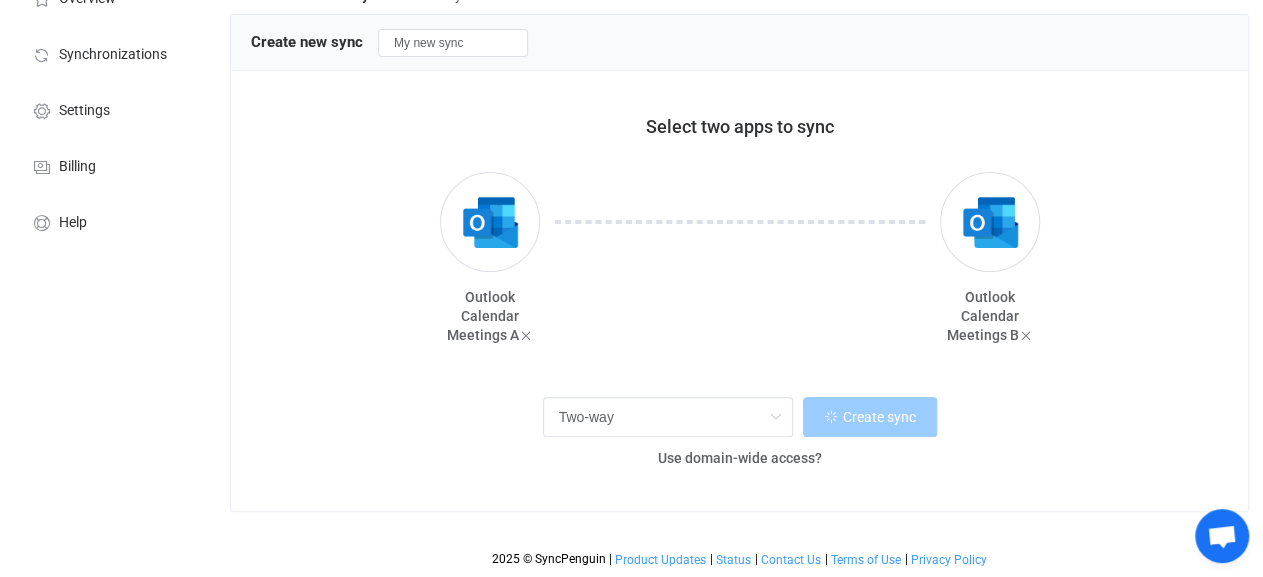 scroll, scrollTop: 0, scrollLeft: 0, axis: both 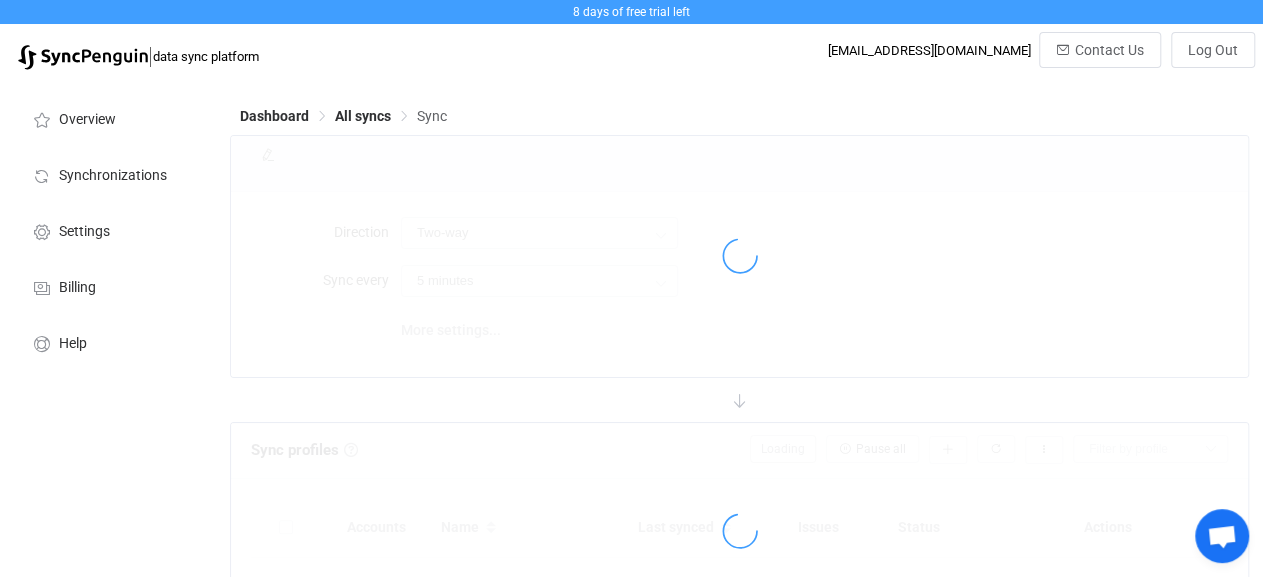 type on "10 minutes" 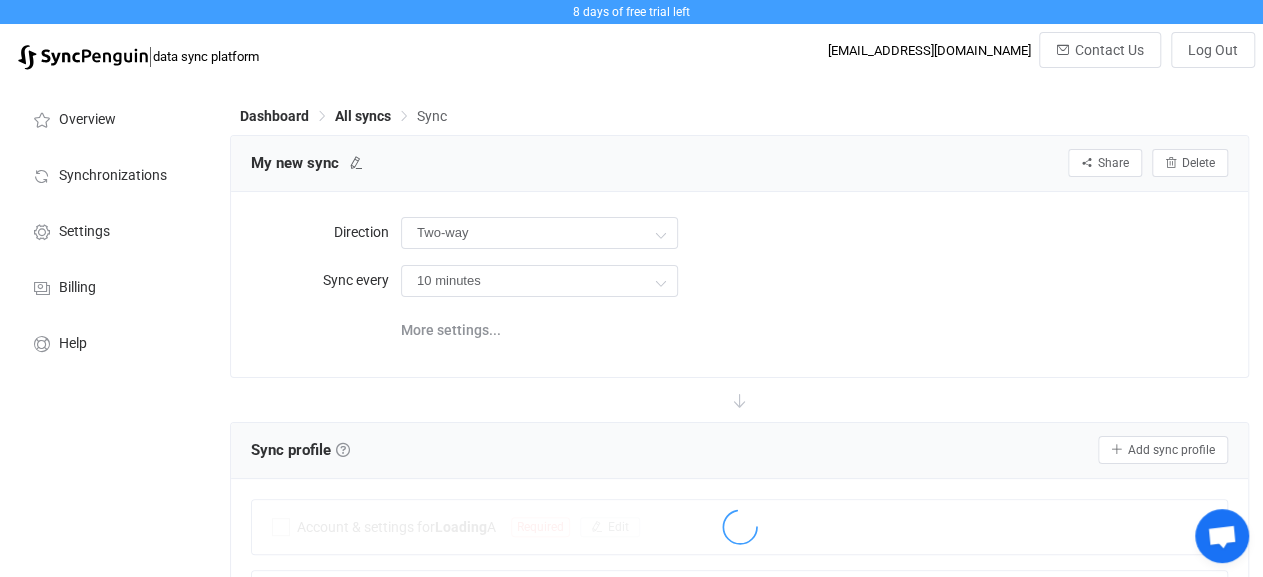 scroll, scrollTop: 312, scrollLeft: 0, axis: vertical 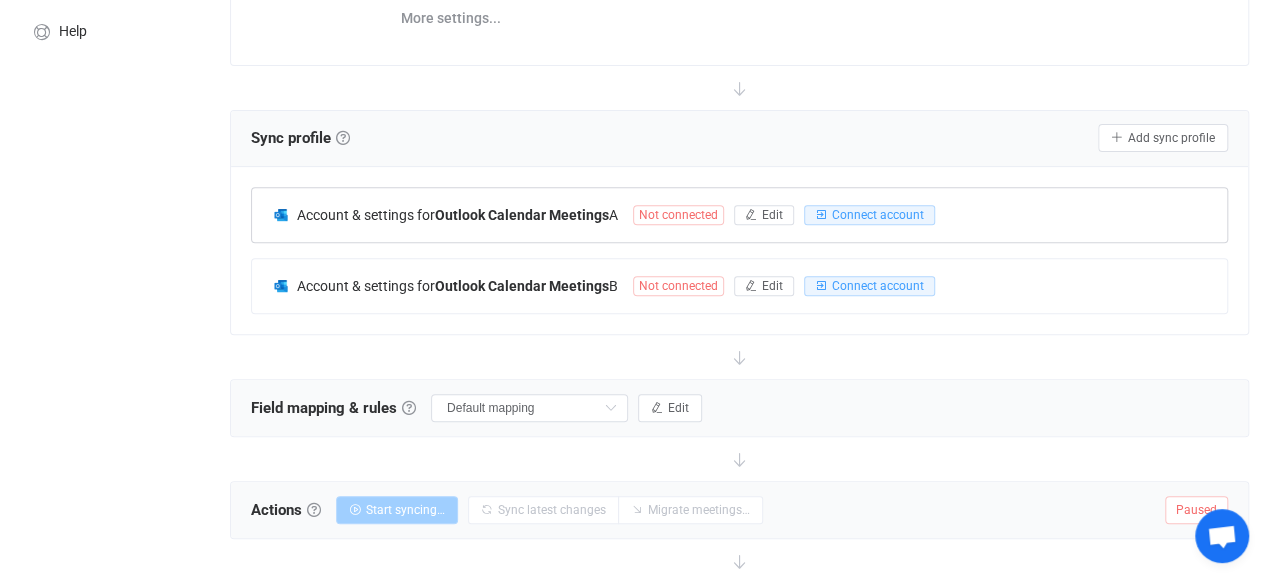 click on "Not connected" at bounding box center (678, 215) 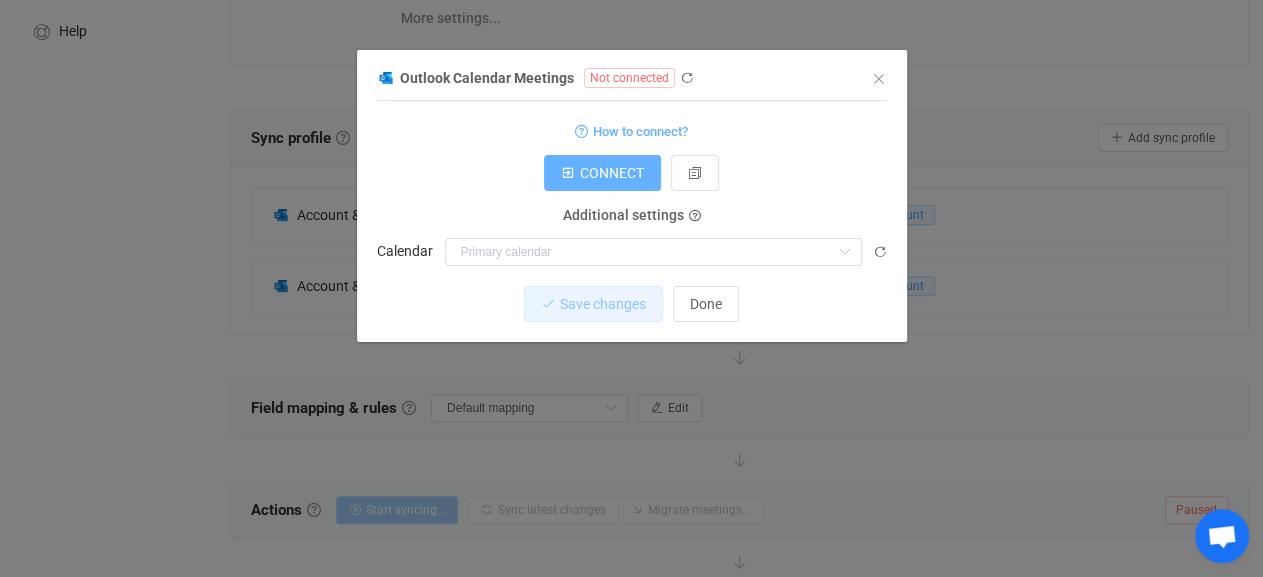 click on "CONNECT" at bounding box center [612, 173] 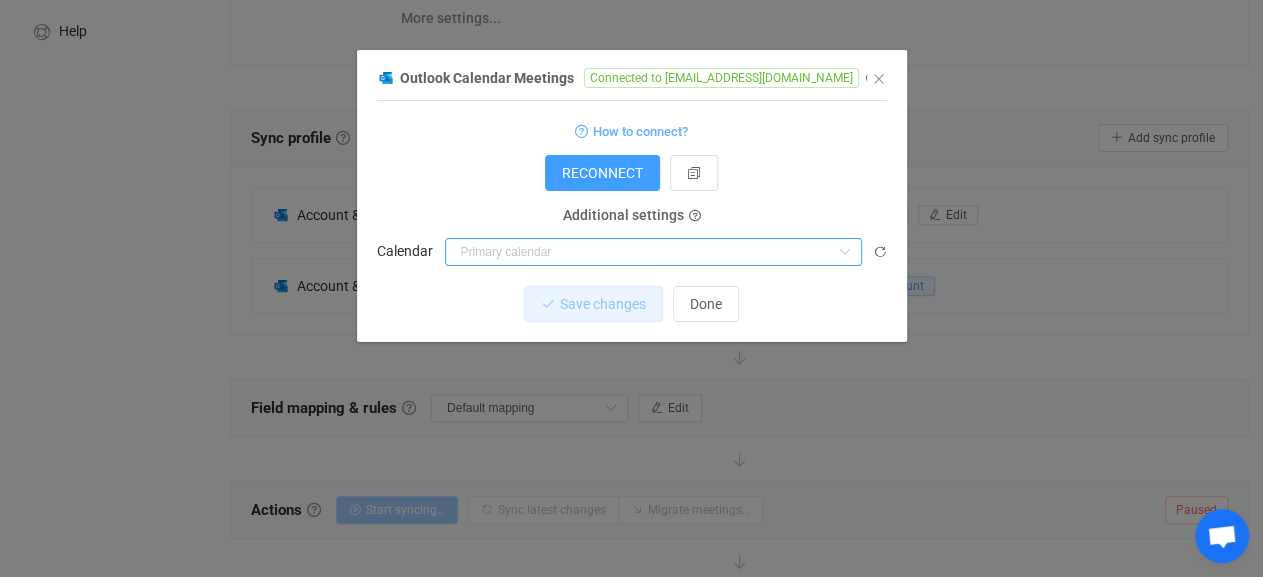 click at bounding box center [653, 252] 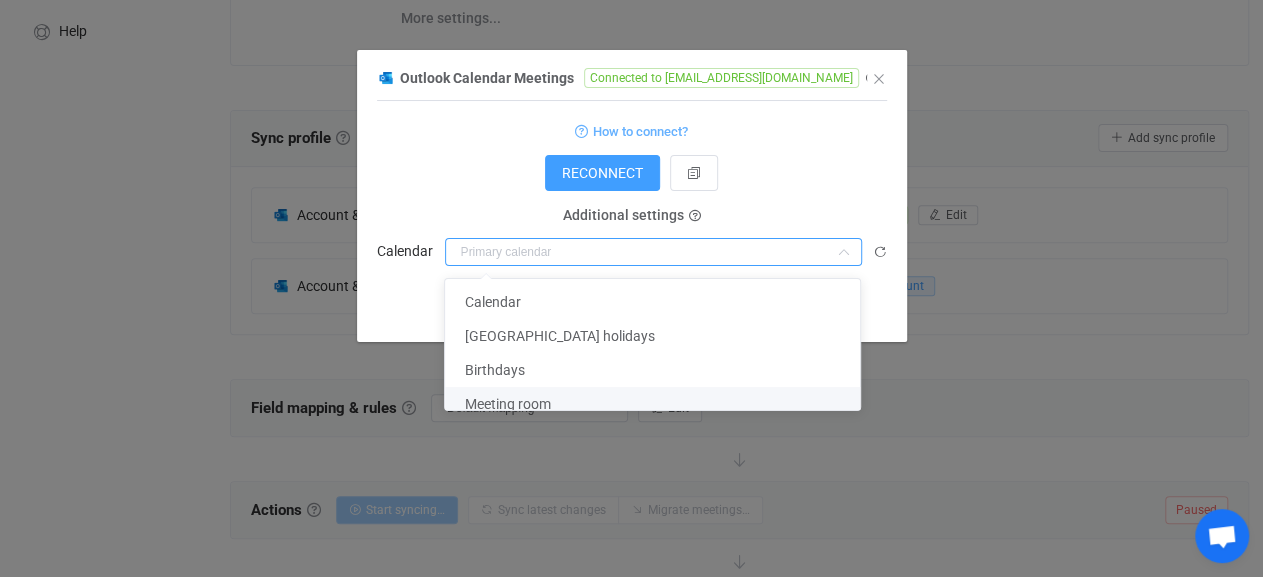 click on "Meeting room" at bounding box center (508, 404) 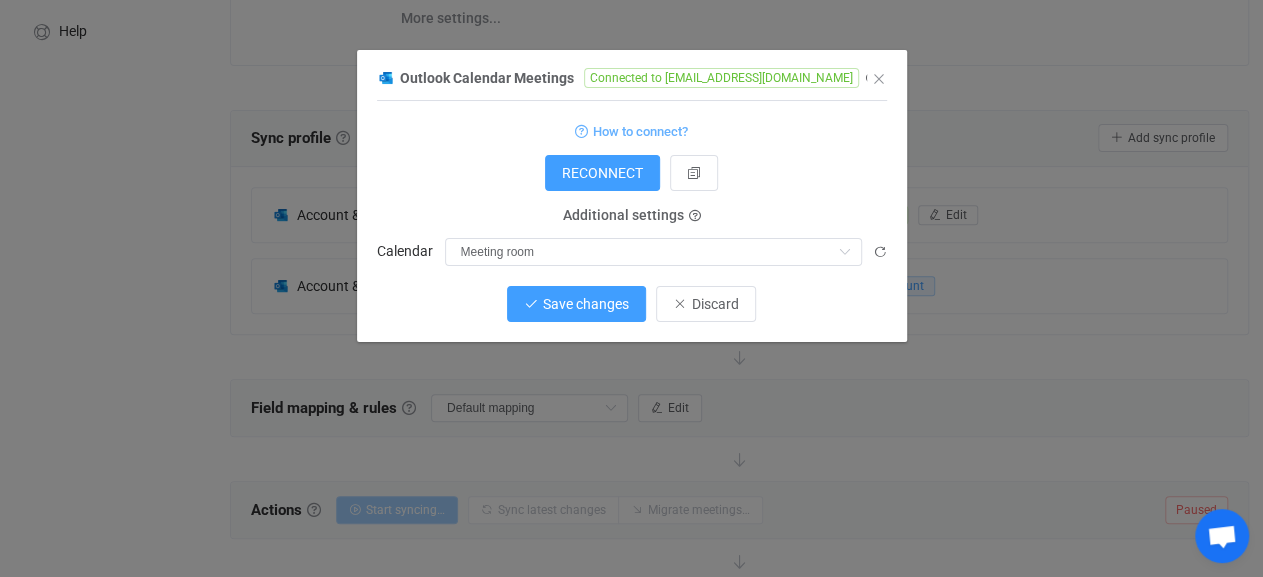 click on "Save changes" at bounding box center (586, 304) 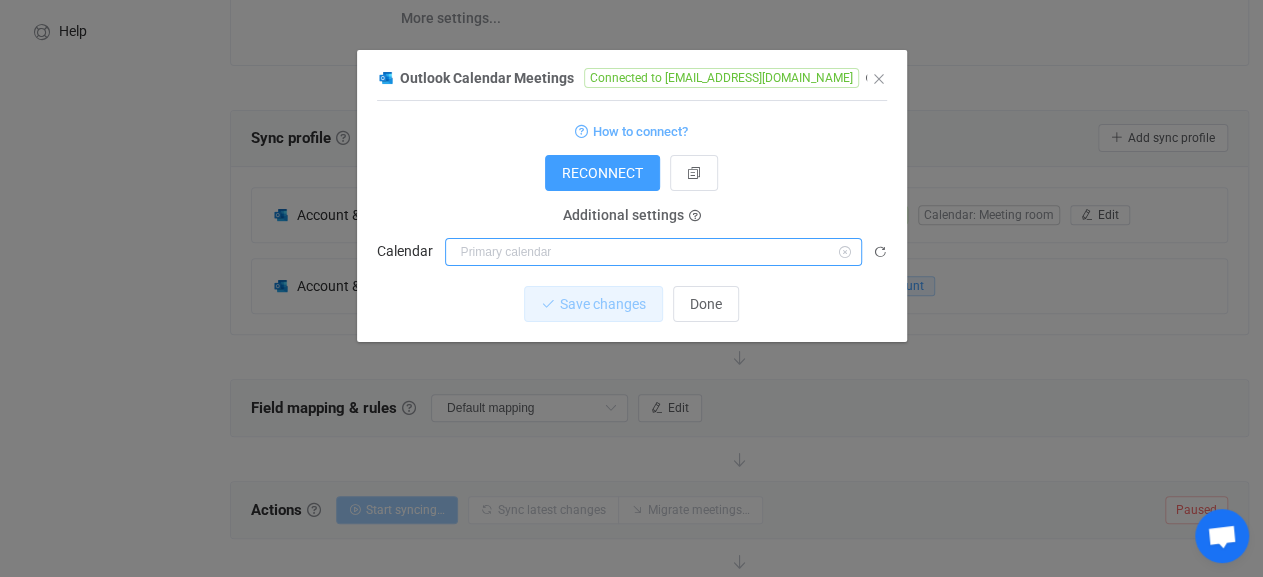 click at bounding box center (653, 252) 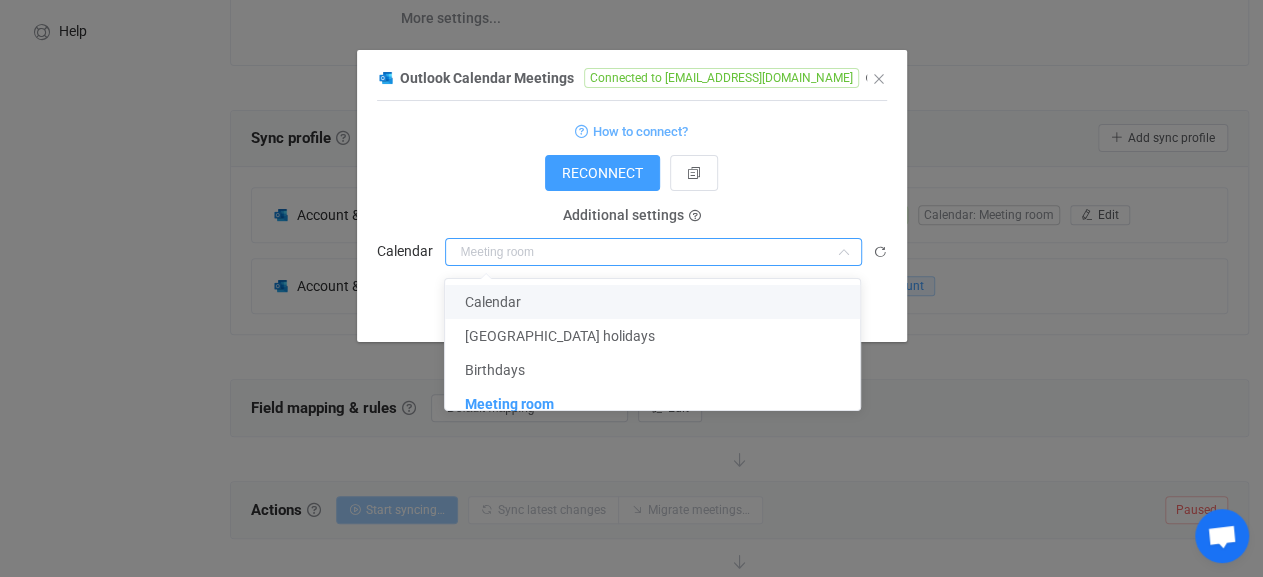 click on "Calendar" at bounding box center (661, 302) 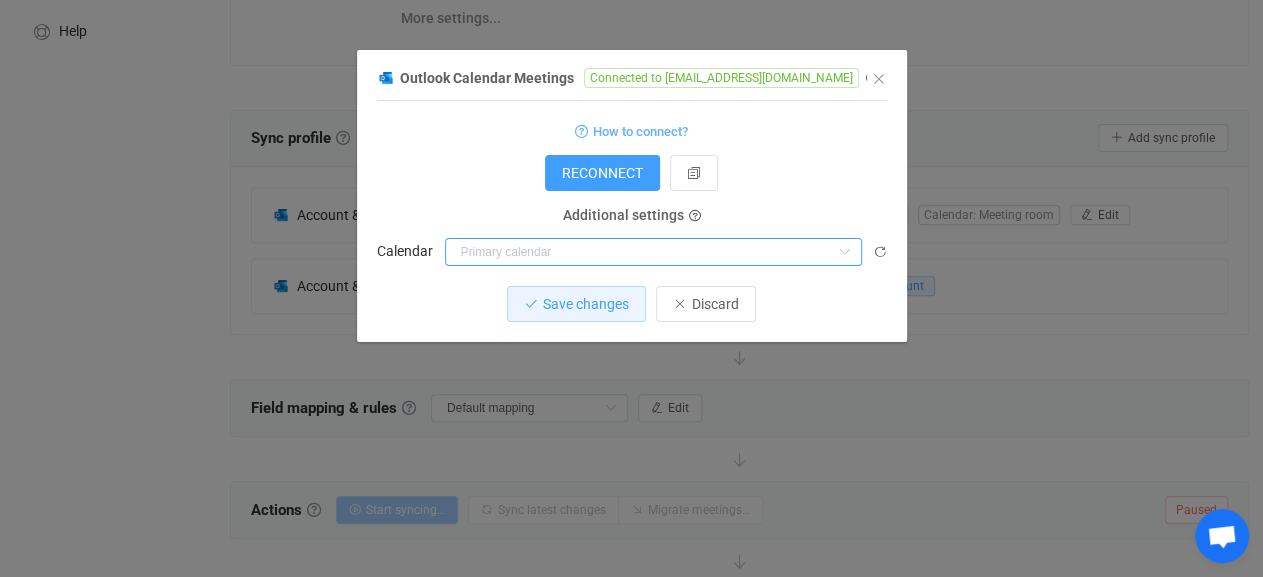 type on "Calendar" 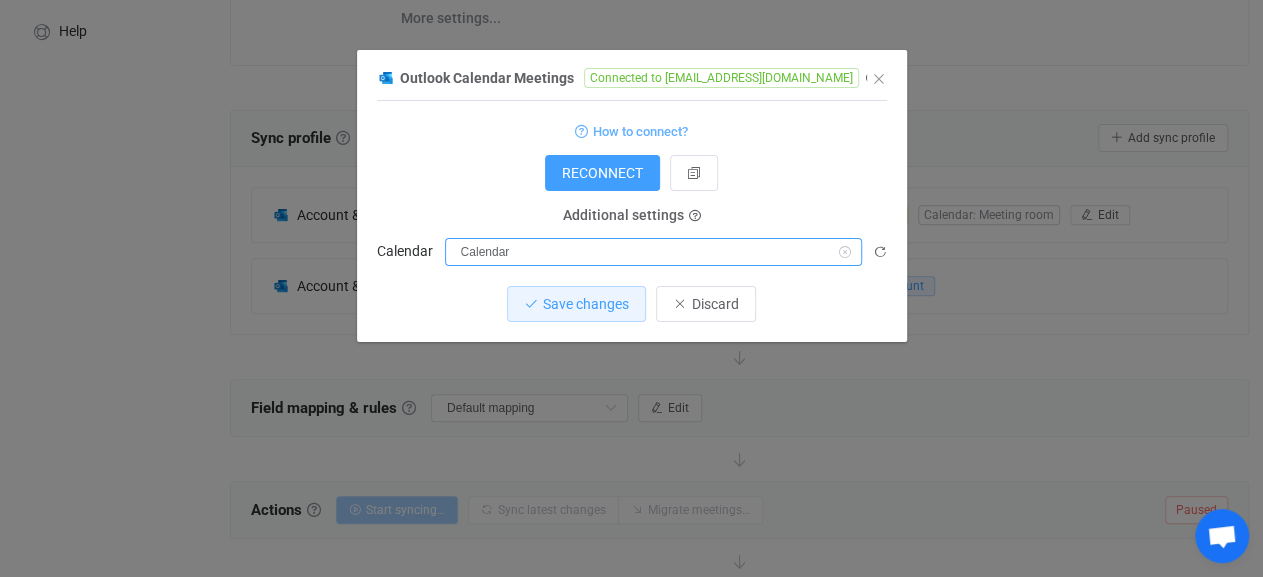 click on "Calendar" at bounding box center (653, 252) 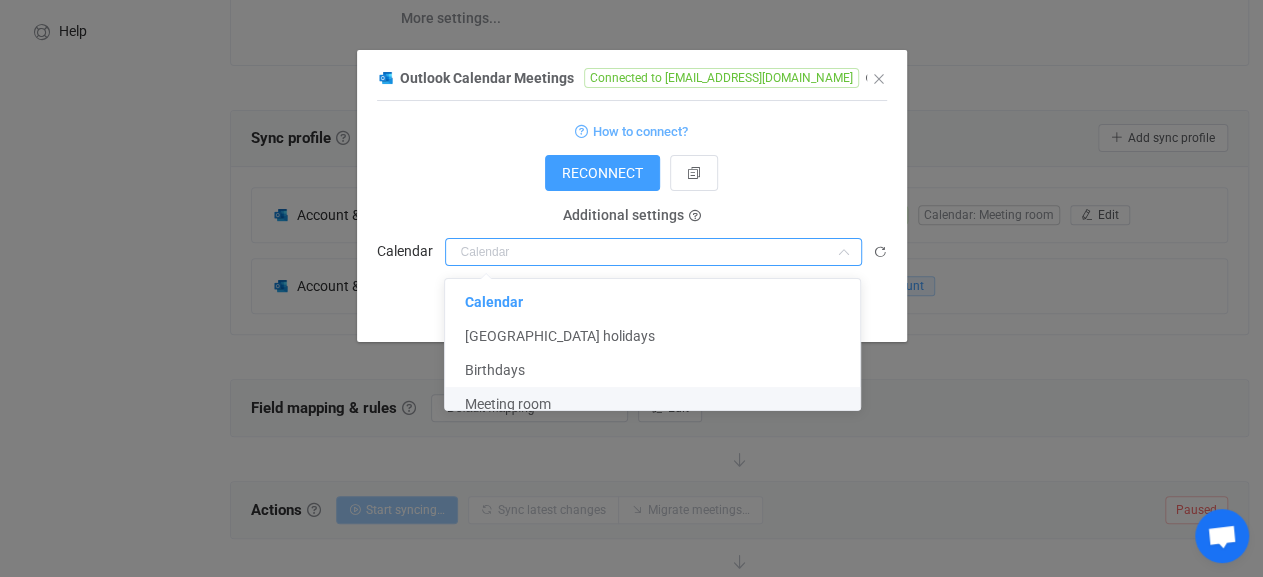 click on "Meeting room" at bounding box center [661, 404] 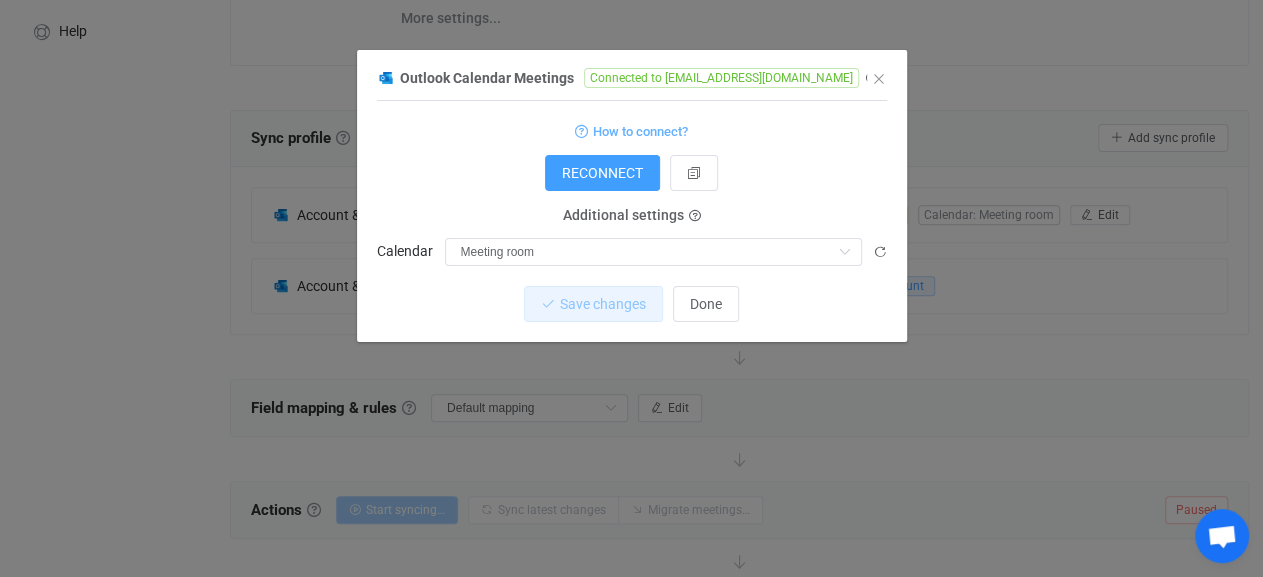 drag, startPoint x: 909, startPoint y: 64, endPoint x: 895, endPoint y: 69, distance: 14.866069 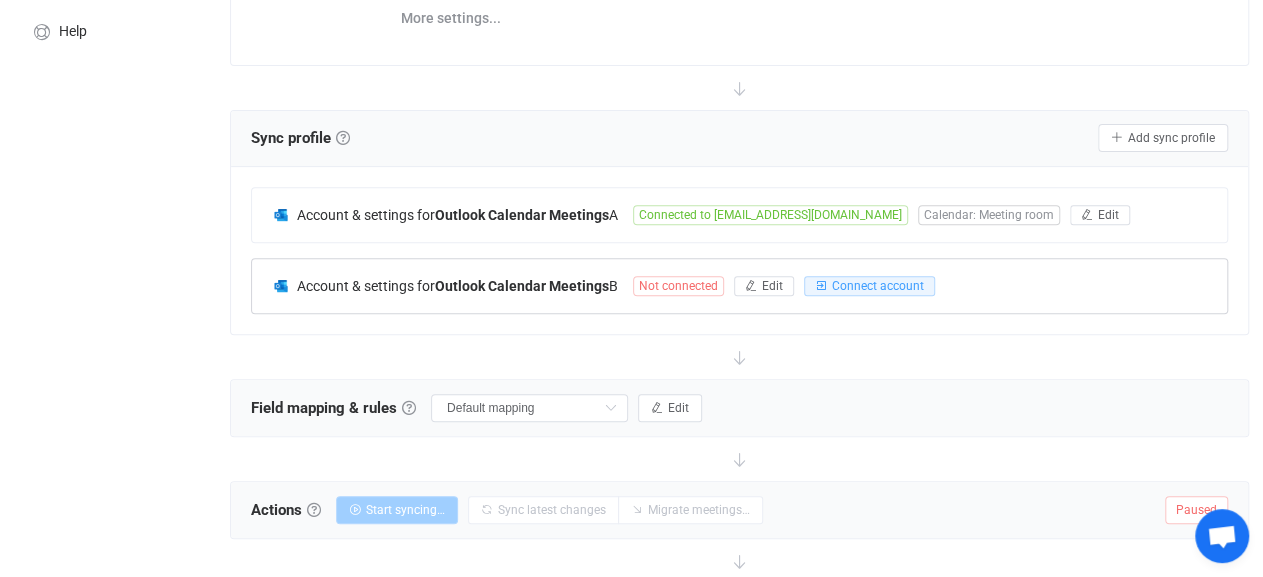 click on "Not connected" at bounding box center (678, 286) 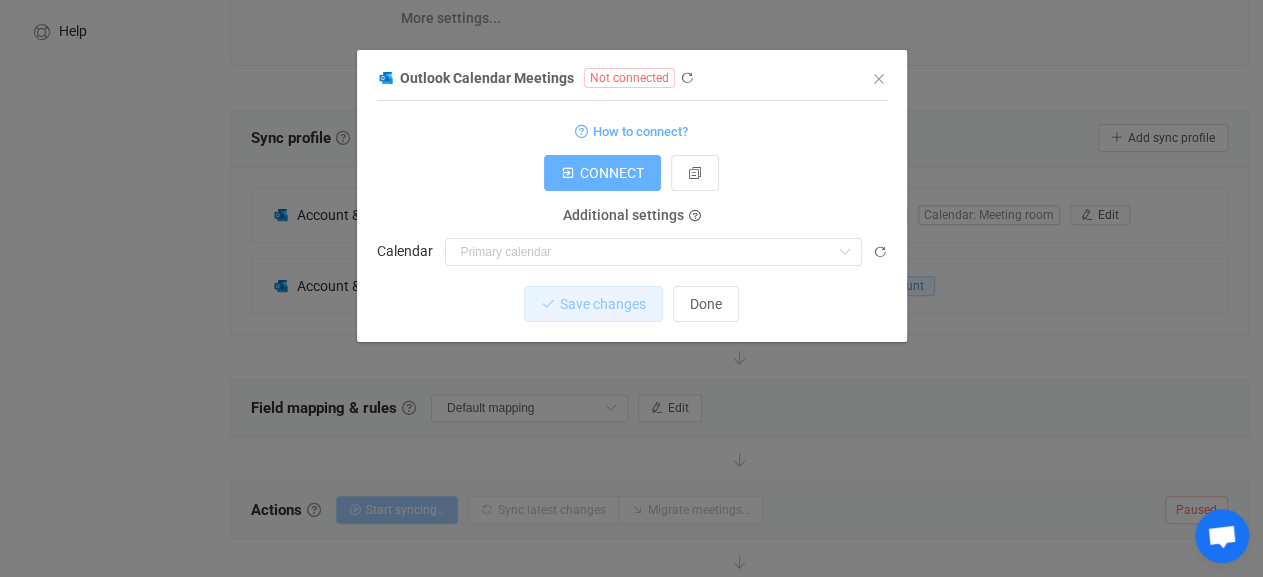 click on "CONNECT" at bounding box center [612, 173] 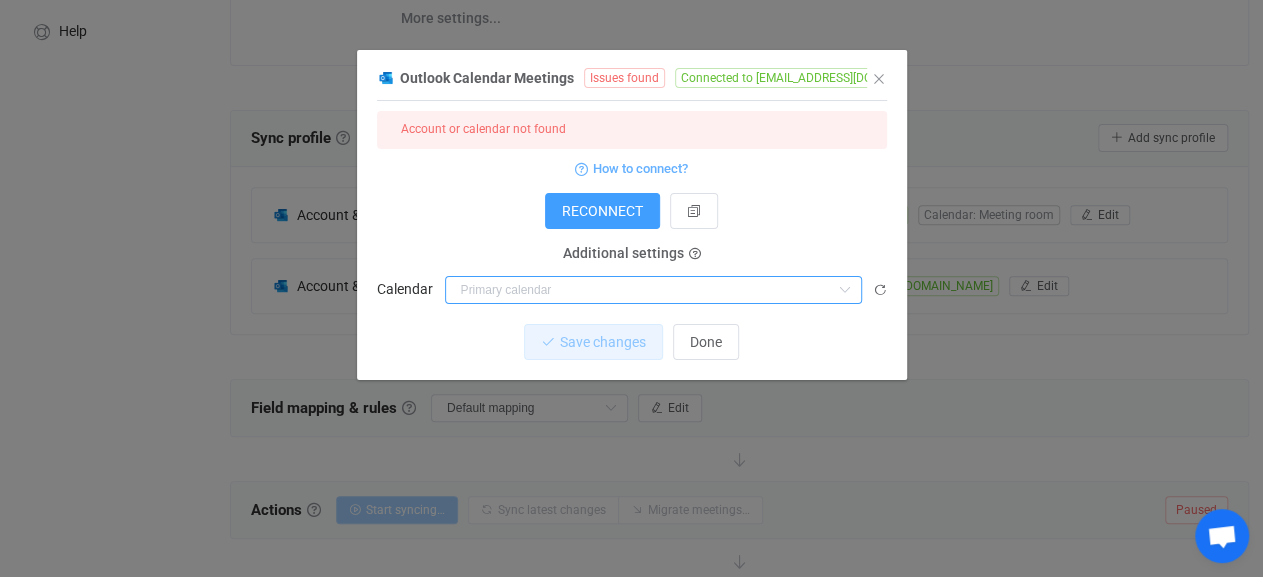 click at bounding box center (653, 290) 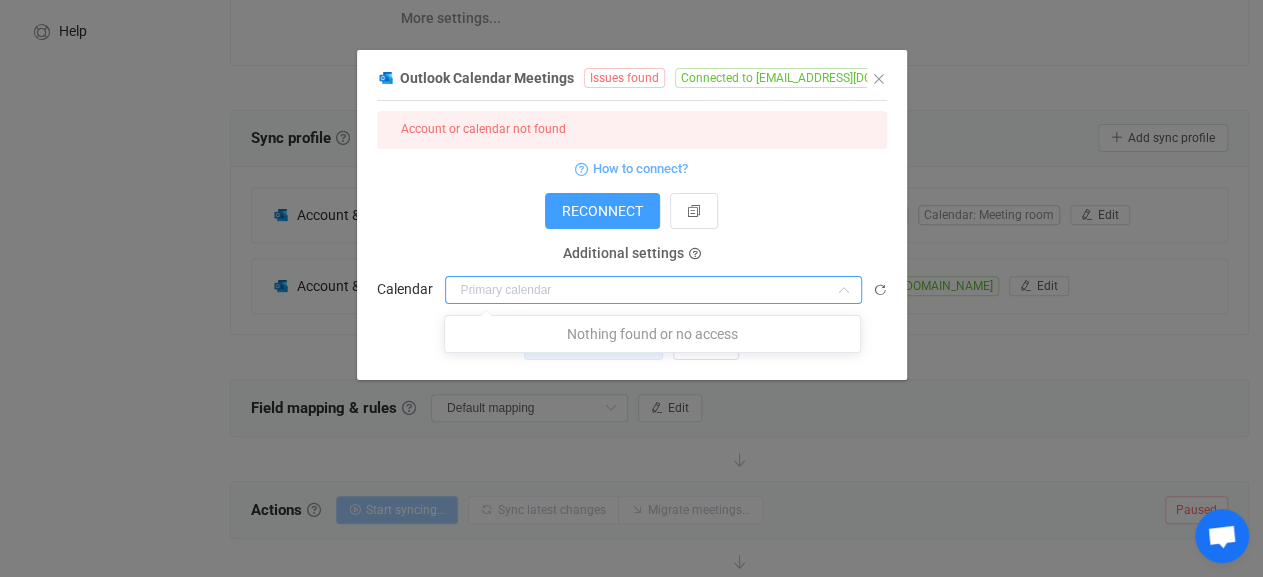 click at bounding box center [653, 290] 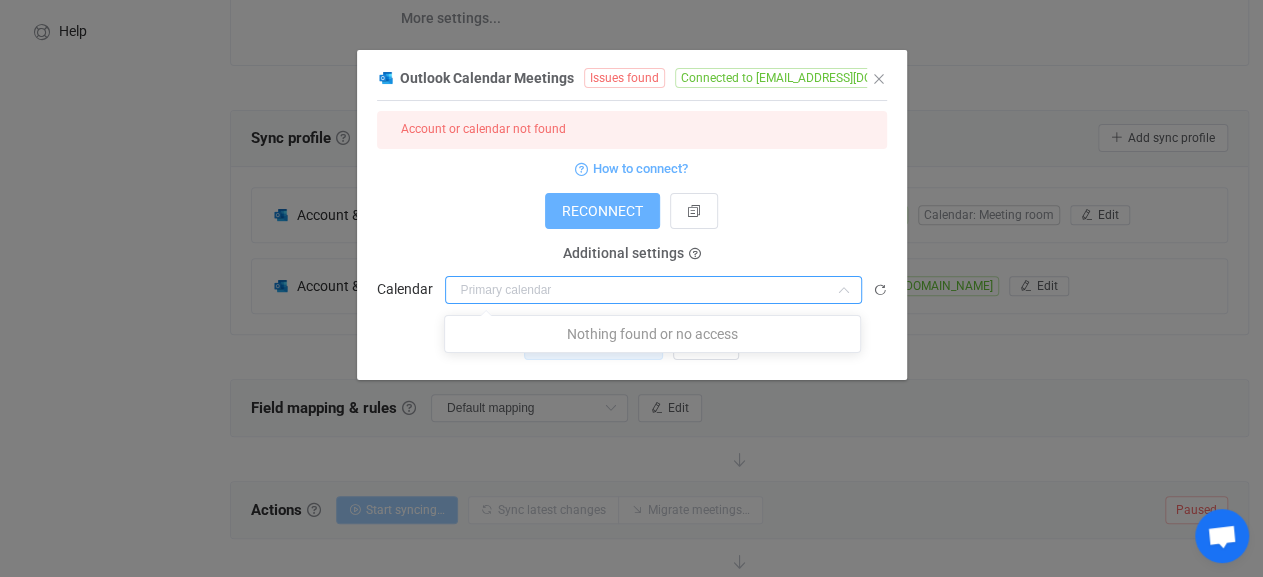click on "RECONNECT" at bounding box center [602, 211] 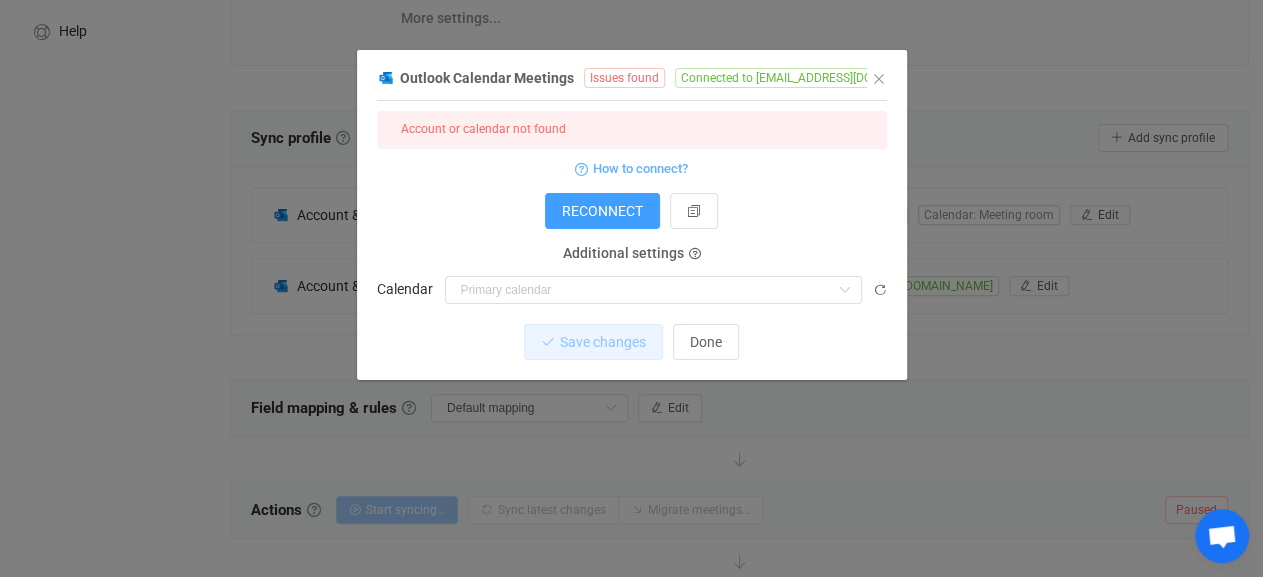 click on "Outlook Calendar Meetings Issues found Connected  to [EMAIL_ADDRESS][DOMAIN_NAME] 1 { {
"connectionType": "default",
"accessToken": "***",
"refreshToken": "***"
} Standard output:
Output saved to the file Account or calendar not found
How to connect?
Connection type Using the SyncPenguin Entra ID app registration Using a custom Entra ID app registration Using the SyncPenguin Entra ID app registration RECONNECT Client credentials Tenant ID Client credentials Client ID Client credentials Client secret User group User group
Nothing found or no access
Additional settings User or room email Additional settings Calendar Save changes Done" at bounding box center [632, 222] 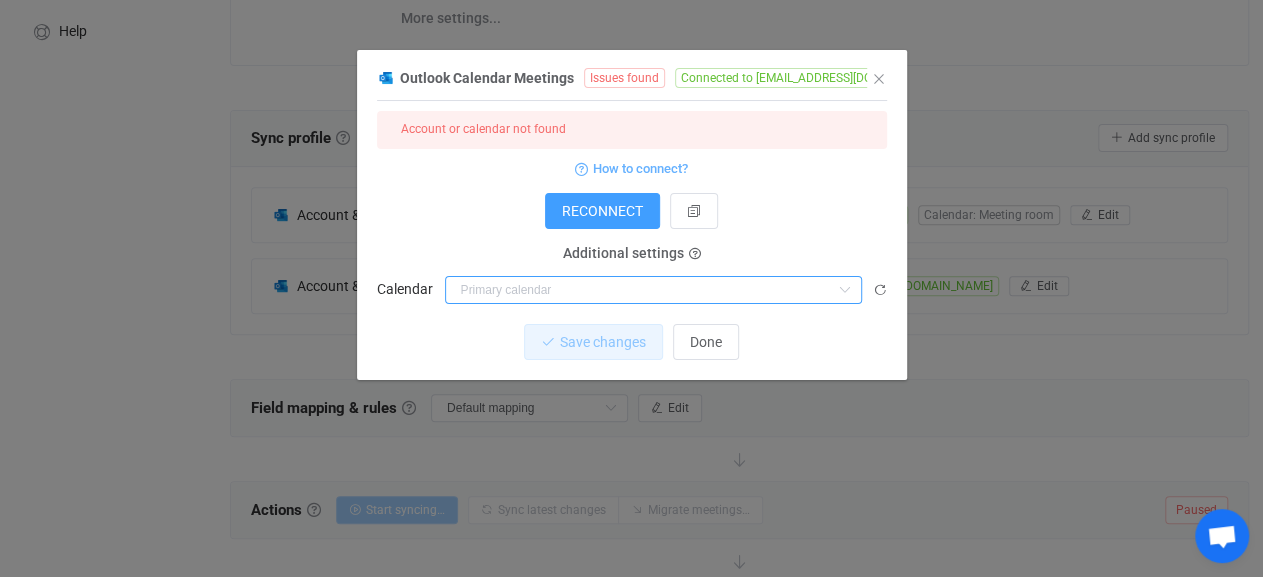 click at bounding box center [653, 290] 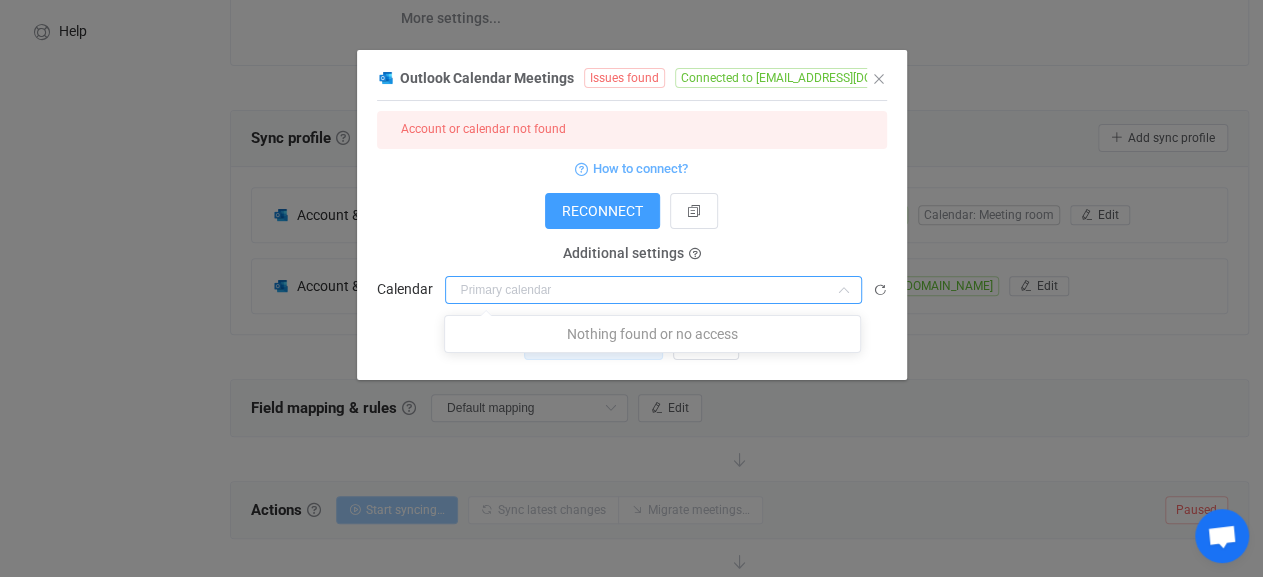 click at bounding box center (653, 290) 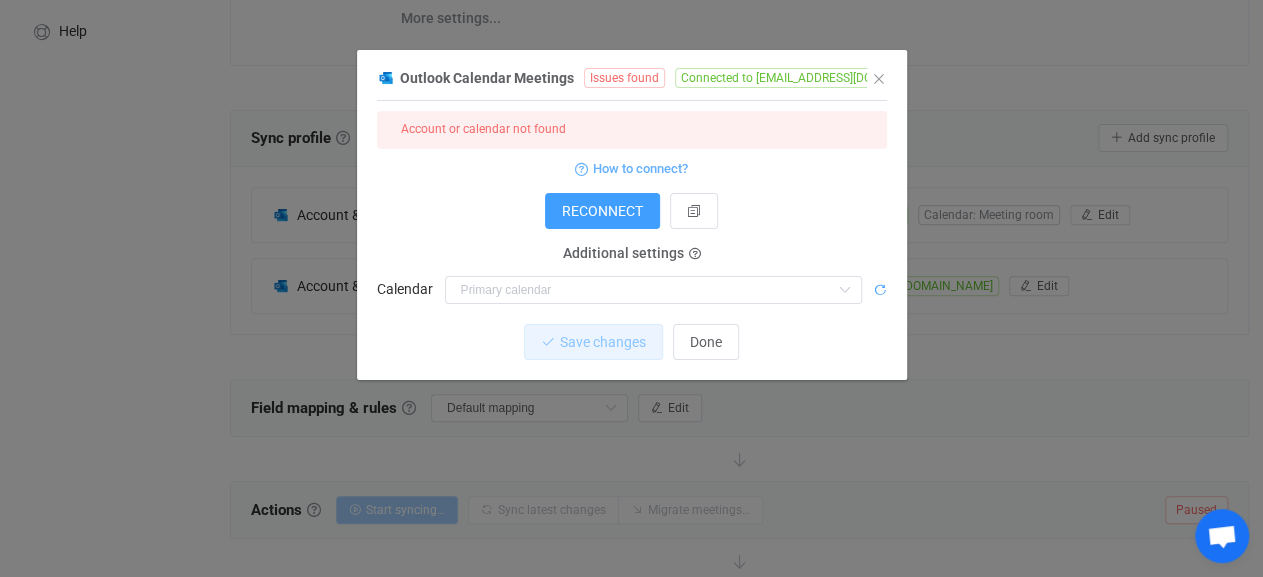 click at bounding box center [880, 290] 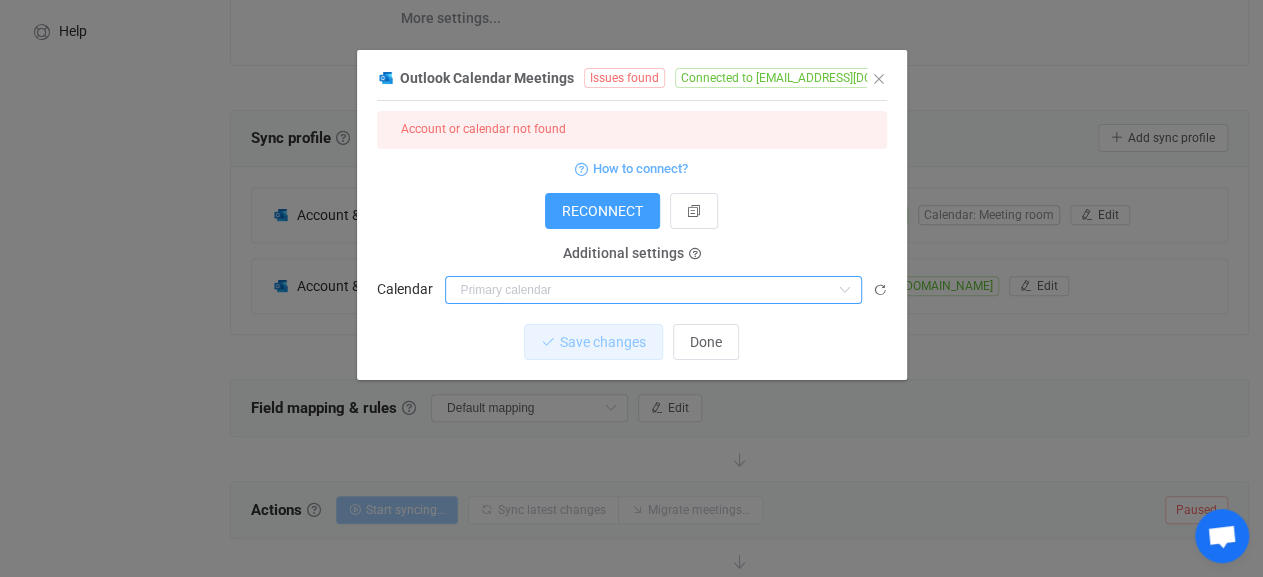 click at bounding box center [653, 290] 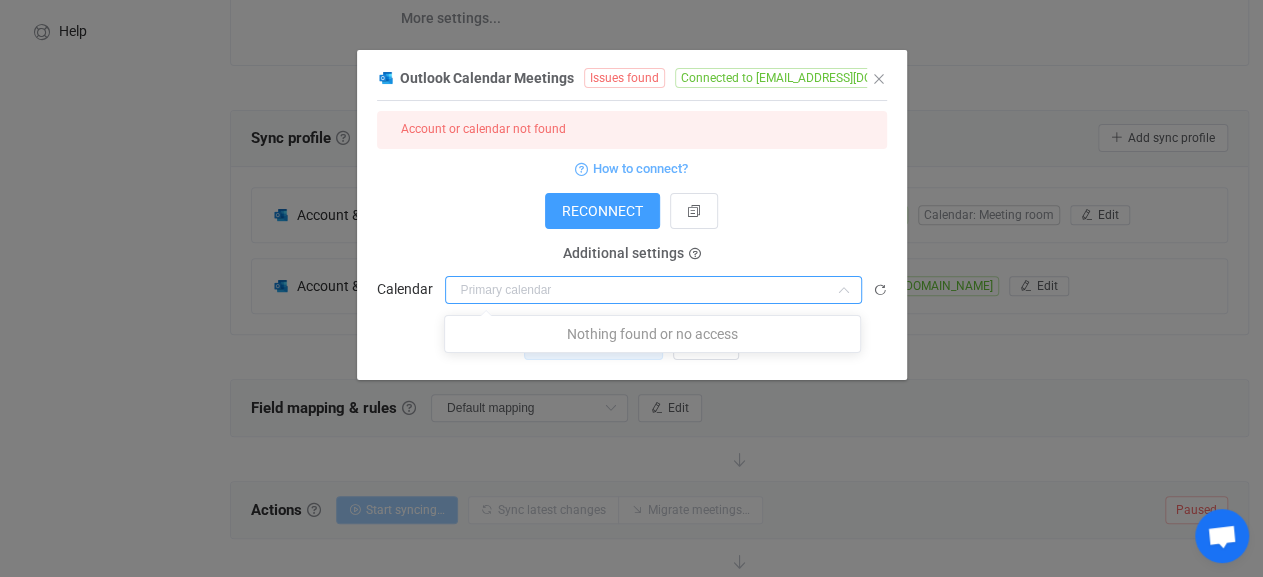 click at bounding box center [653, 290] 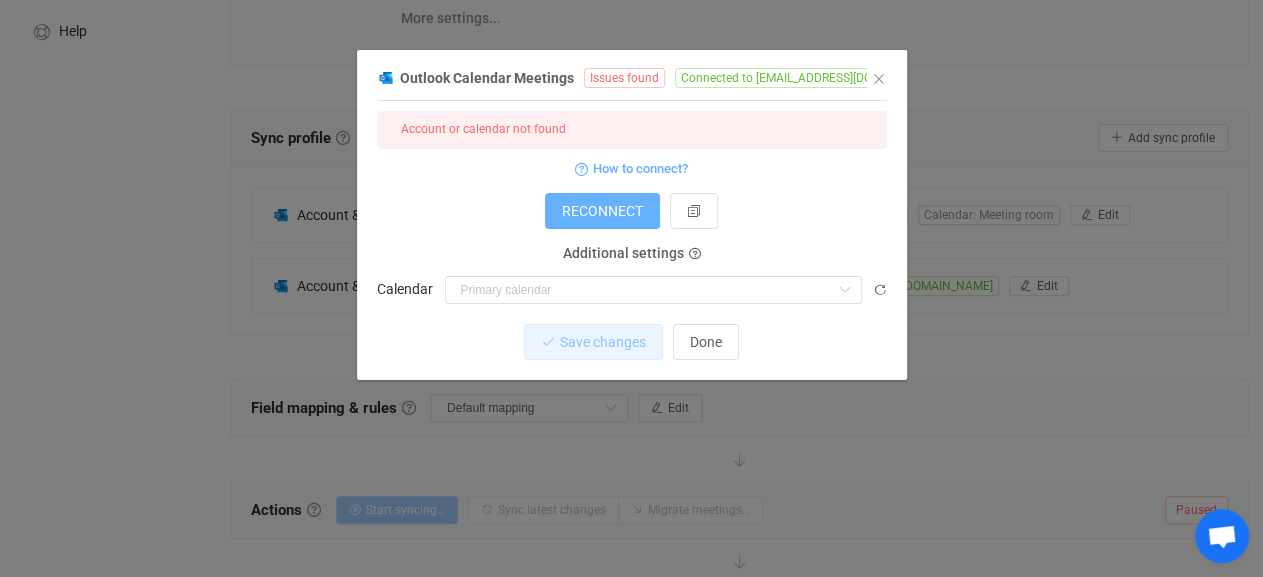 click on "RECONNECT" at bounding box center (602, 211) 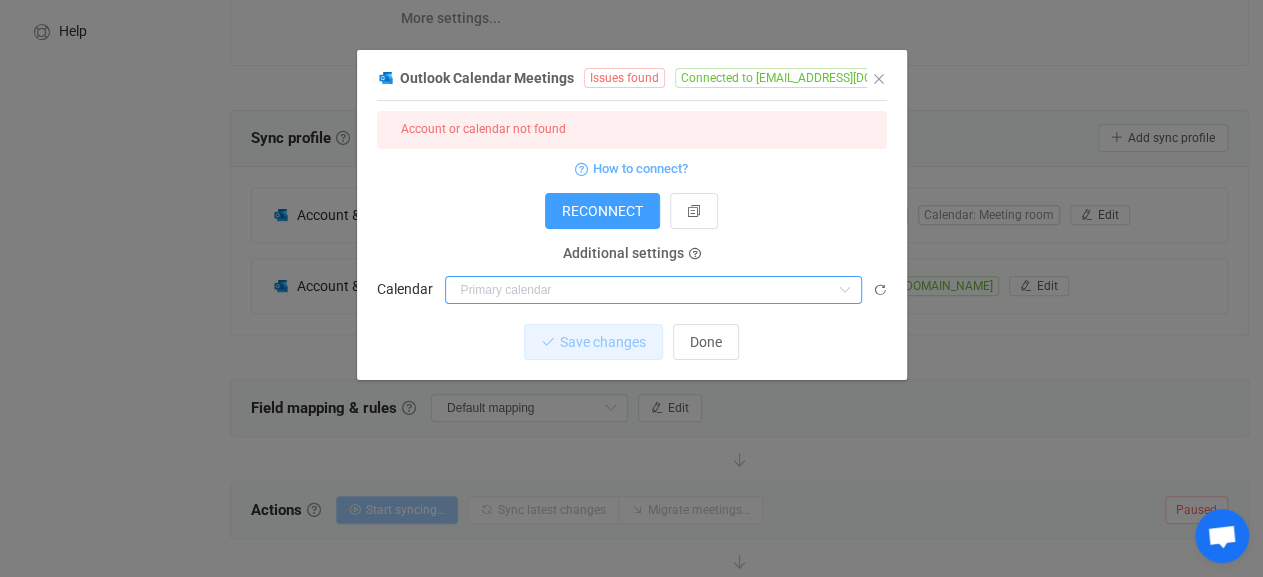 click at bounding box center (653, 290) 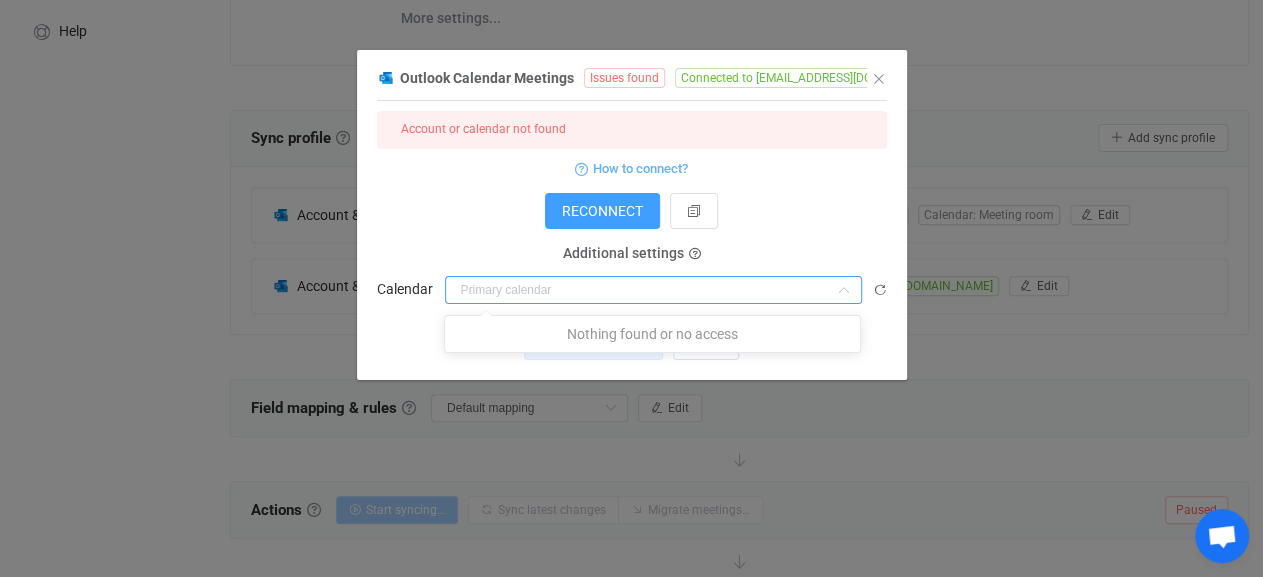 drag, startPoint x: 848, startPoint y: 213, endPoint x: 825, endPoint y: 215, distance: 23.086792 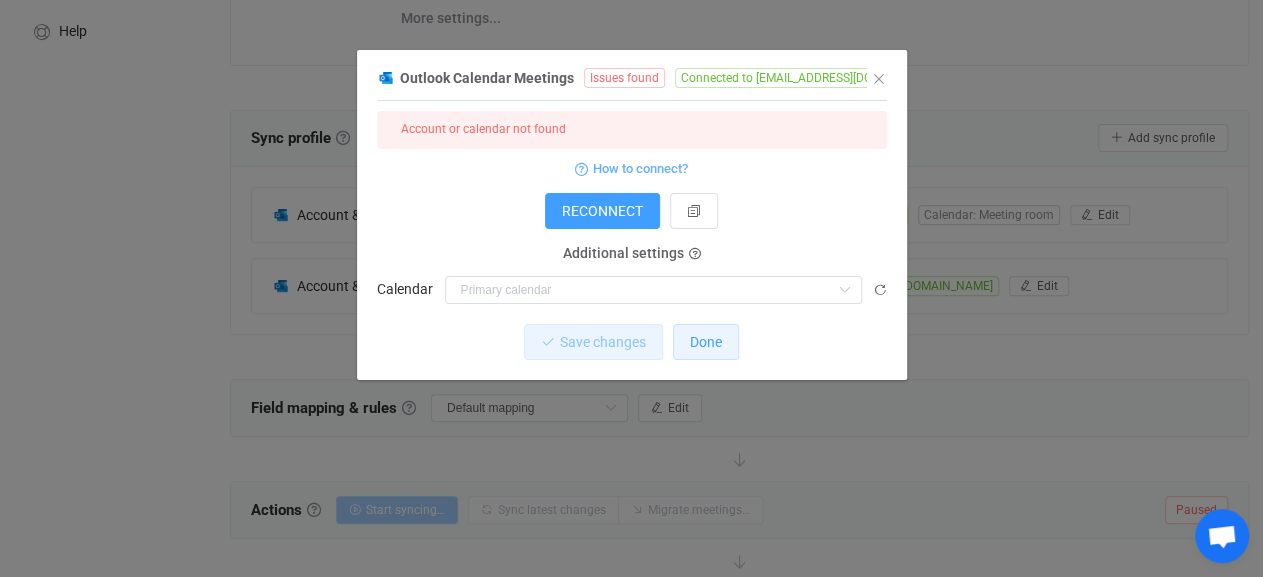 click on "Done" at bounding box center [706, 342] 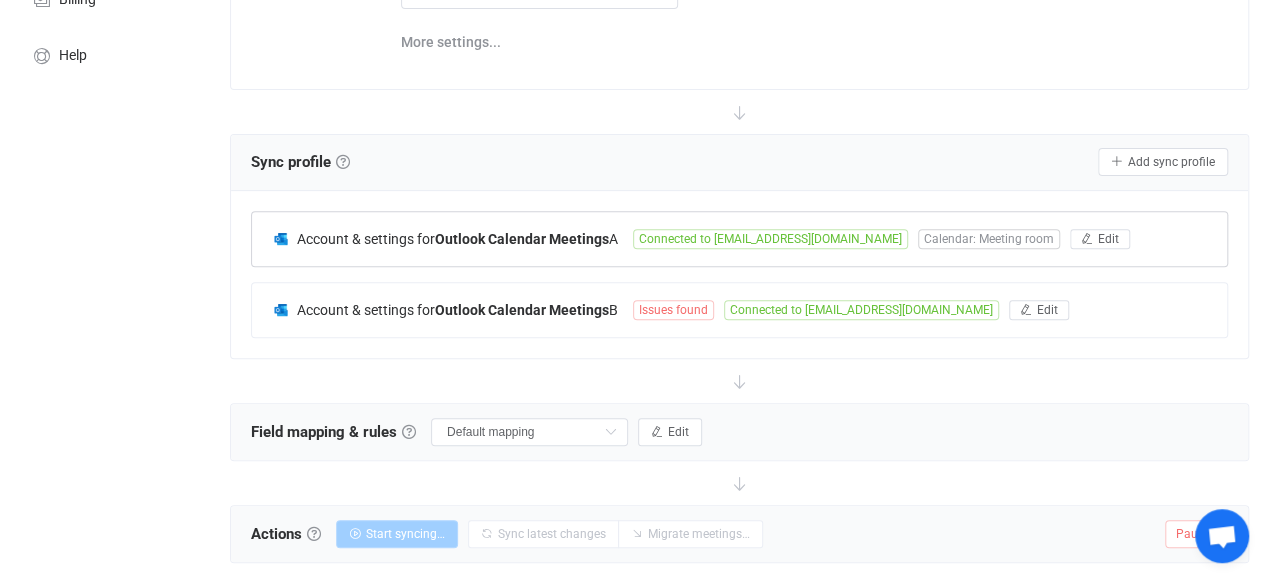 scroll, scrollTop: 316, scrollLeft: 0, axis: vertical 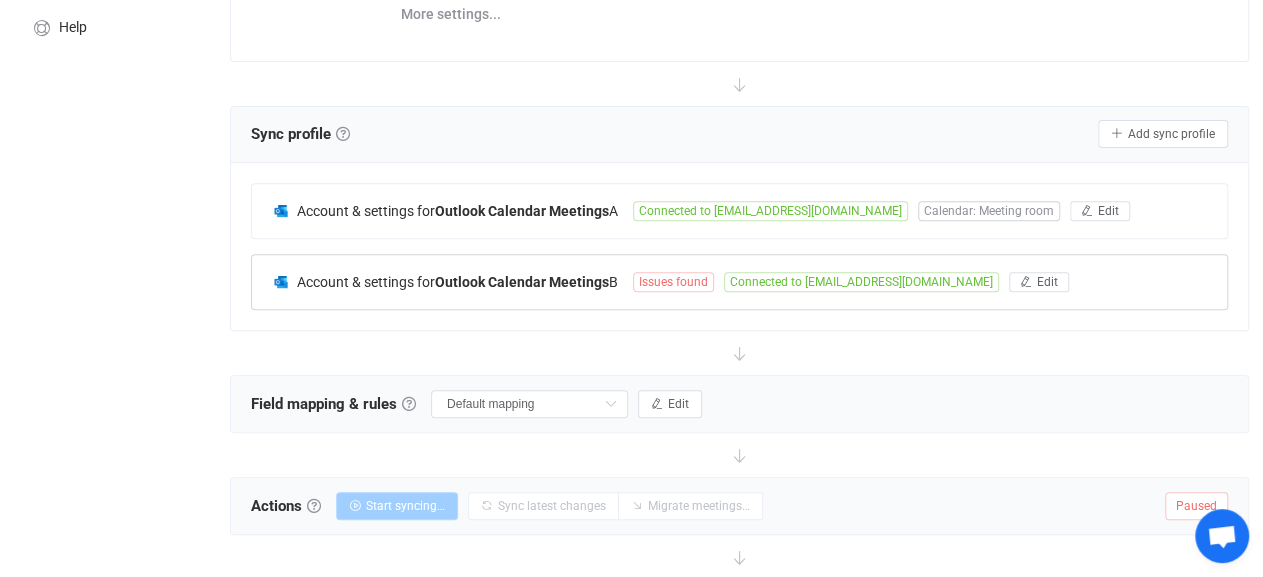 click on "Issues found" at bounding box center (673, 282) 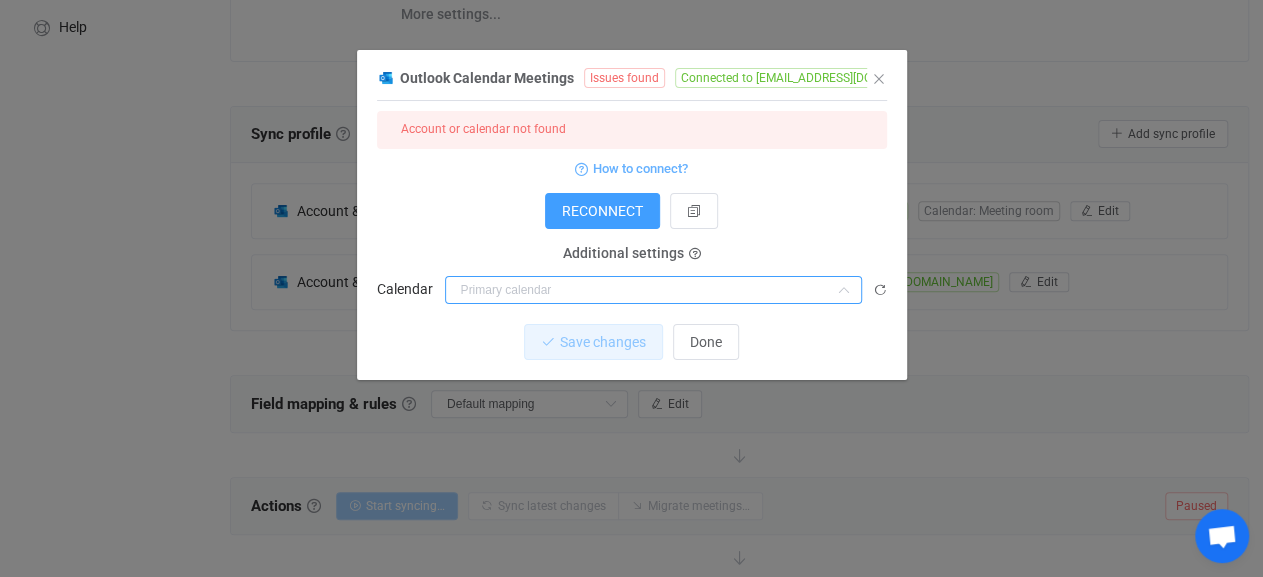 click at bounding box center (653, 290) 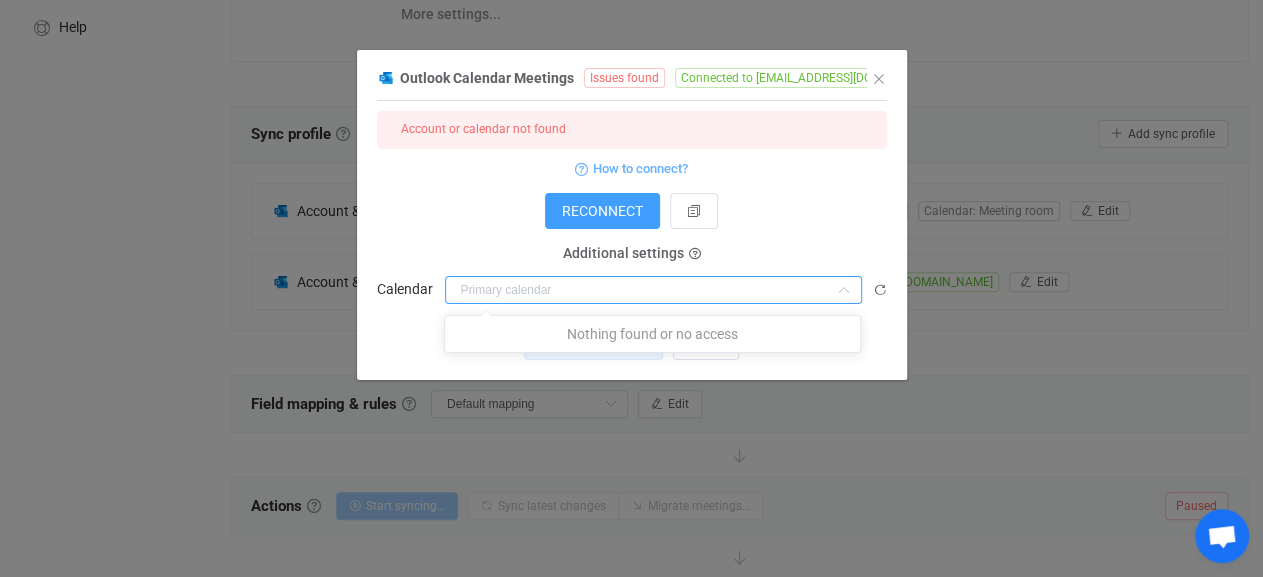drag, startPoint x: 769, startPoint y: 327, endPoint x: 827, endPoint y: 307, distance: 61.351448 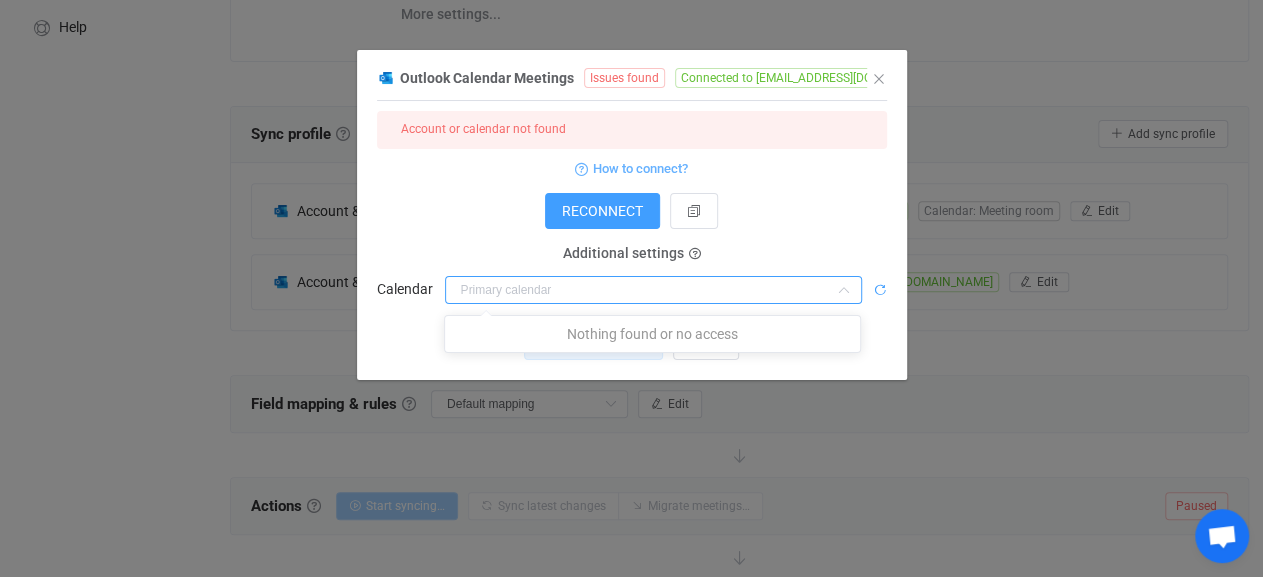 click at bounding box center [880, 290] 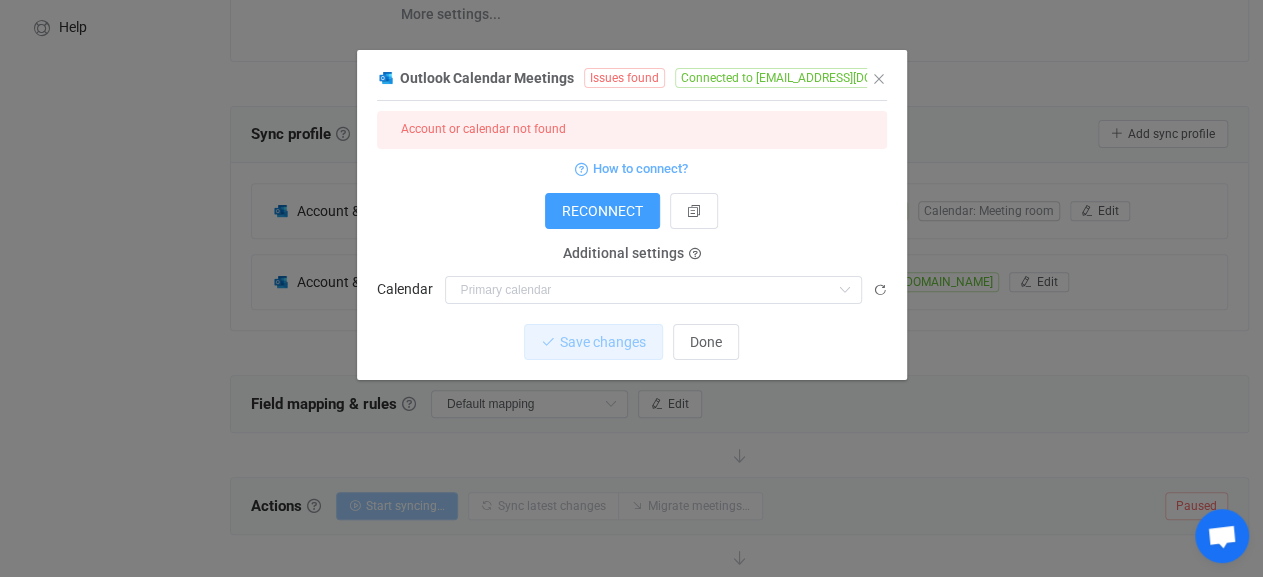 click at bounding box center [880, 290] 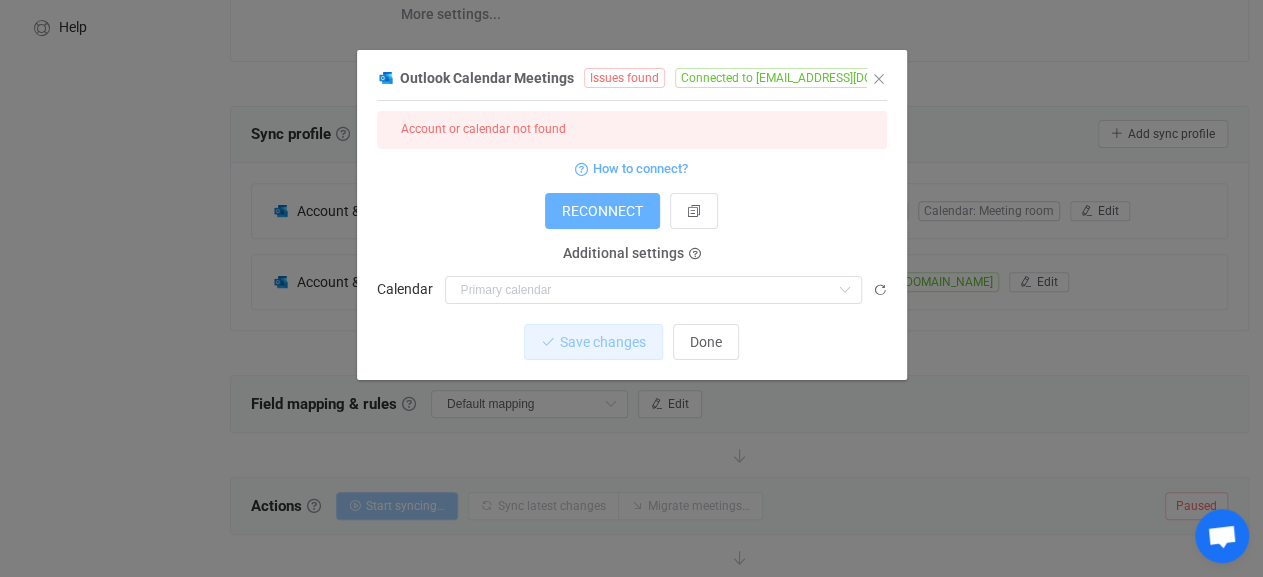 click on "RECONNECT" at bounding box center (602, 211) 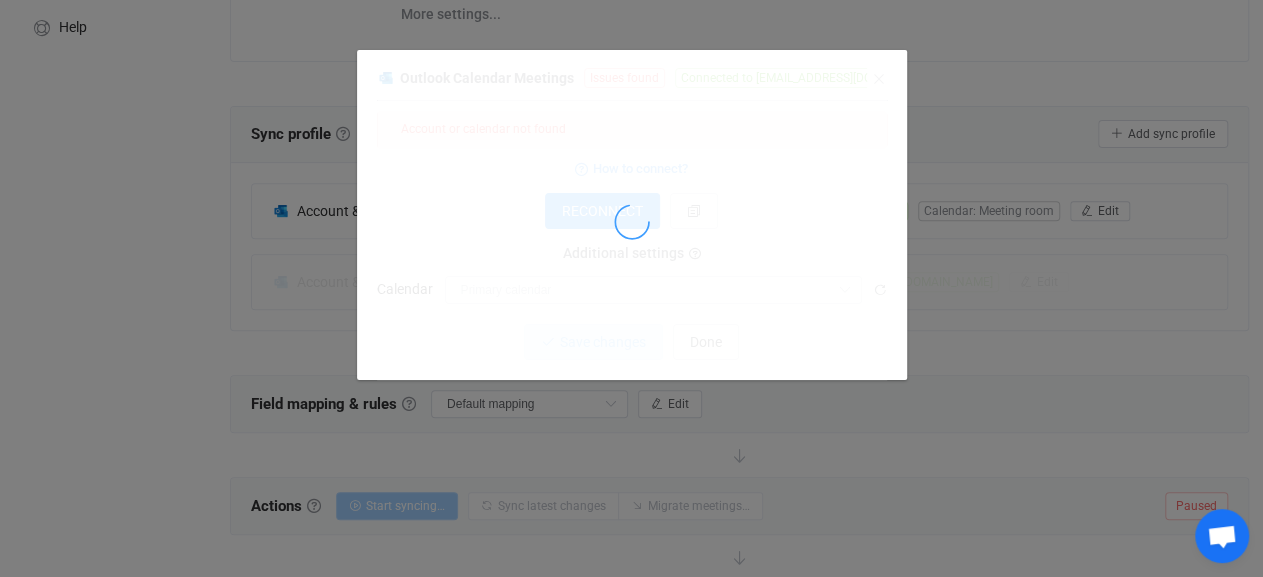 click on "Outlook Calendar Meetings Issues found Connected  to [EMAIL_ADDRESS][DOMAIN_NAME] 1 { {
"connectionType": "default",
"accessToken": "***",
"refreshToken": "***"
} Standard output:
Output saved to the file Account or calendar not found
How to connect?
Connection type Using the SyncPenguin Entra ID app registration Using a custom Entra ID app registration Using the SyncPenguin Entra ID app registration RECONNECT Client credentials Tenant ID Client credentials Client ID Client credentials Client secret User group User group
Nothing found or no access
Additional settings User or room email Additional settings Calendar Save changes Done" at bounding box center [632, 222] 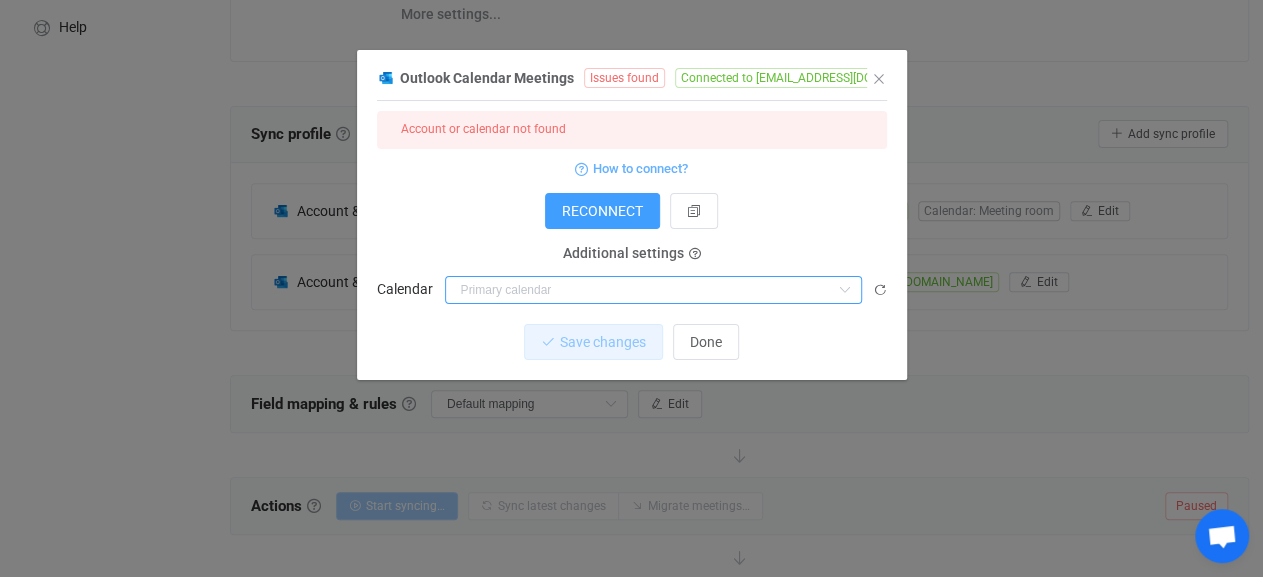 click at bounding box center (653, 290) 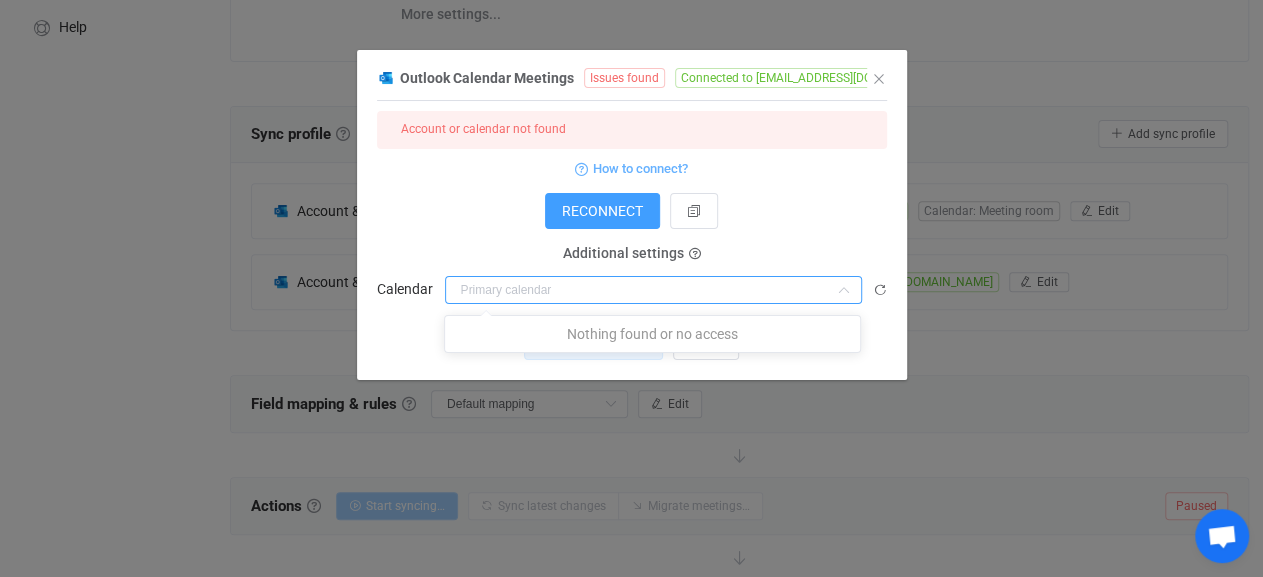 click at bounding box center [653, 290] 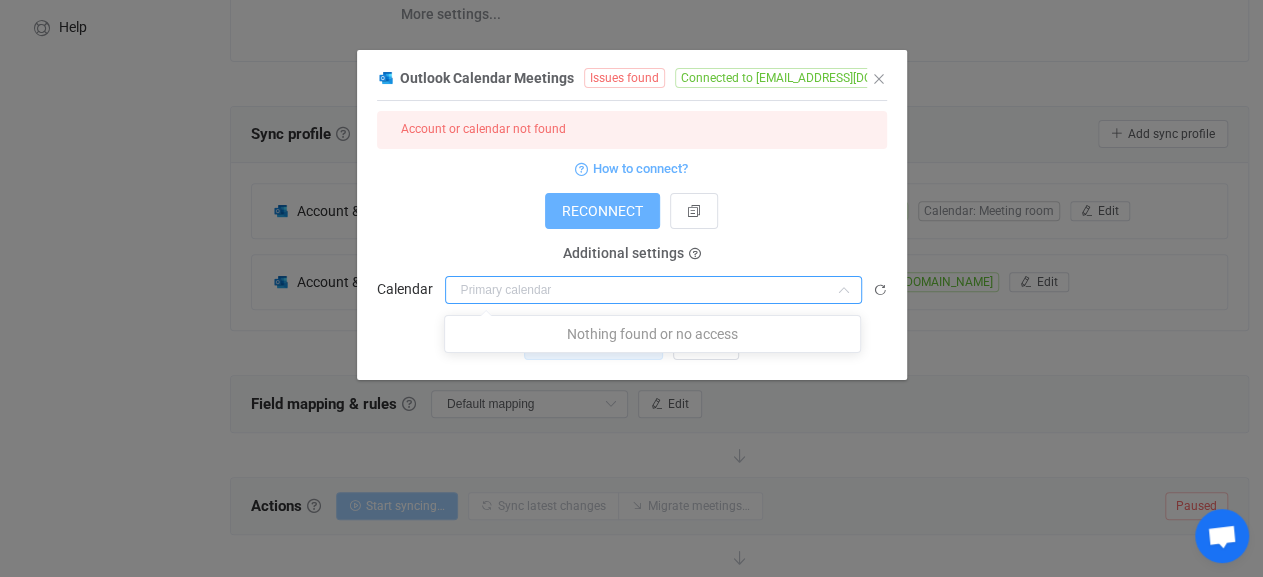 click on "RECONNECT" at bounding box center (602, 211) 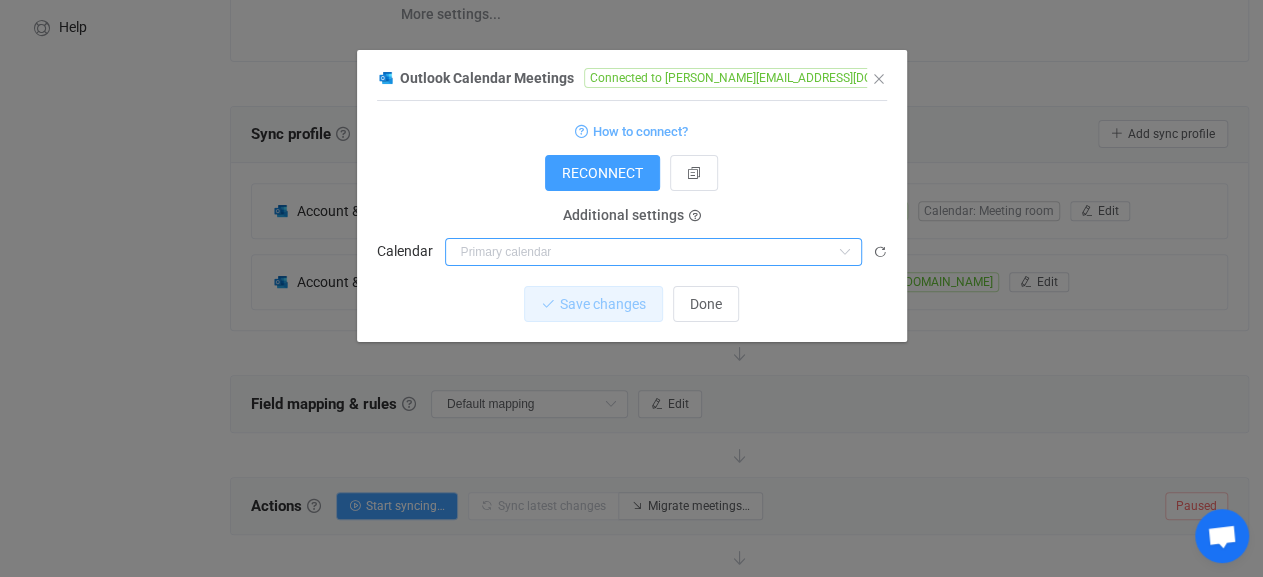 click at bounding box center (653, 252) 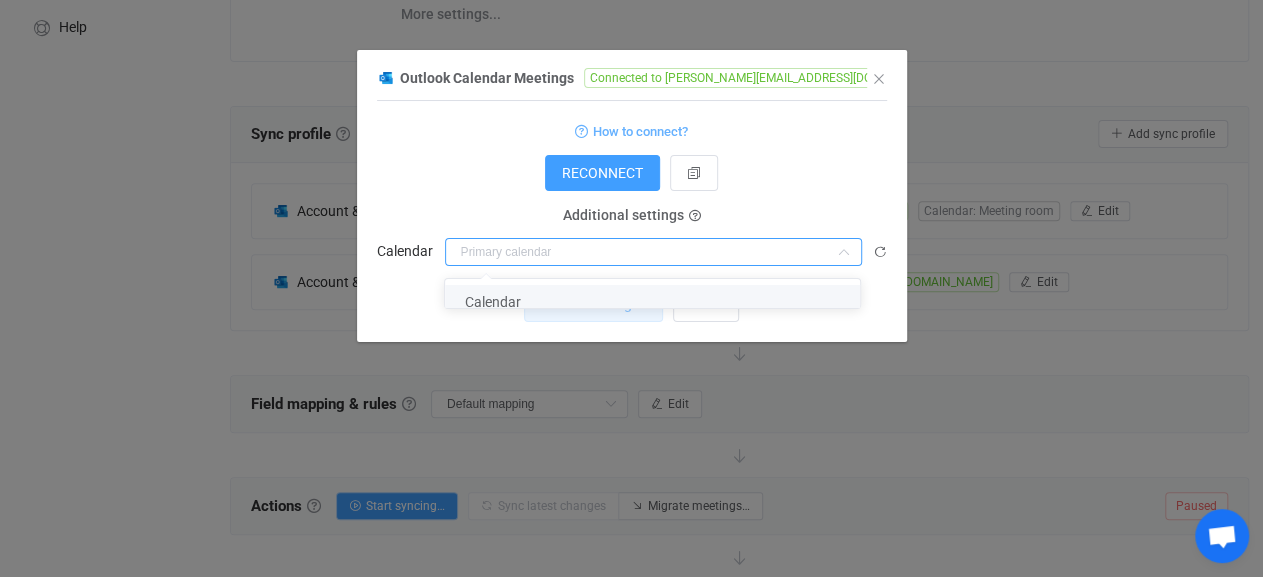 click on "Calendar" at bounding box center (661, 302) 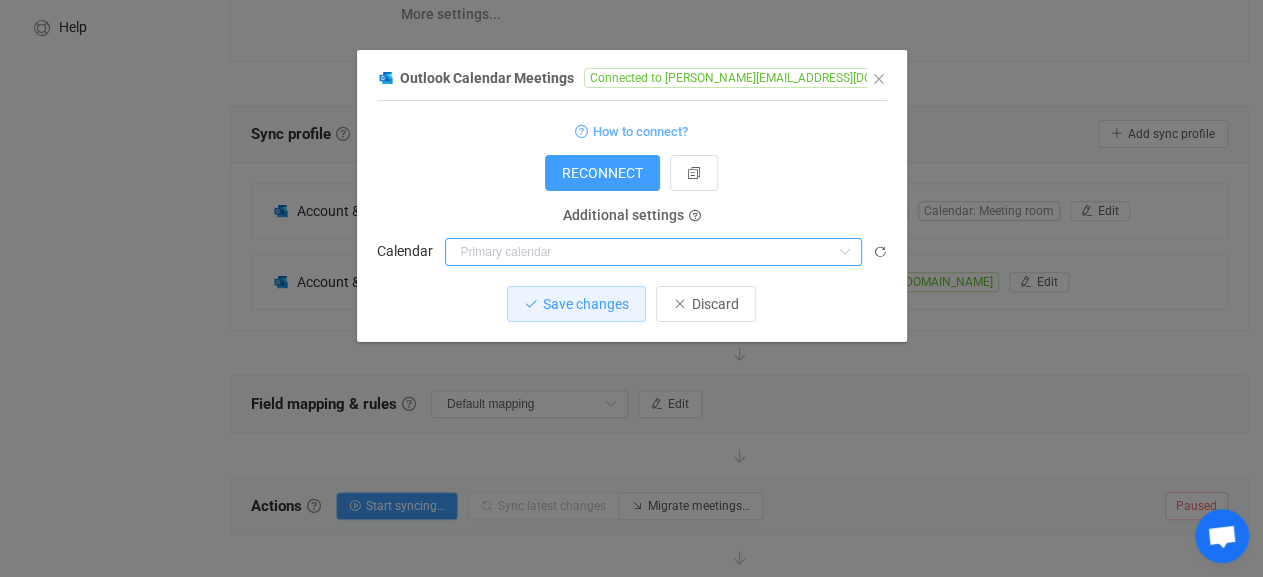 type on "Calendar" 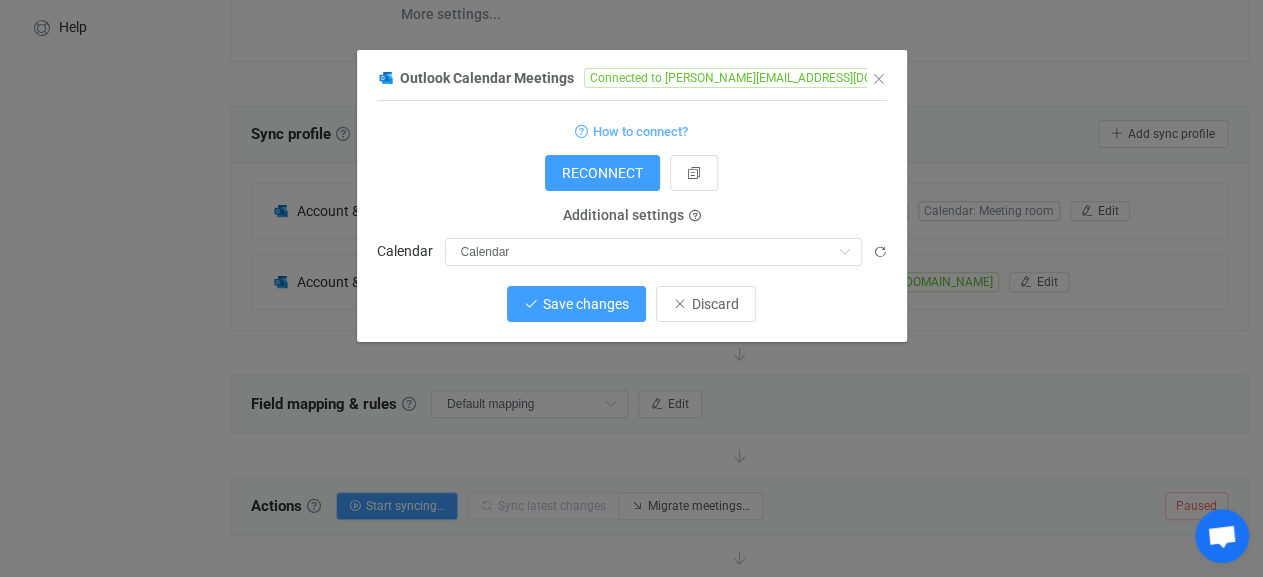 click on "Save changes" at bounding box center (586, 304) 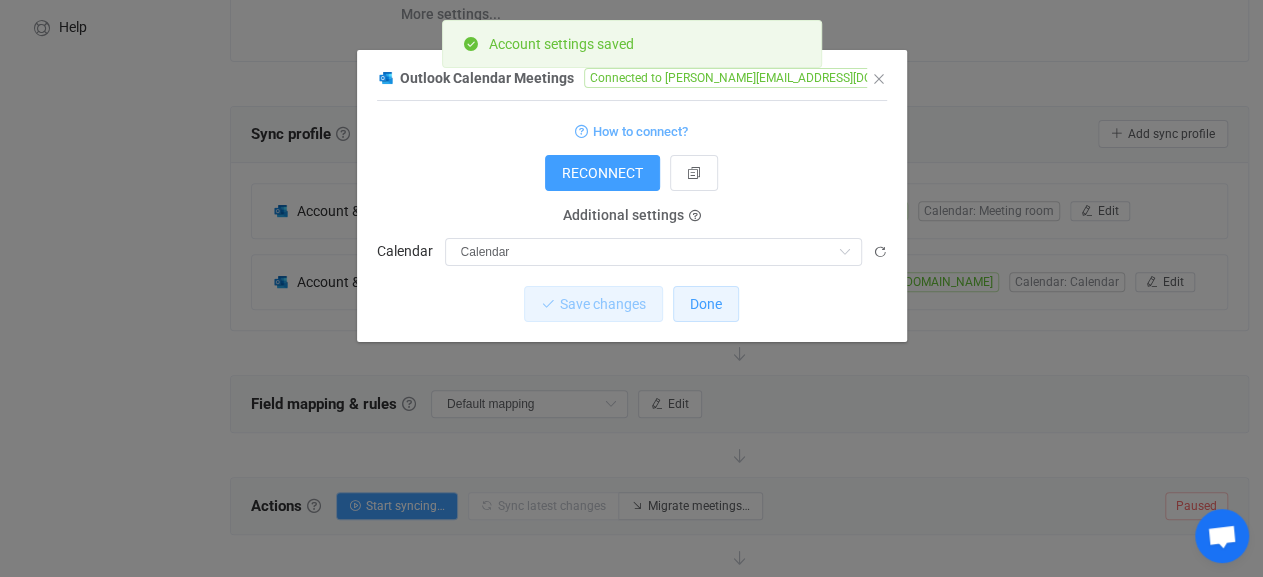 click on "Done" at bounding box center (706, 304) 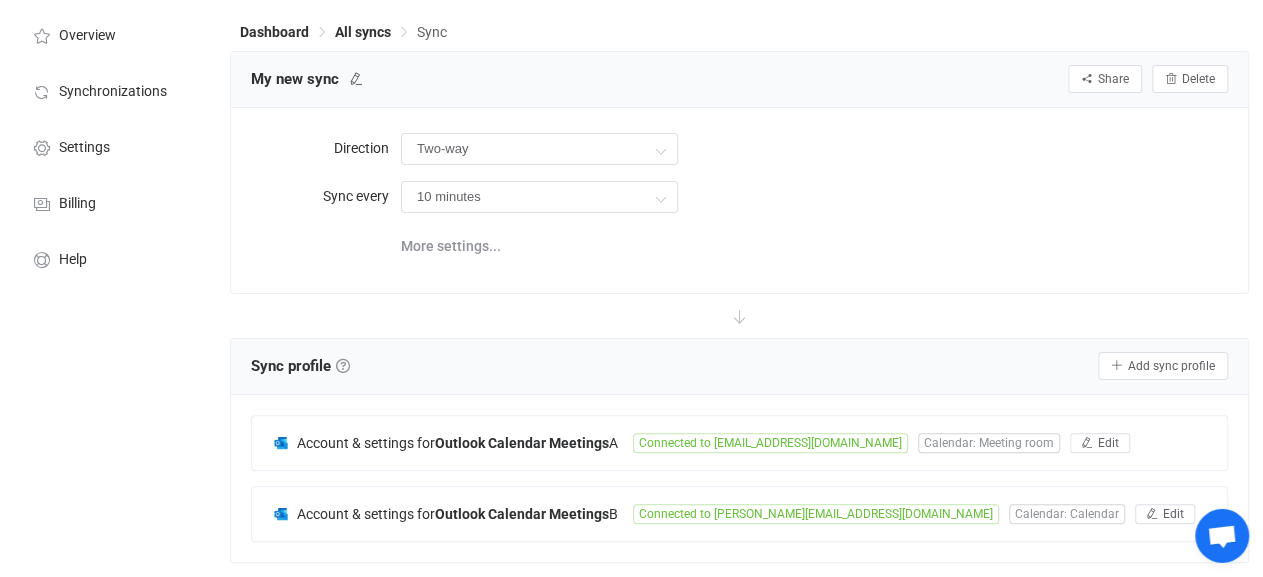 scroll, scrollTop: 0, scrollLeft: 0, axis: both 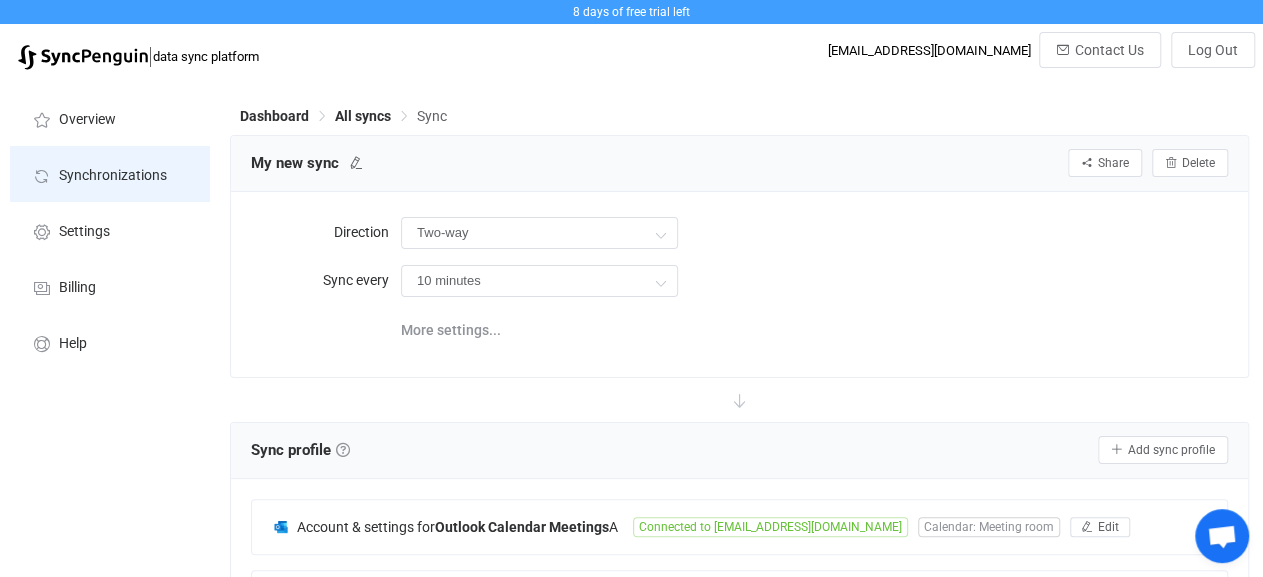 click on "Synchronizations" at bounding box center [113, 176] 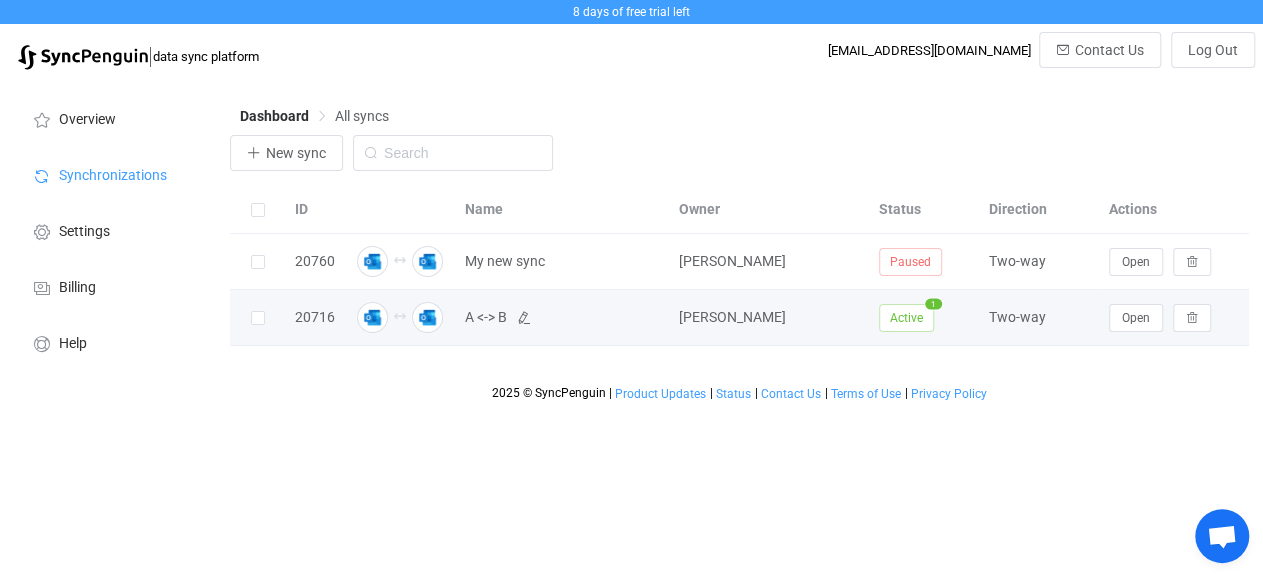 click on "A <-> B" at bounding box center (486, 317) 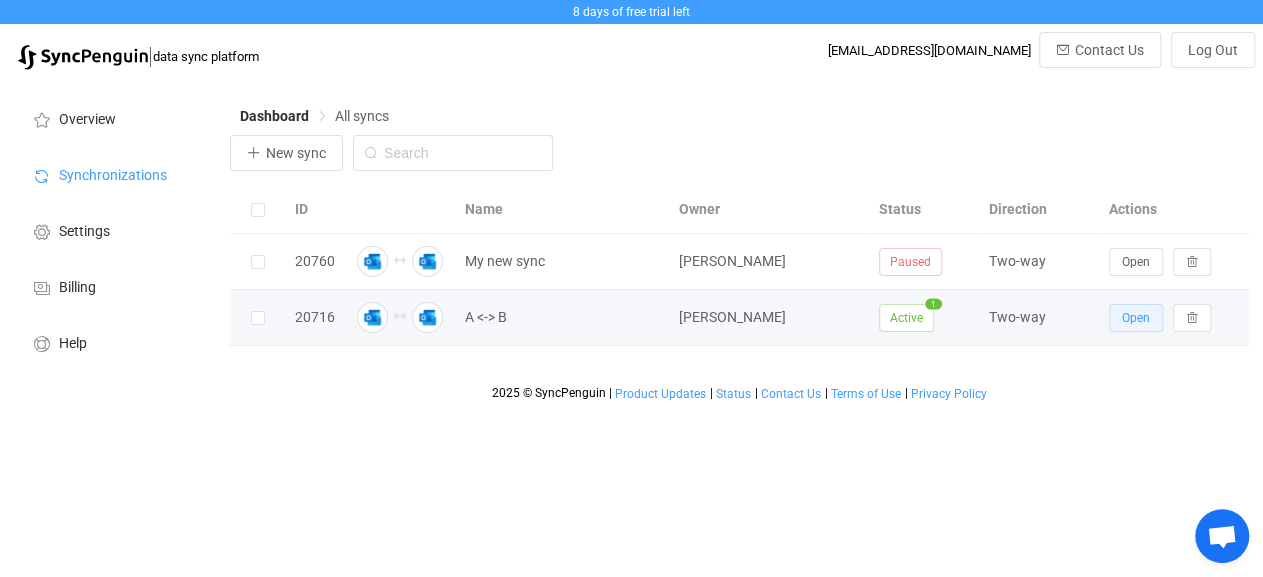 click on "Open" at bounding box center (1136, 318) 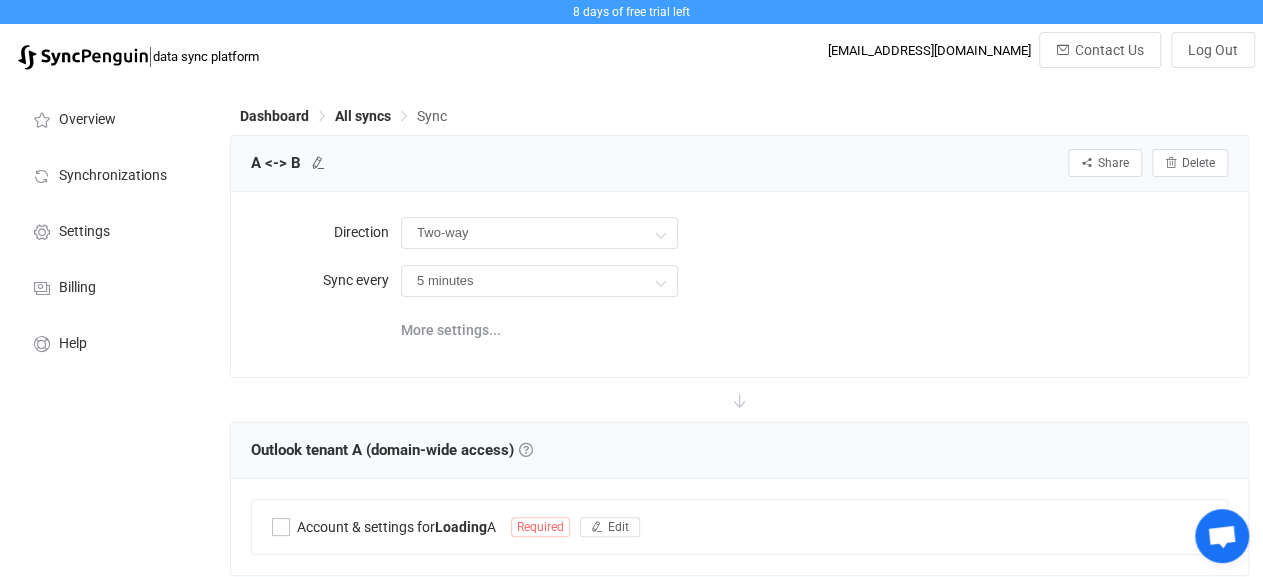 type on "10 minutes" 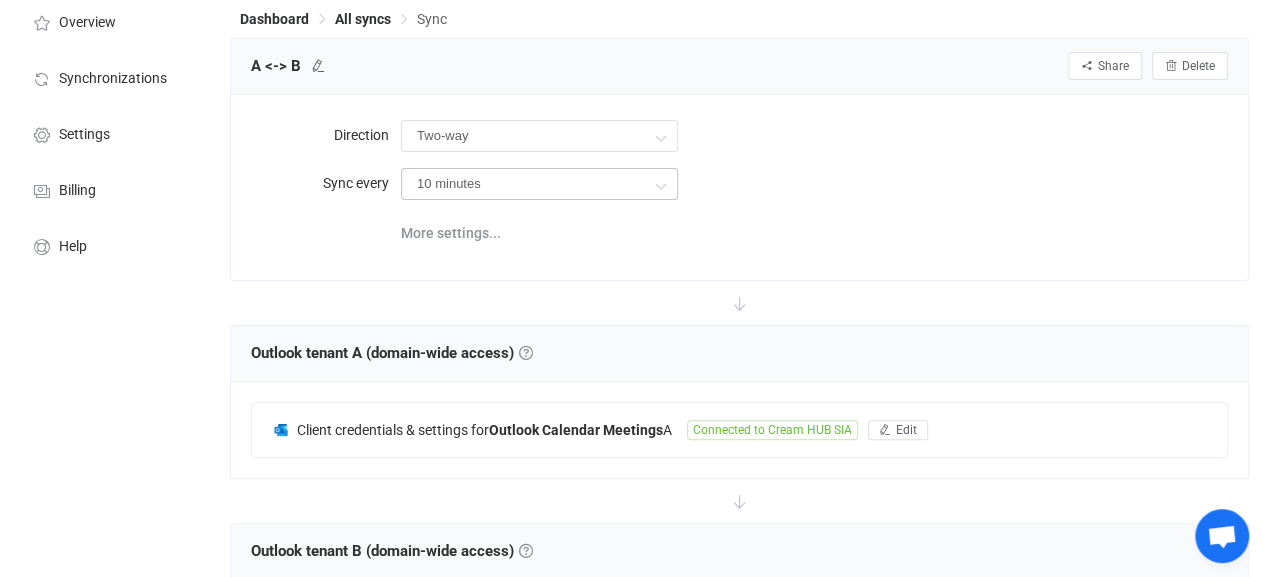 scroll, scrollTop: 0, scrollLeft: 0, axis: both 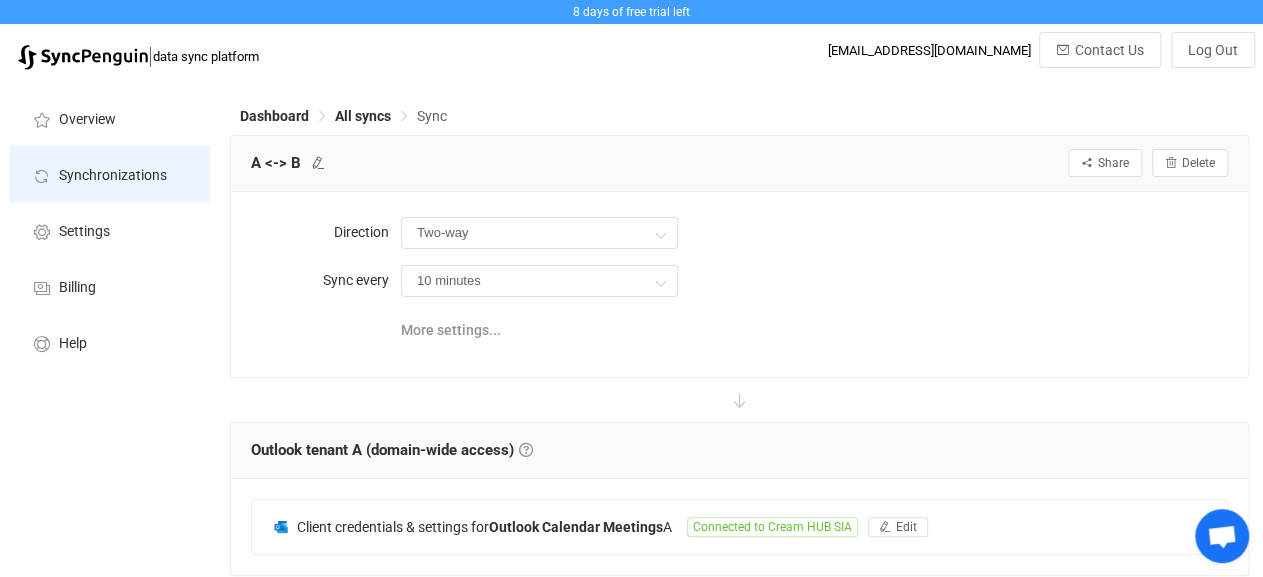 click on "Synchronizations" at bounding box center (110, 174) 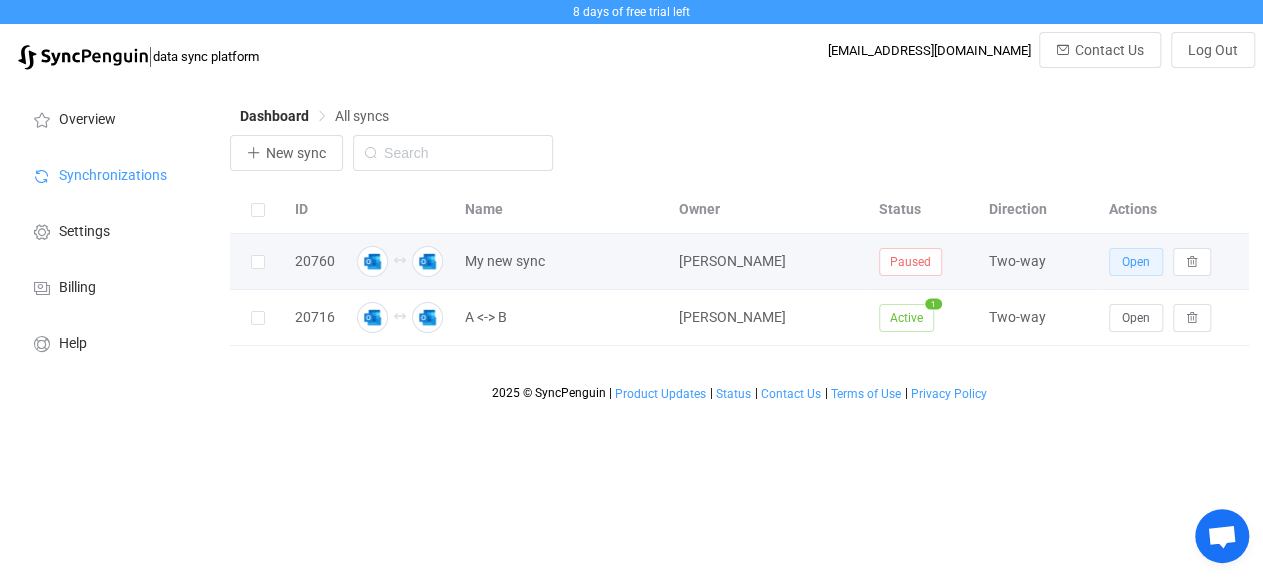 click on "Open" at bounding box center [1136, 262] 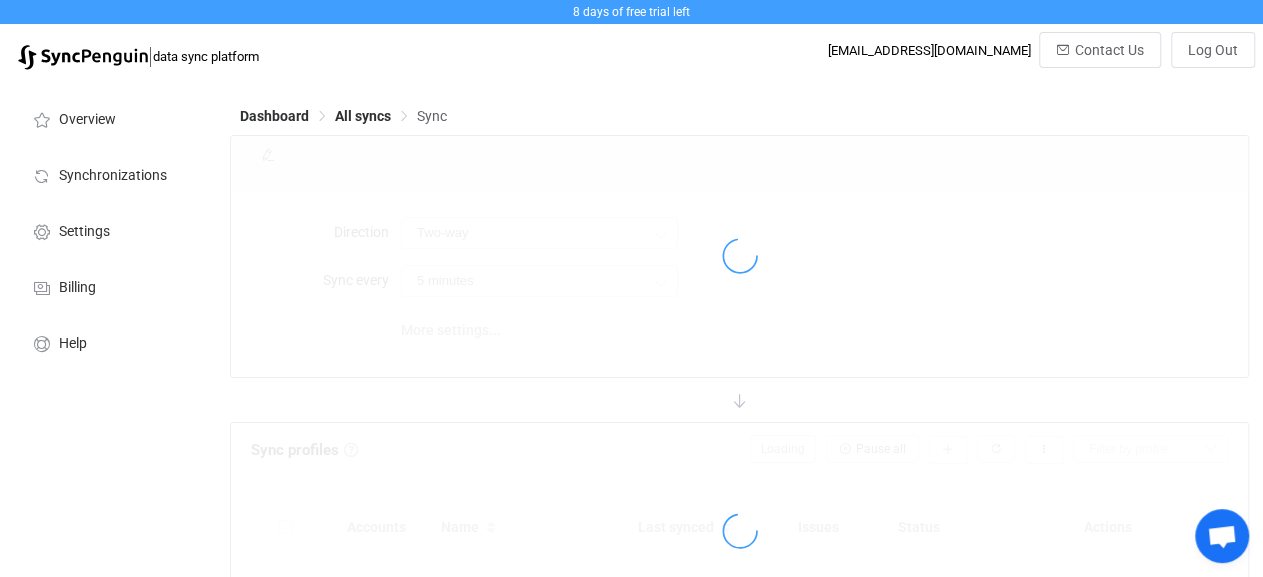 type on "10 minutes" 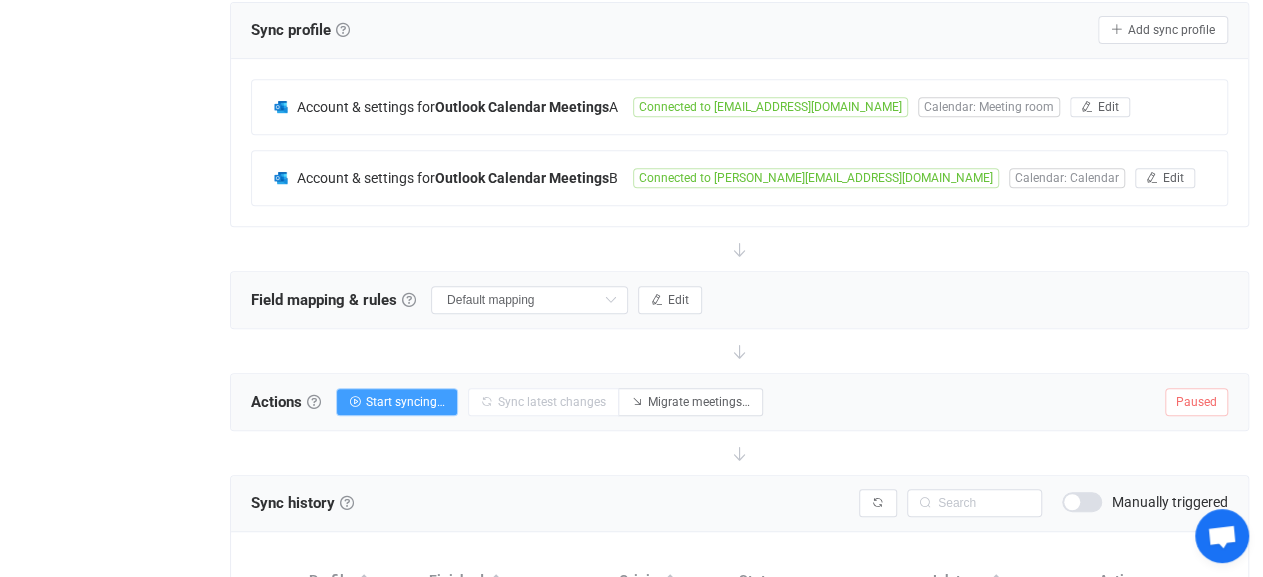 scroll, scrollTop: 316, scrollLeft: 0, axis: vertical 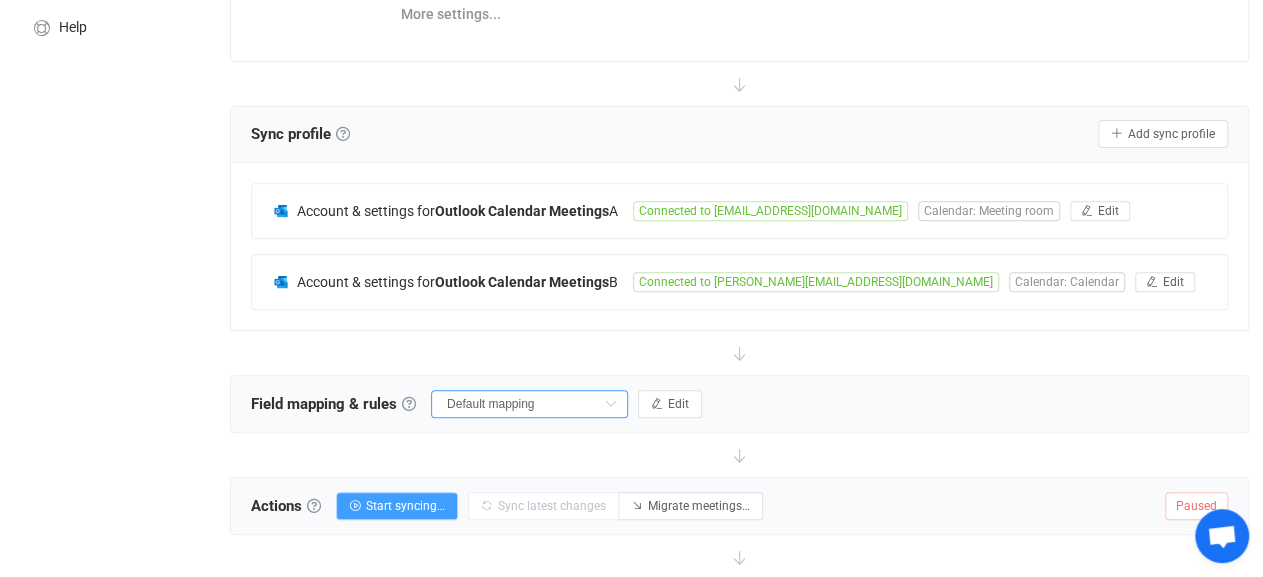 click on "Default mapping" at bounding box center [529, 404] 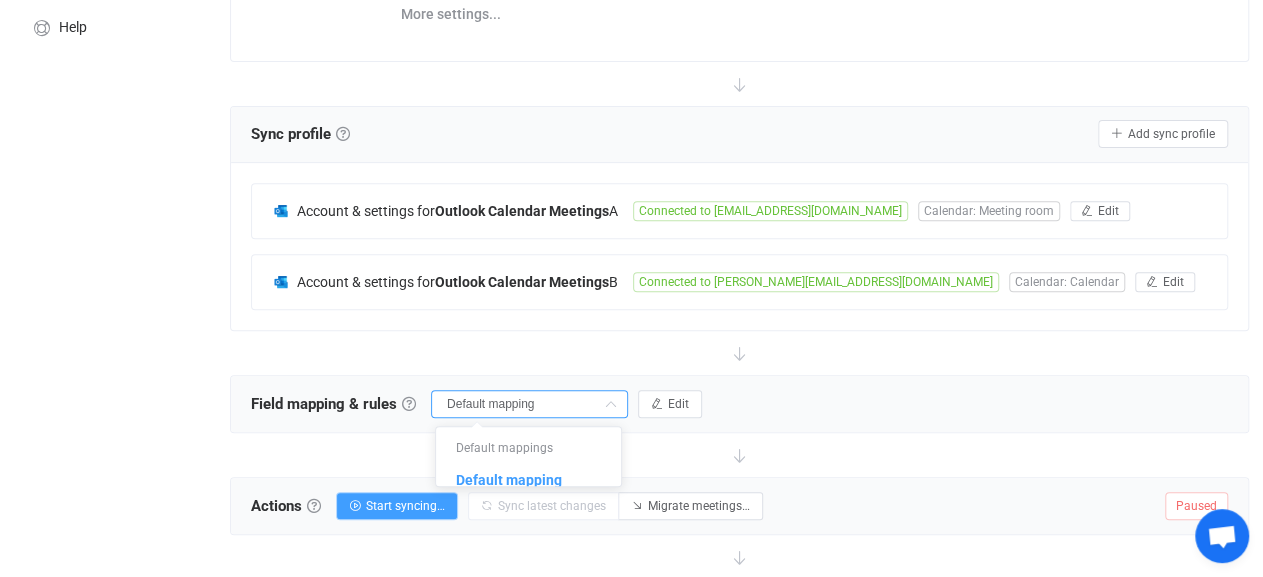 click on "Default mapping" at bounding box center [529, 404] 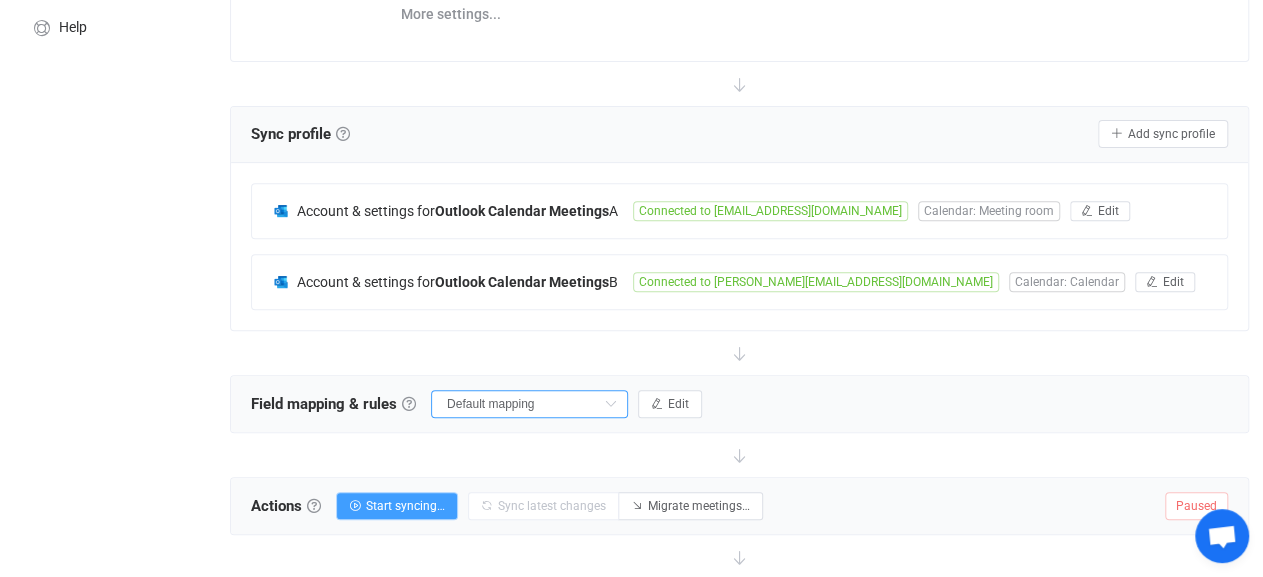 scroll, scrollTop: 524, scrollLeft: 0, axis: vertical 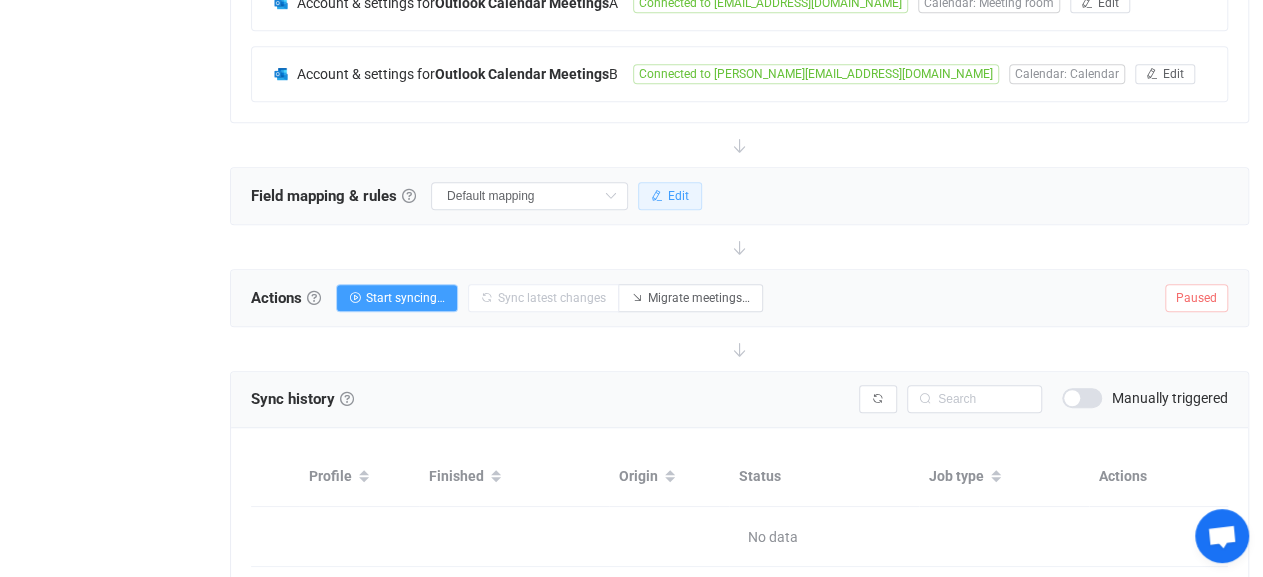 click on "Edit" at bounding box center [678, 196] 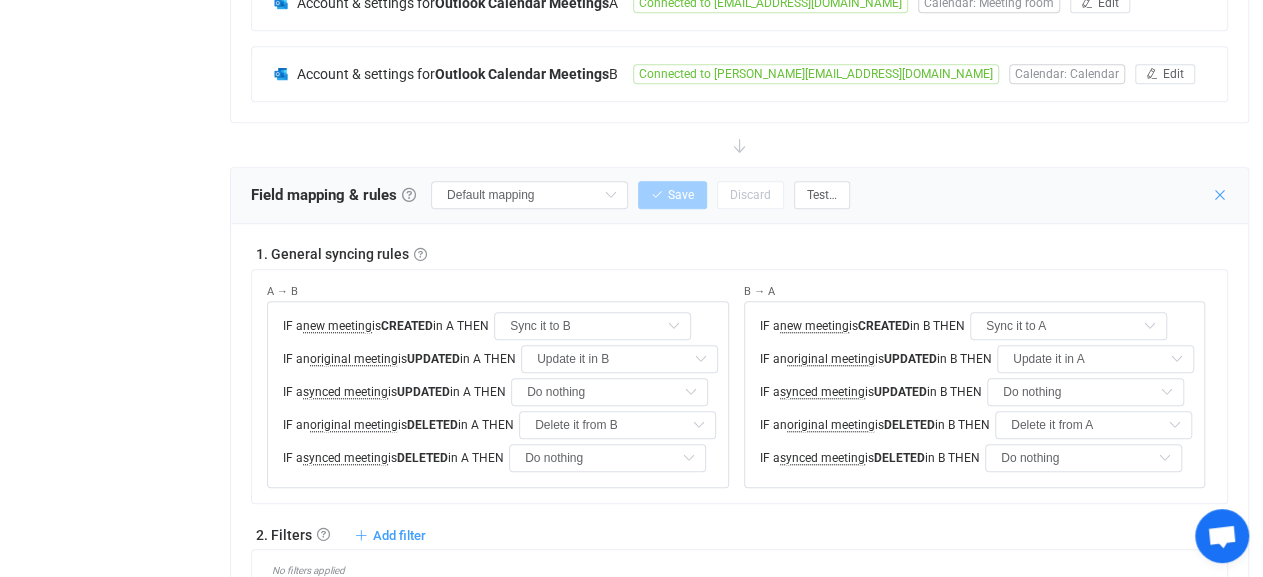 click at bounding box center (1220, 195) 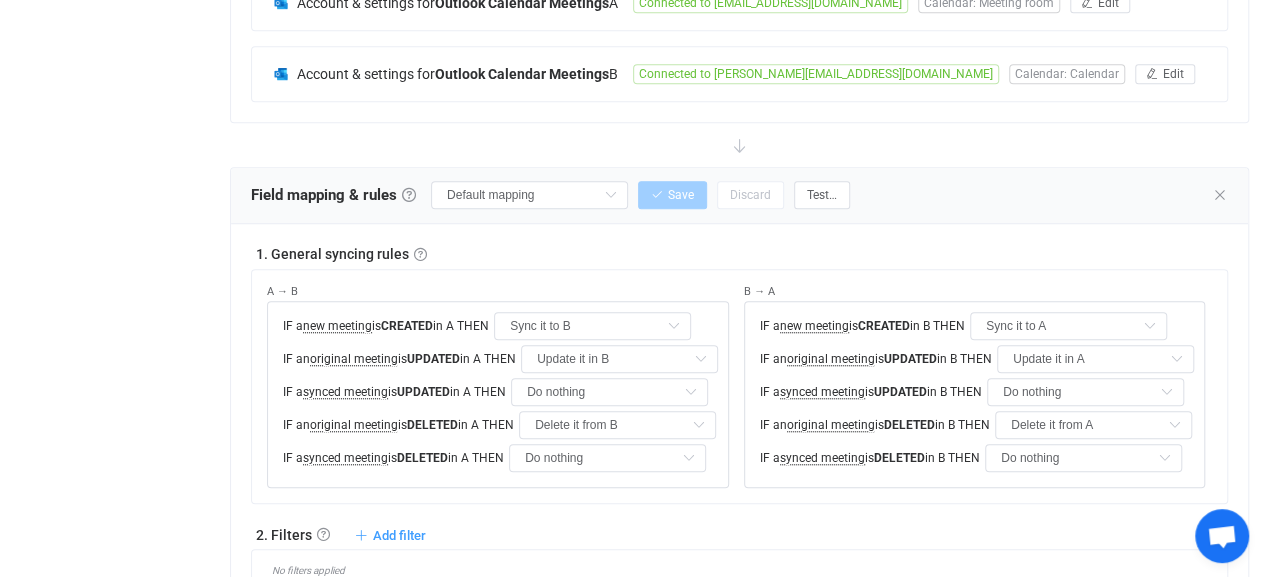 drag, startPoint x: 1205, startPoint y: 188, endPoint x: 1229, endPoint y: 195, distance: 25 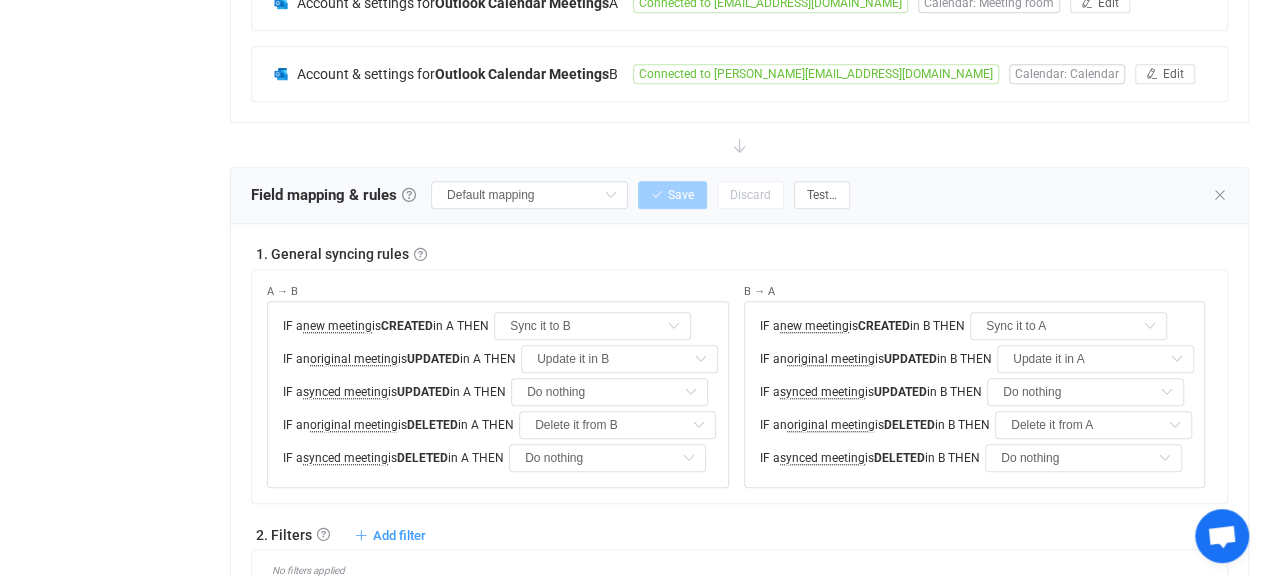 click on "Field mapping & rules
Field mapping & rules By default, all meetings of the connected calendars are synced, with common fields automatically mapped.
If you want to exclude/filter what data is synced, or change the way fields are mapped, you can do it in this section using our visual customization interface.
Note that the field mapping, filters and rules are applied during both initial sync and further syncing of changes. Field mapping
Field mapping & rules By default, all meetings of the connected calendars are synced, with common fields automatically mapped.
If you want to exclude/filter what data is synced, or change the way fields are mapped, you can do it in this section using our visual customization interface.
Note that the field mapping, filters and rules are applied during both initial sync and further syncing of changes. Default mapping Save Discard Test…" at bounding box center (739, 196) 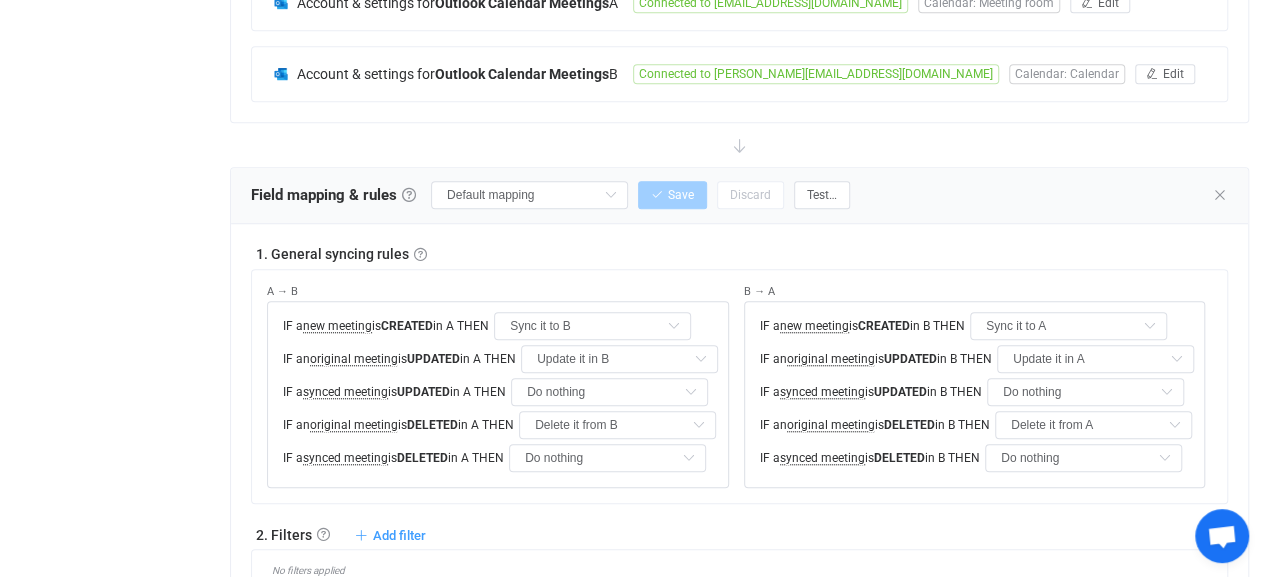 click on "Field mapping & rules
Field mapping & rules By default, all meetings of the connected calendars are synced, with common fields automatically mapped.
If you want to exclude/filter what data is synced, or change the way fields are mapped, you can do it in this section using our visual customization interface.
Note that the field mapping, filters and rules are applied during both initial sync and further syncing of changes. Field mapping
Field mapping & rules By default, all meetings of the connected calendars are synced, with common fields automatically mapped.
If you want to exclude/filter what data is synced, or change the way fields are mapped, you can do it in this section using our visual customization interface.
Note that the field mapping, filters and rules are applied during both initial sync and further syncing of changes. Default mapping Save Discard Test…" at bounding box center (739, 196) 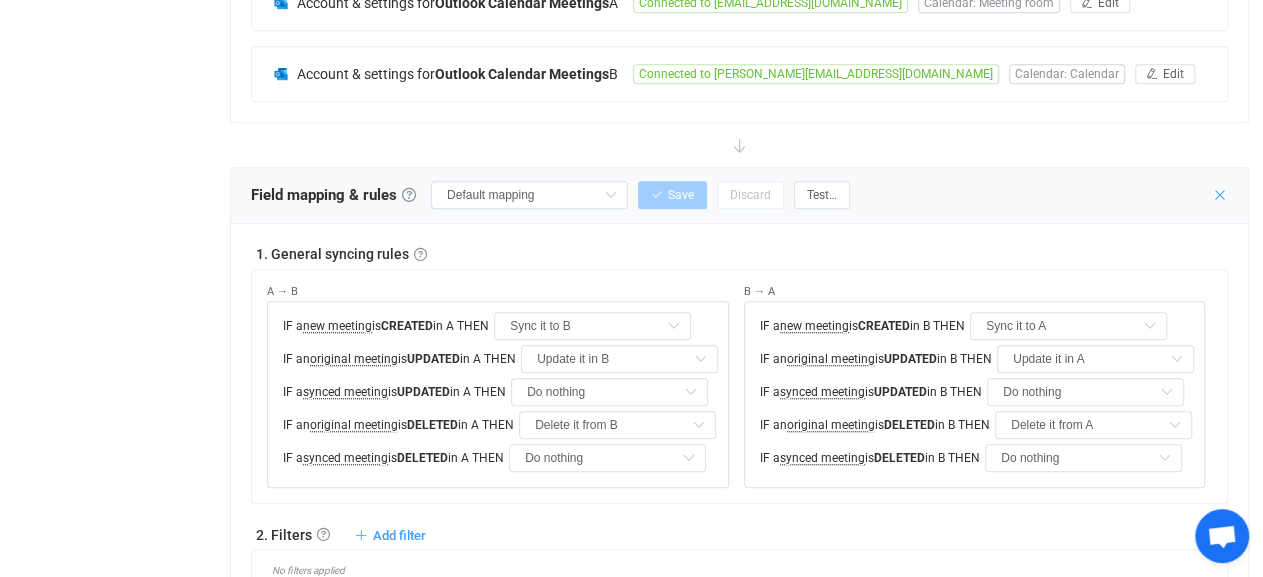 click at bounding box center (1220, 195) 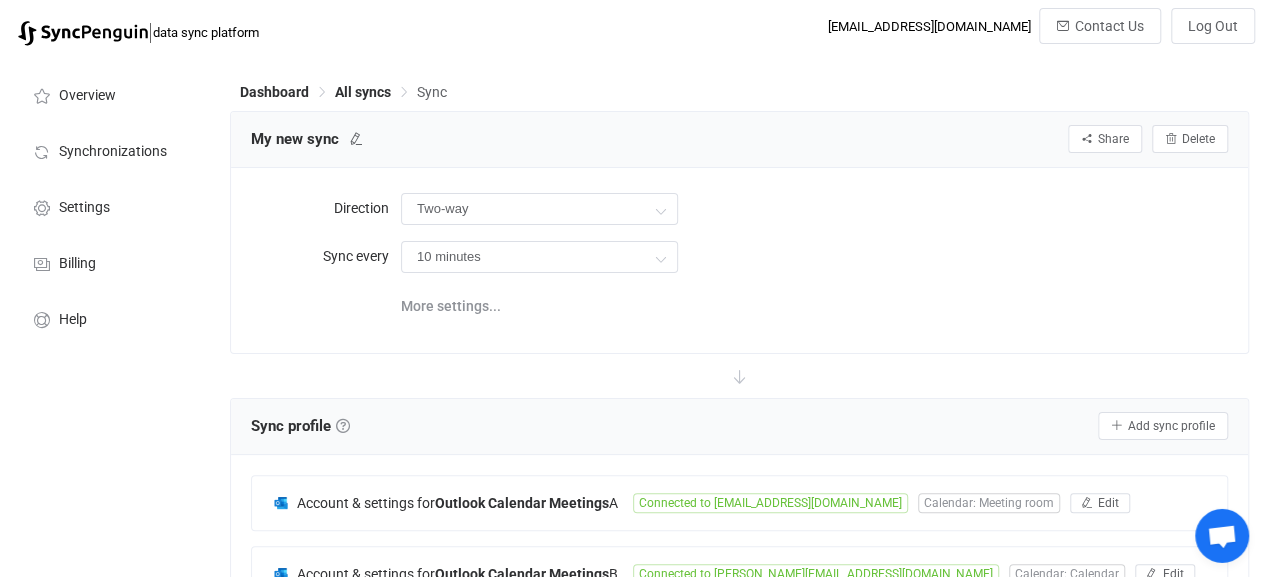 scroll, scrollTop: 0, scrollLeft: 0, axis: both 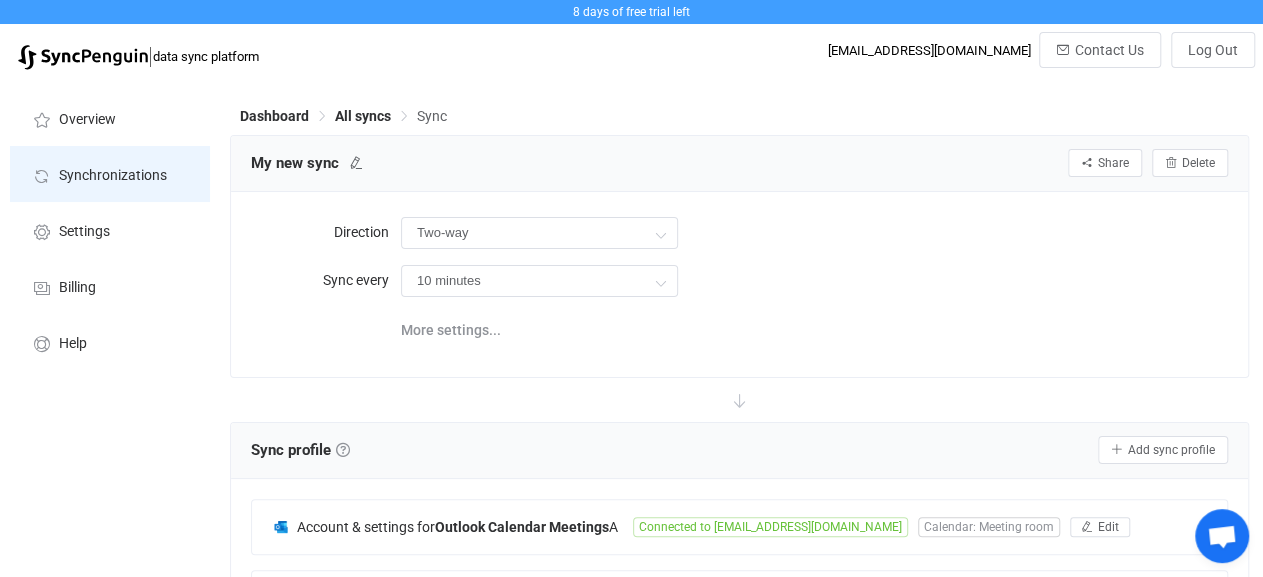 click on "Synchronizations" at bounding box center (110, 174) 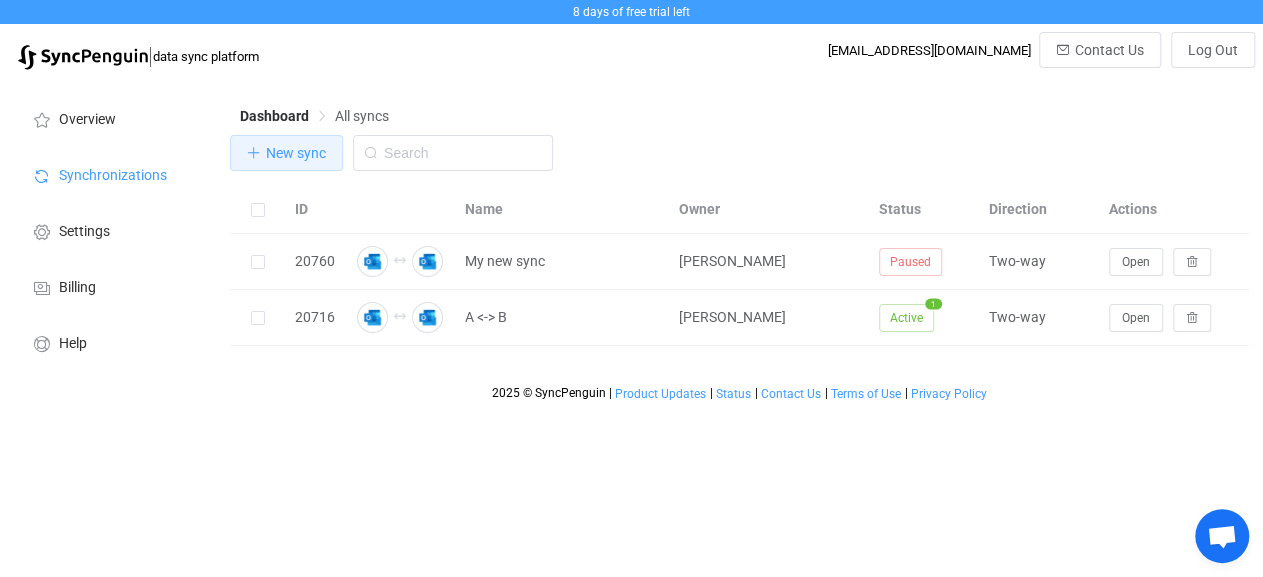 click on "New sync" at bounding box center (286, 153) 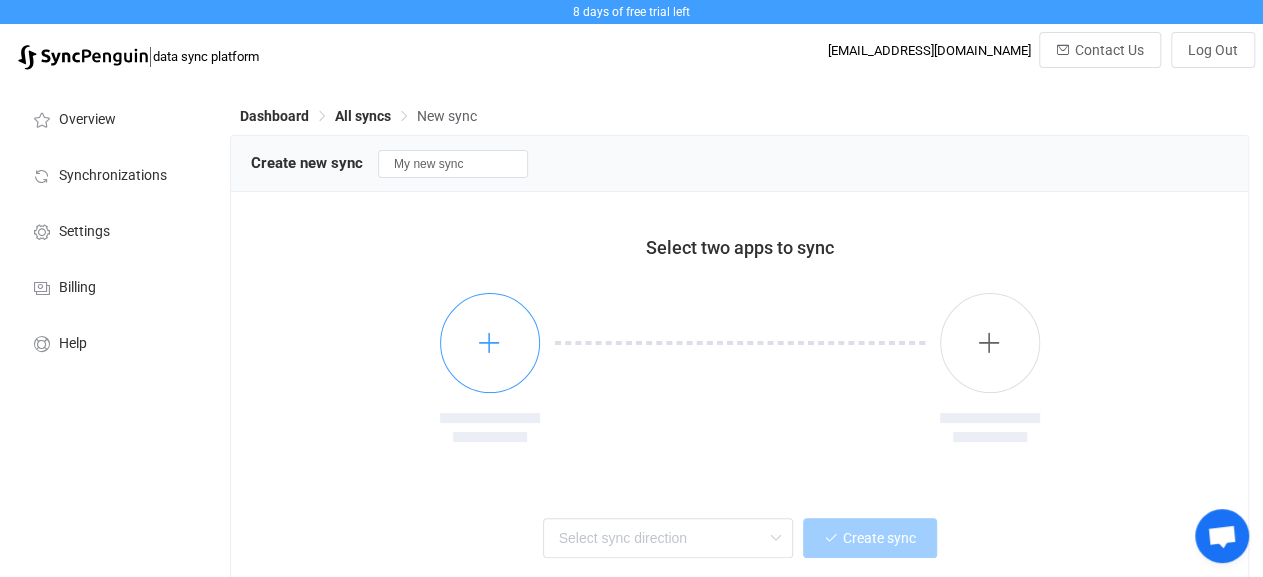 click at bounding box center [490, 343] 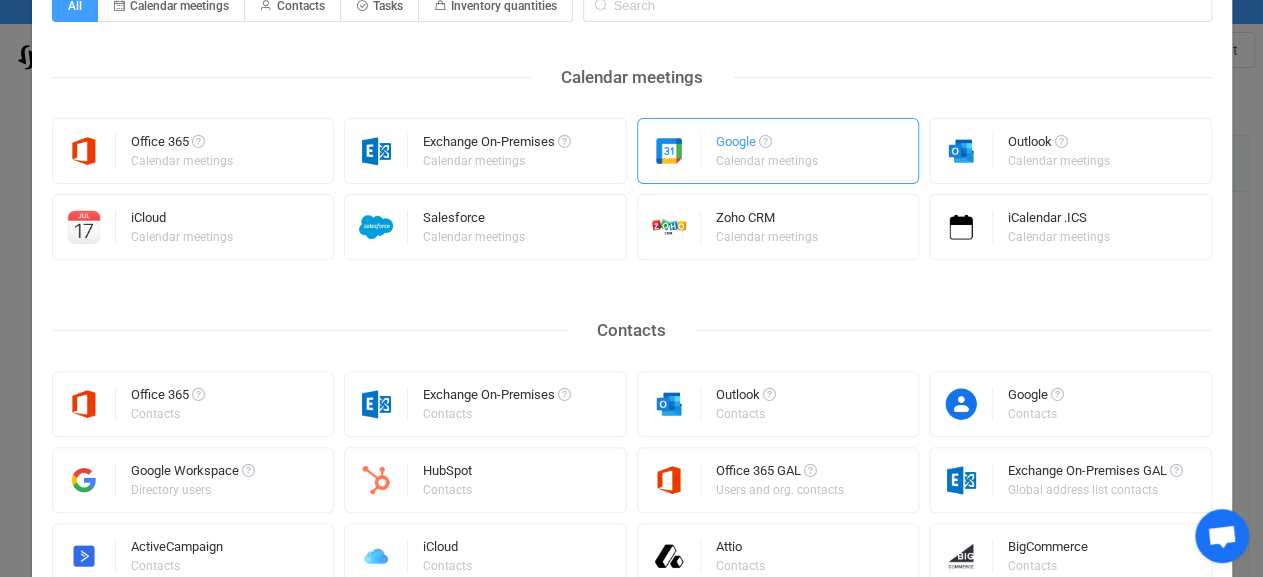 scroll, scrollTop: 0, scrollLeft: 0, axis: both 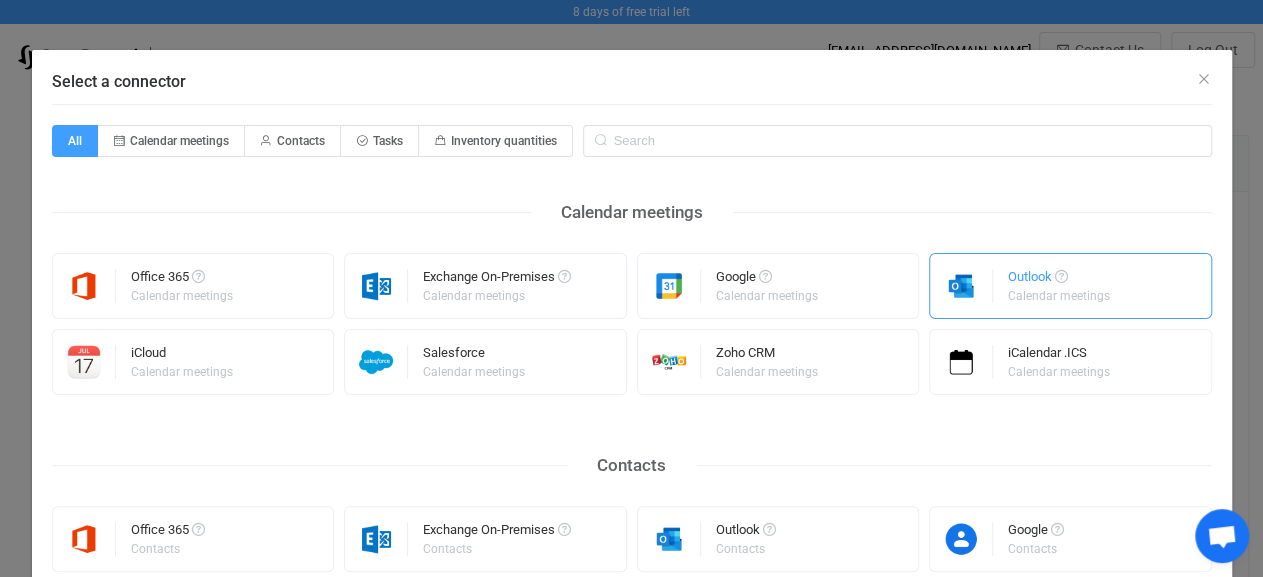 click on "Outlook" at bounding box center (1060, 280) 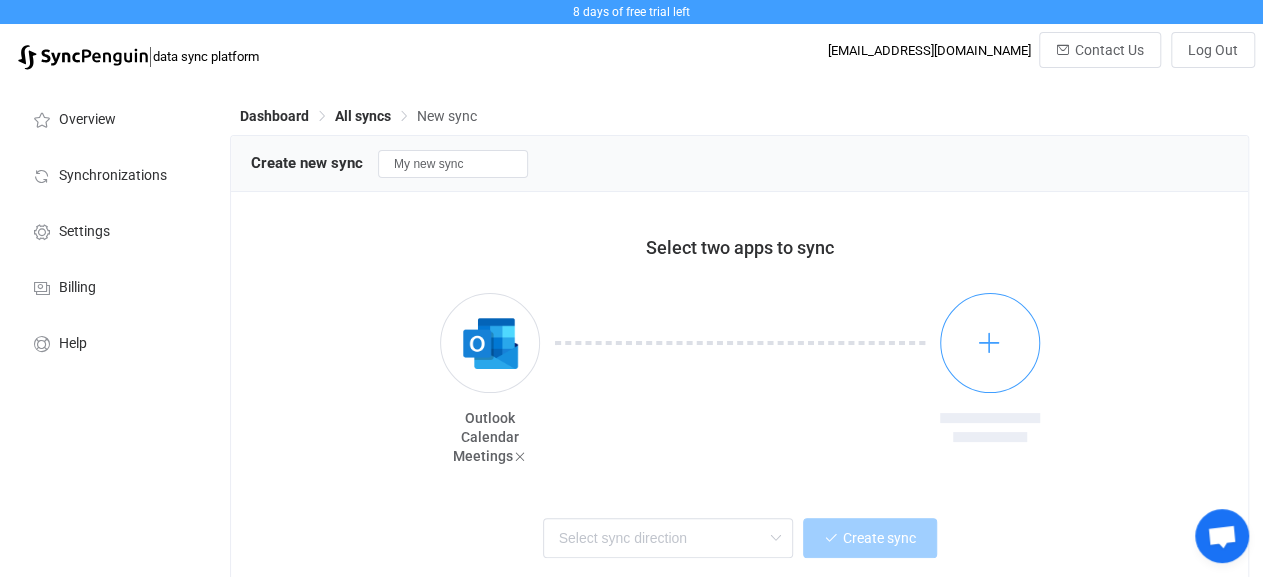 click at bounding box center (990, 343) 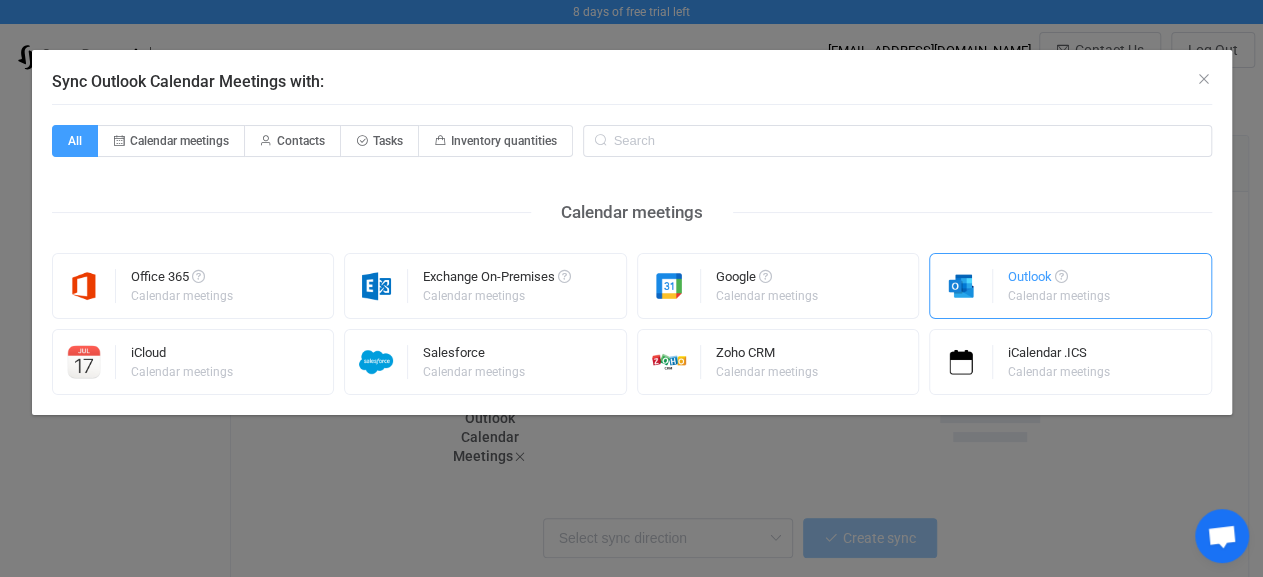 drag, startPoint x: 1084, startPoint y: 282, endPoint x: 1042, endPoint y: 321, distance: 57.31492 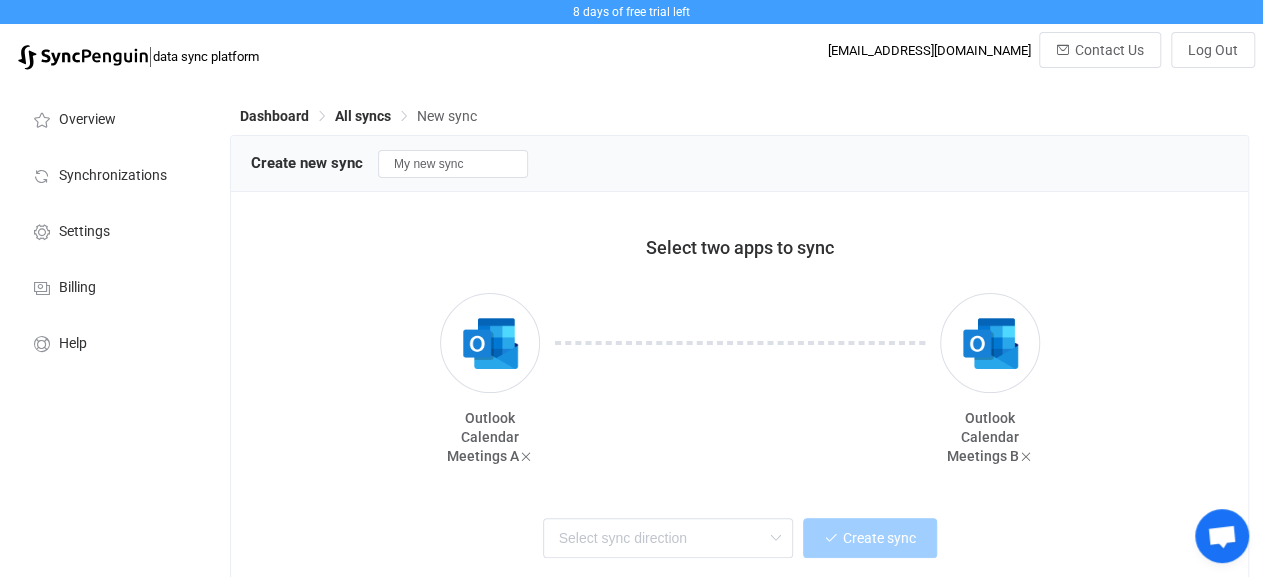 scroll, scrollTop: 95, scrollLeft: 0, axis: vertical 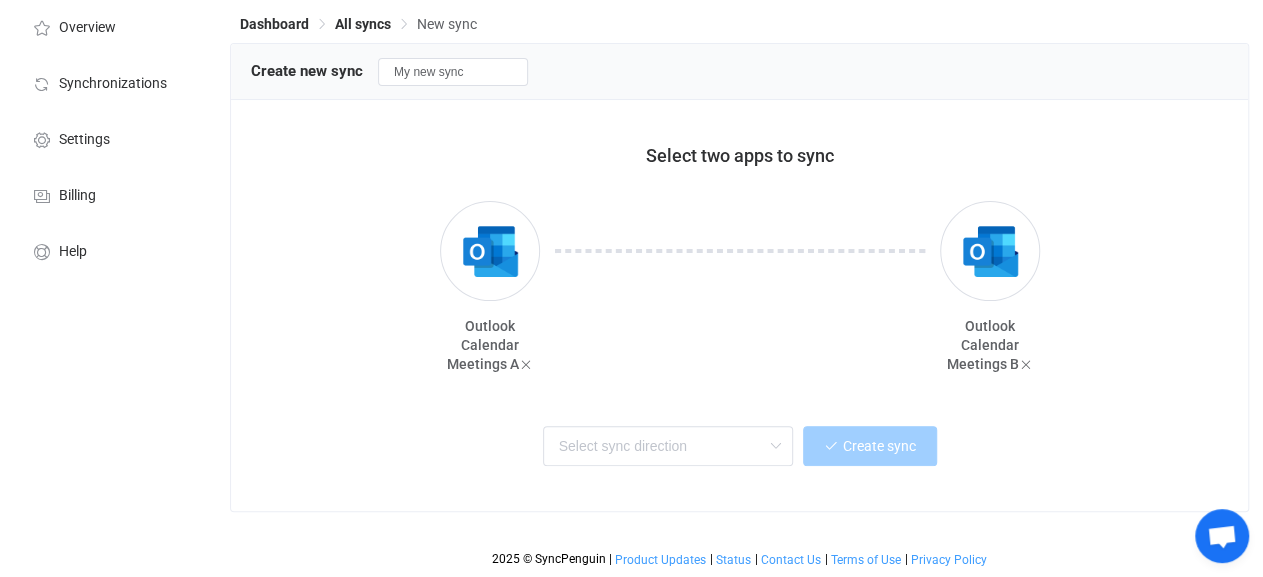 click on "Two-way One or multiple two-way syncs One-way One or multiple one-way syncs One → Many Sync from one source to multiple destinations Many → One Sync from multiple sources to one destination Create sync" at bounding box center (739, 451) 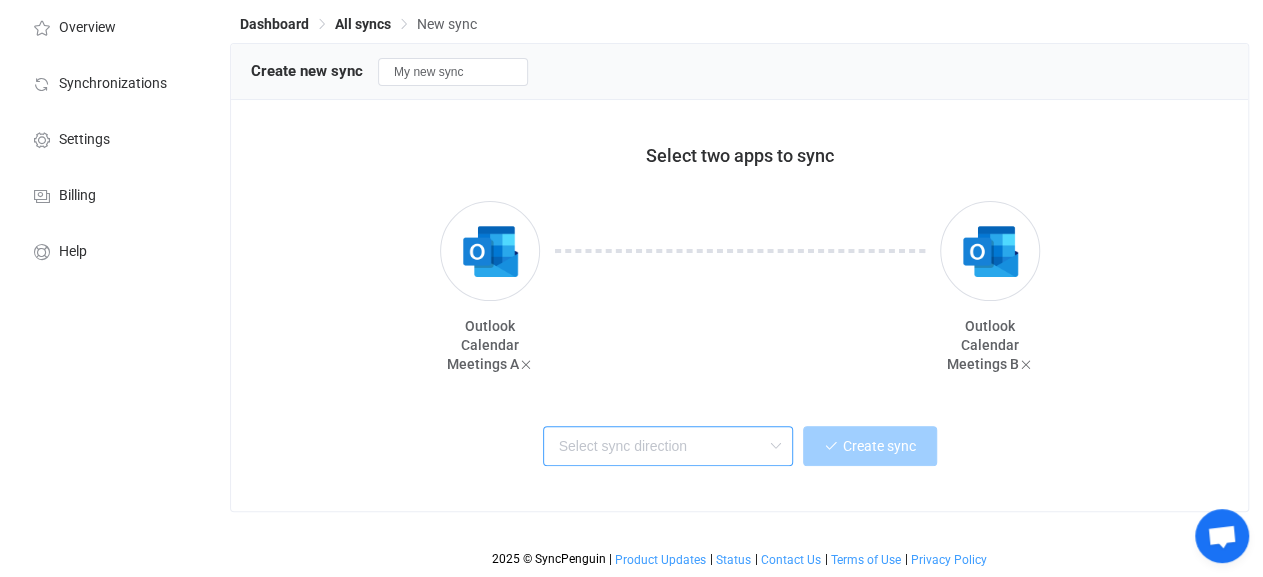 click at bounding box center (668, 446) 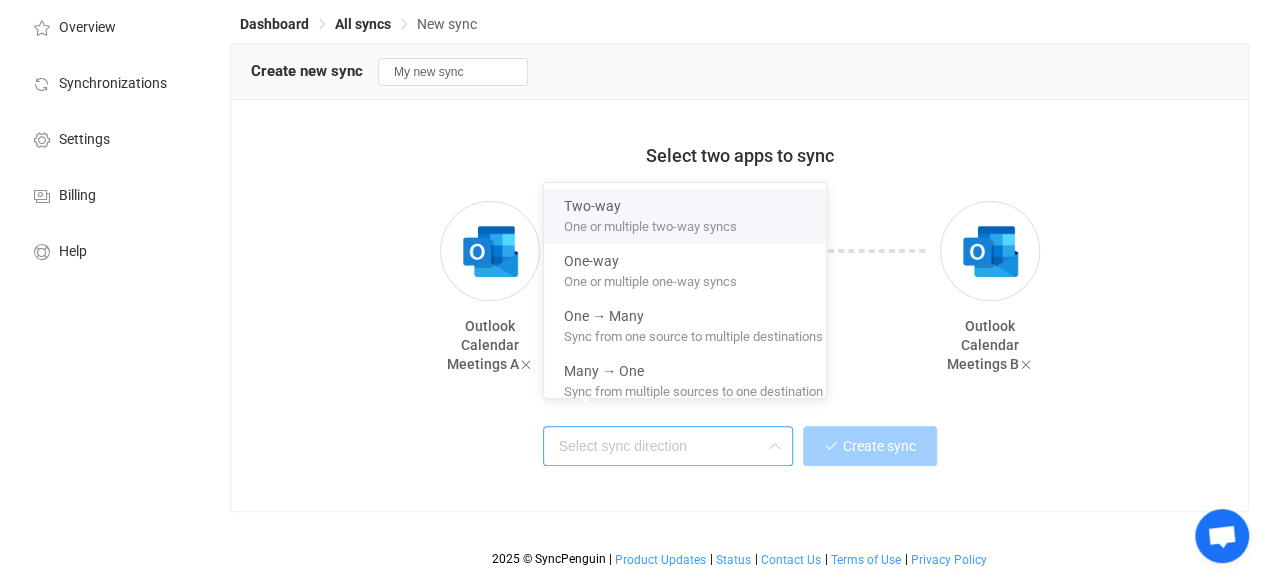click on "One or multiple two-way syncs" at bounding box center [693, 226] 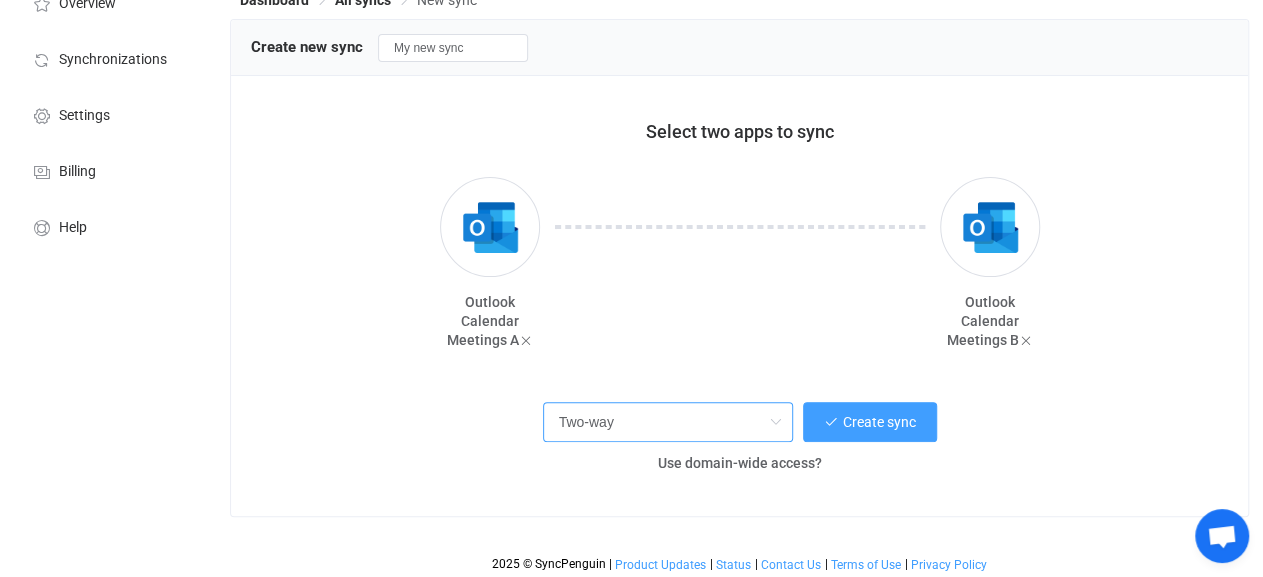 scroll, scrollTop: 124, scrollLeft: 0, axis: vertical 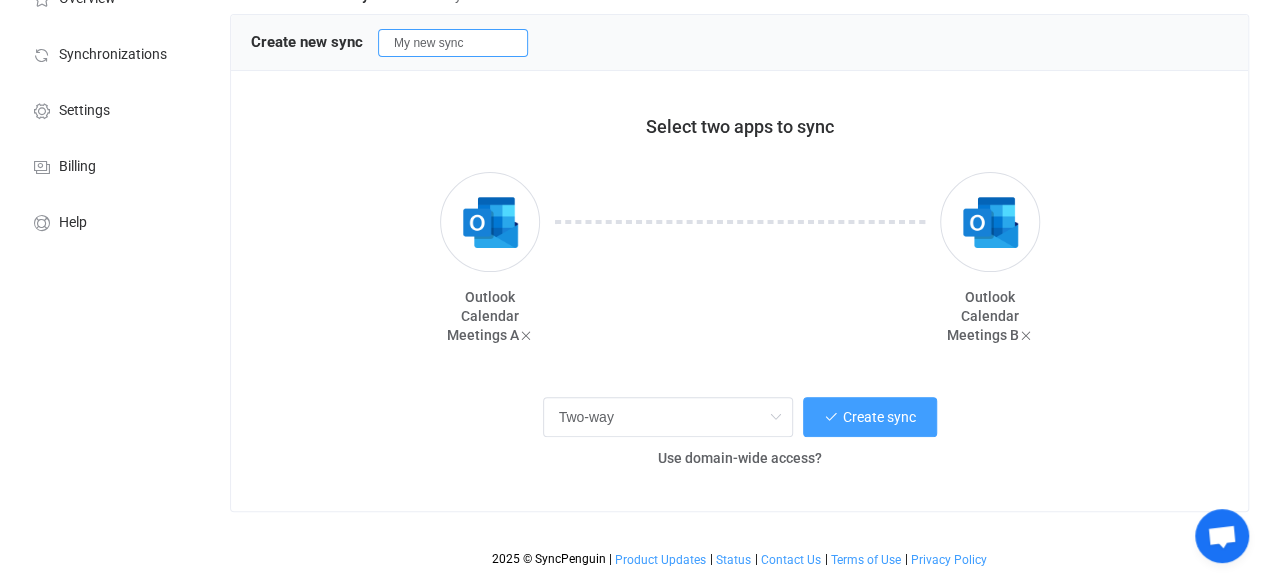 drag, startPoint x: 500, startPoint y: 39, endPoint x: 303, endPoint y: 24, distance: 197.57024 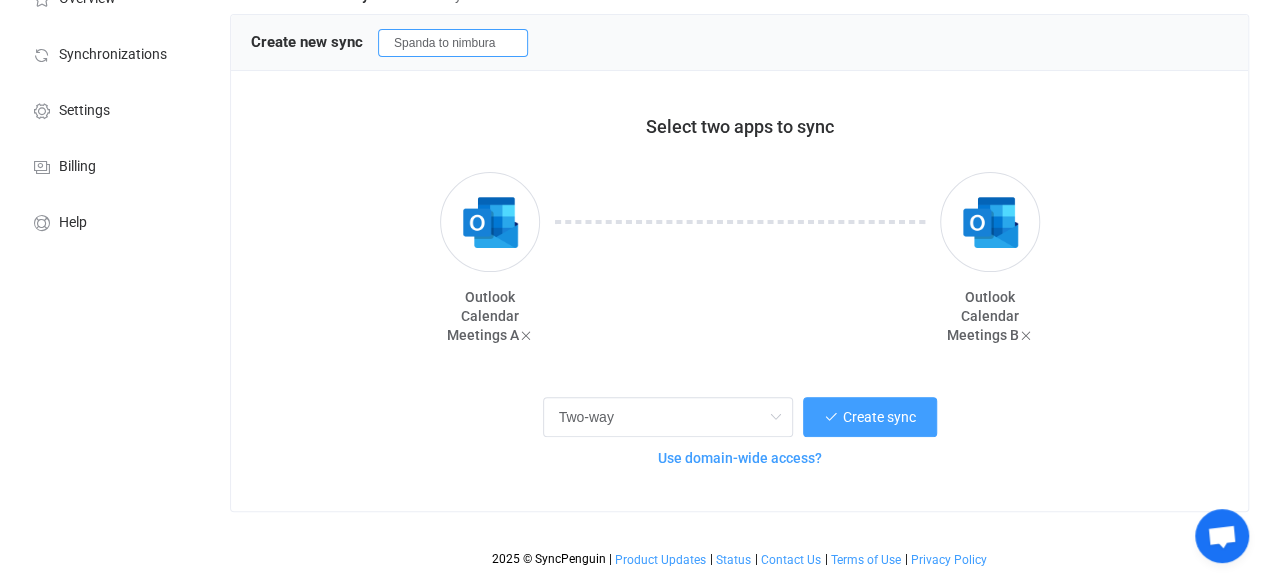type on "Spanda to nimbura" 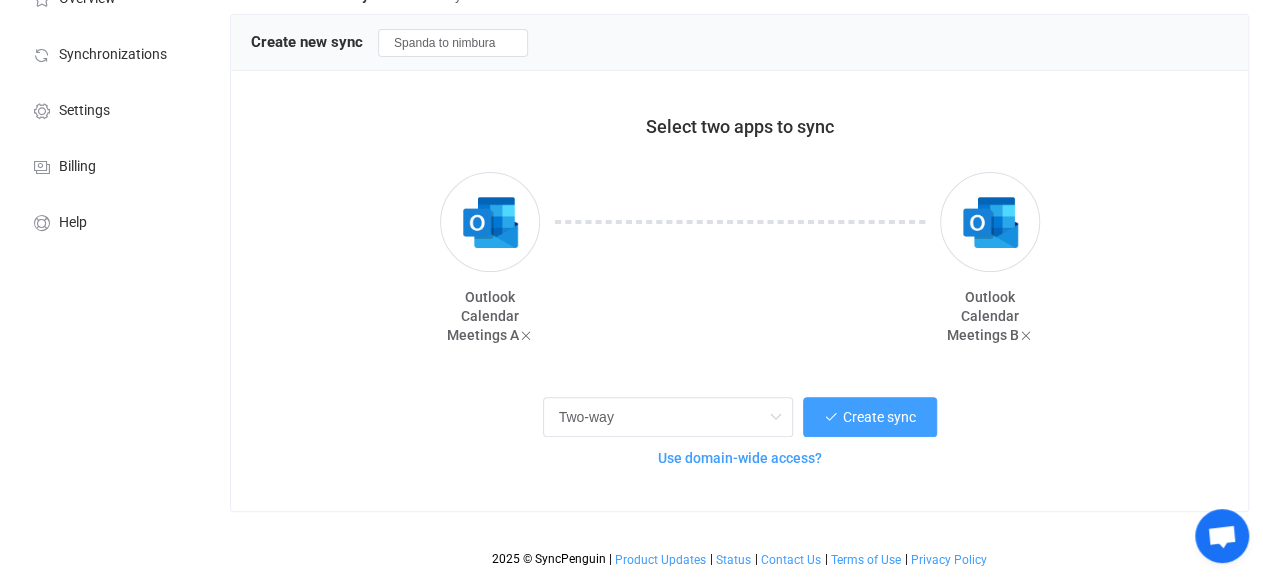 click on "Use domain-wide access?" at bounding box center (740, 458) 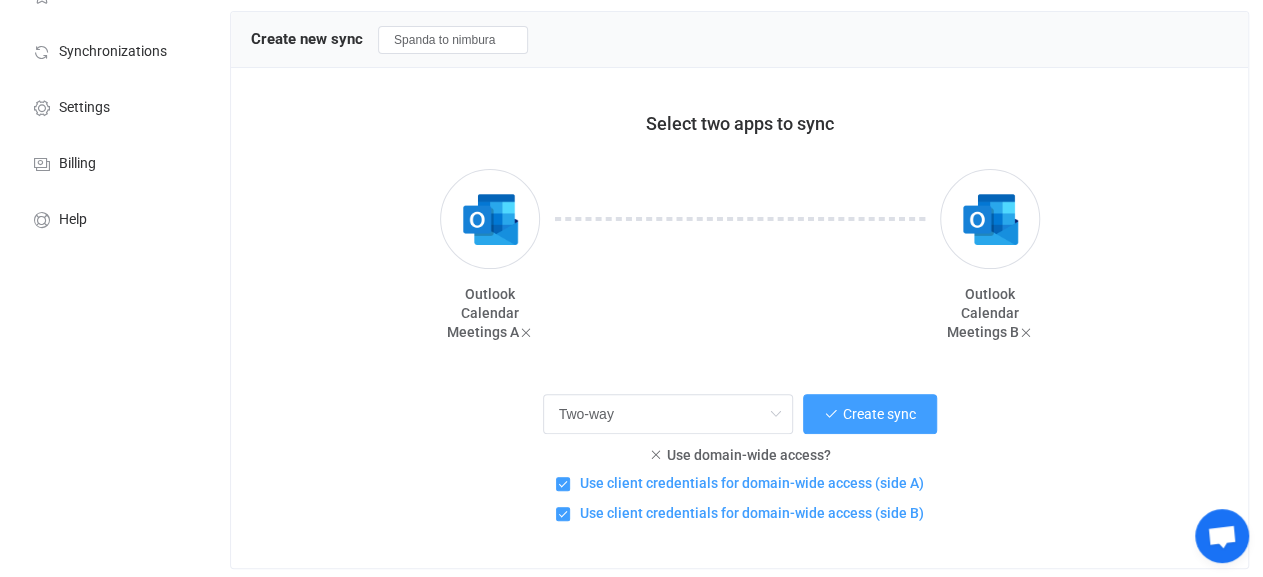 scroll, scrollTop: 184, scrollLeft: 0, axis: vertical 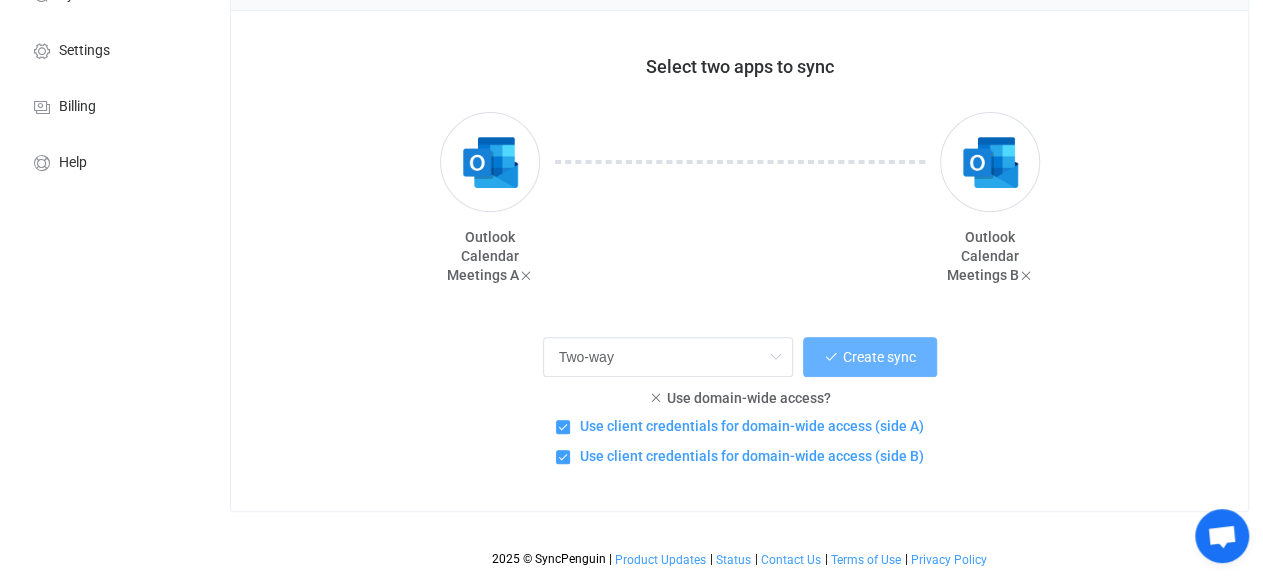 click on "Create sync" at bounding box center (879, 357) 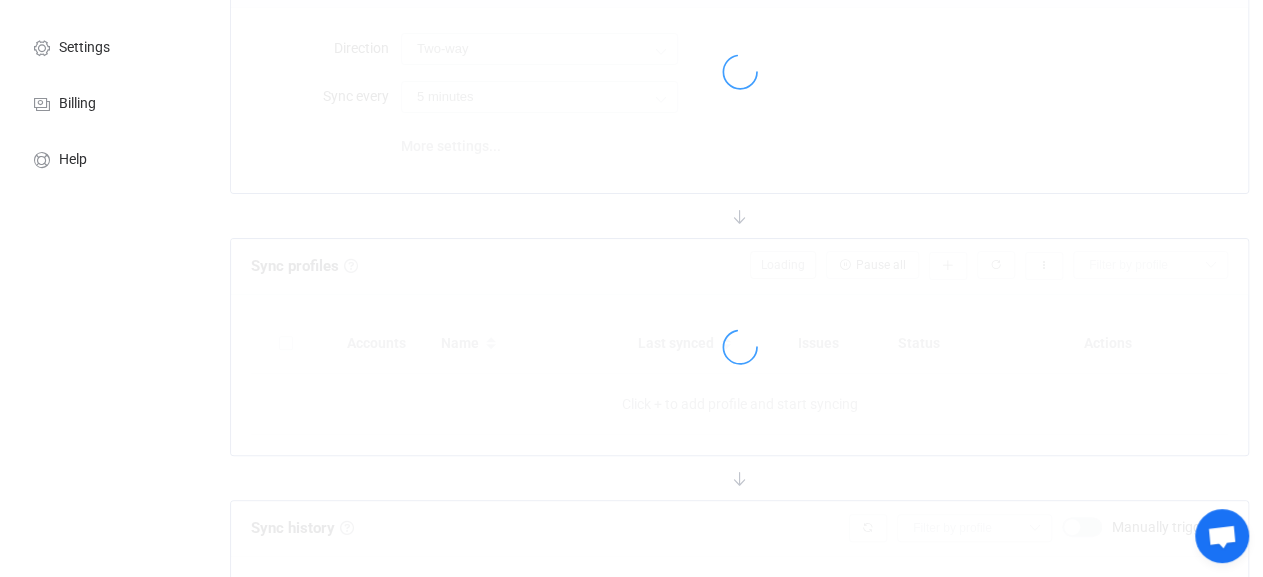 scroll, scrollTop: 0, scrollLeft: 0, axis: both 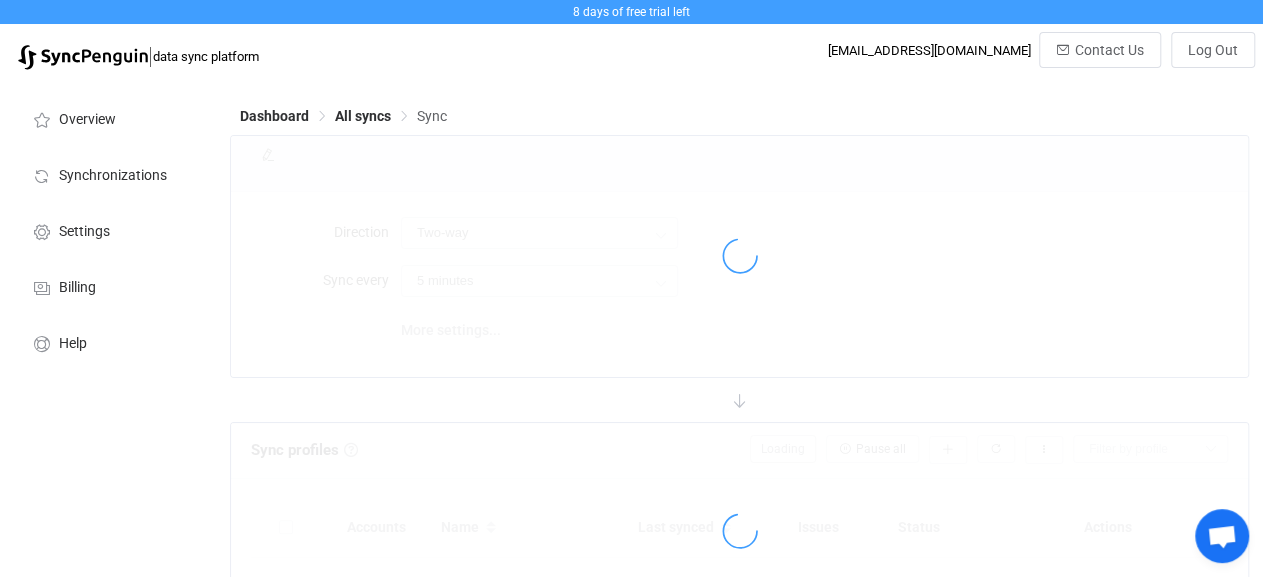 type on "10 minutes" 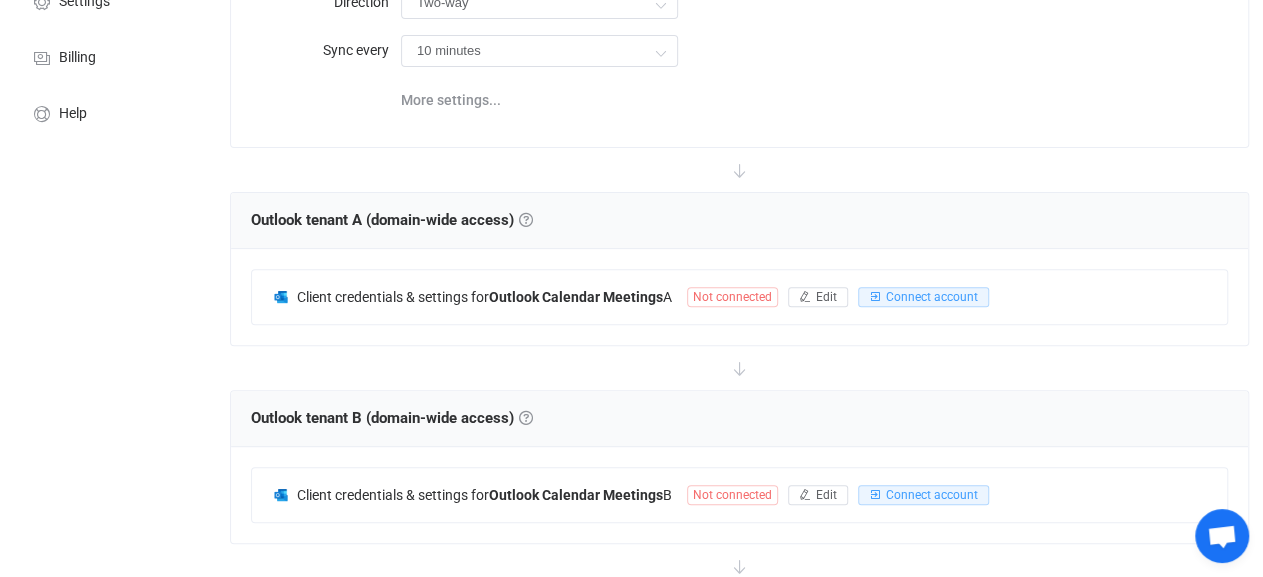 scroll, scrollTop: 312, scrollLeft: 0, axis: vertical 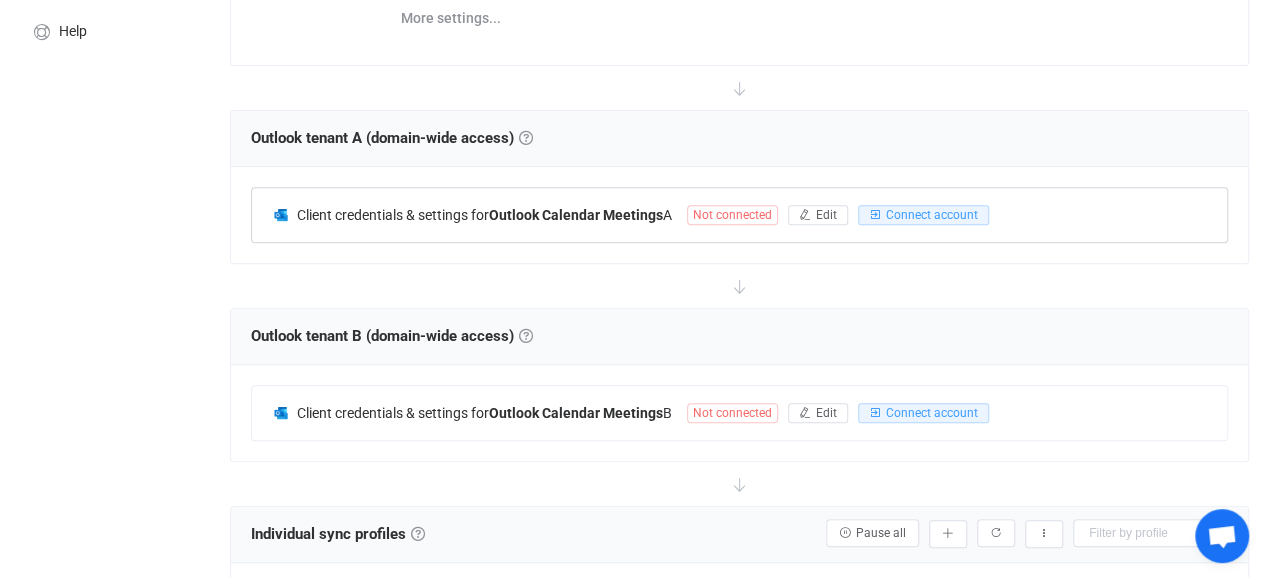 click on "Not connected" at bounding box center [732, 215] 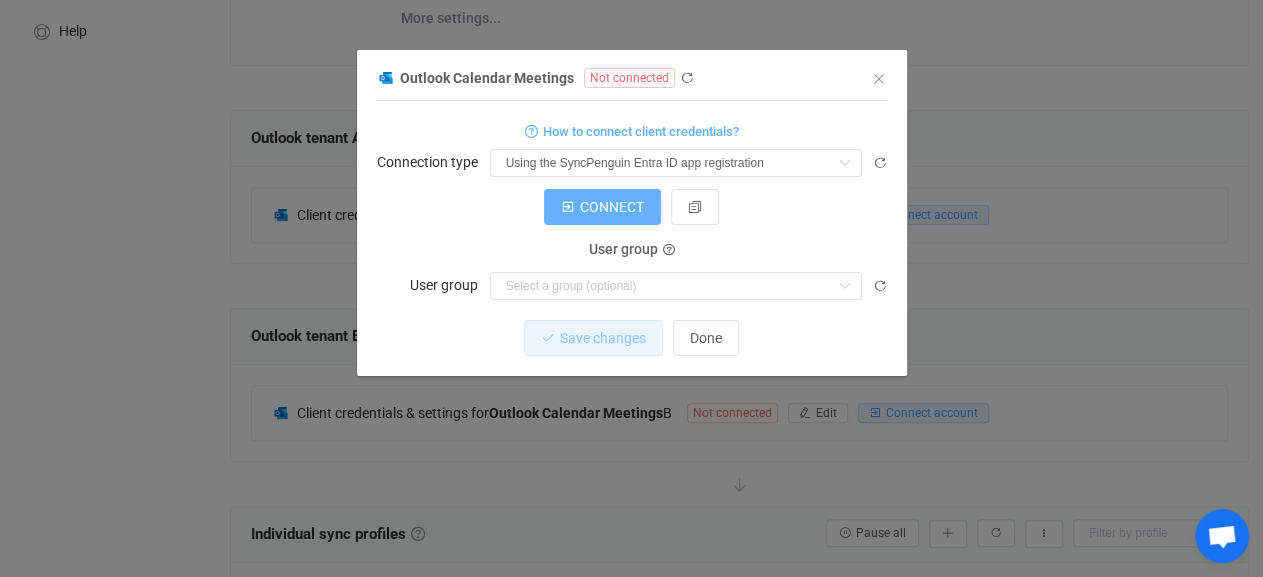 click on "CONNECT" at bounding box center [612, 207] 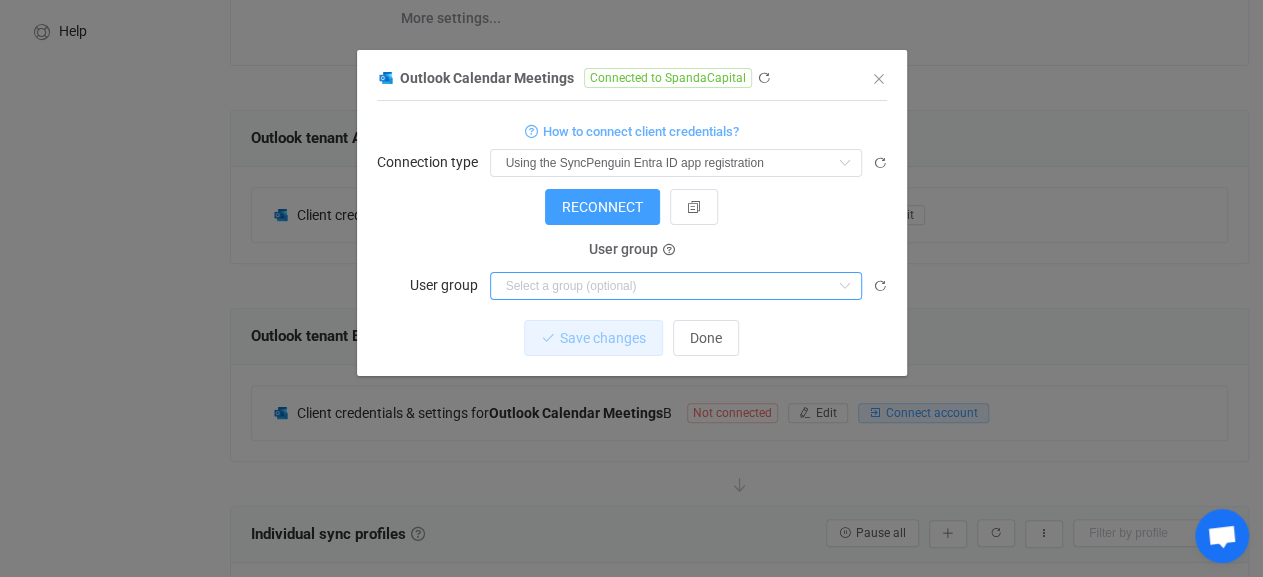click at bounding box center (676, 286) 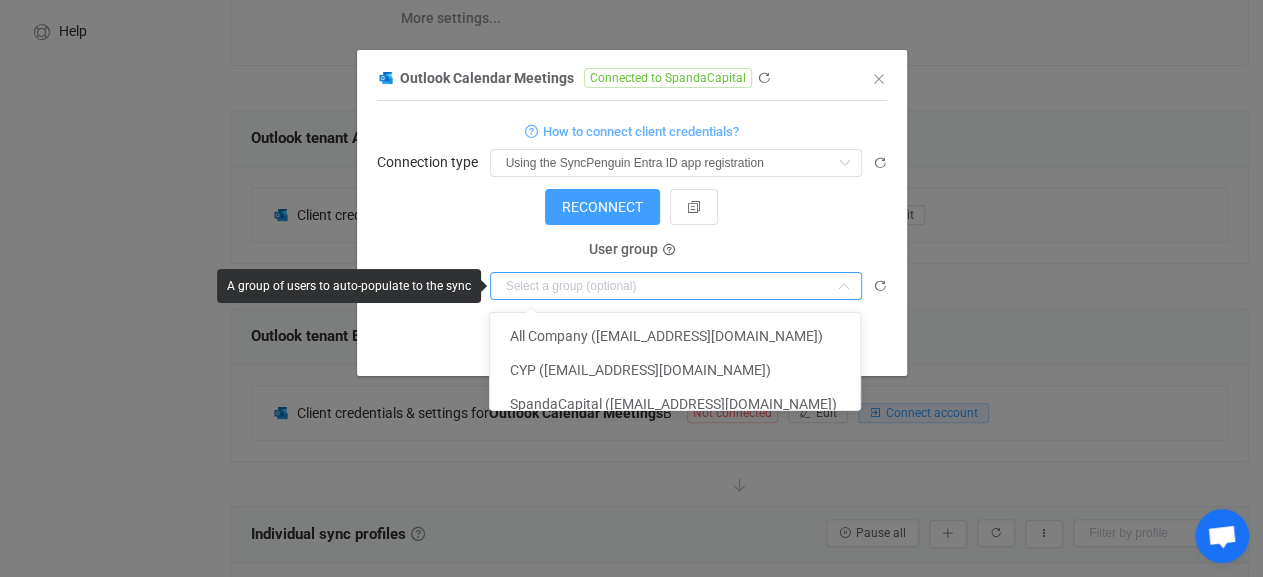 click at bounding box center [676, 286] 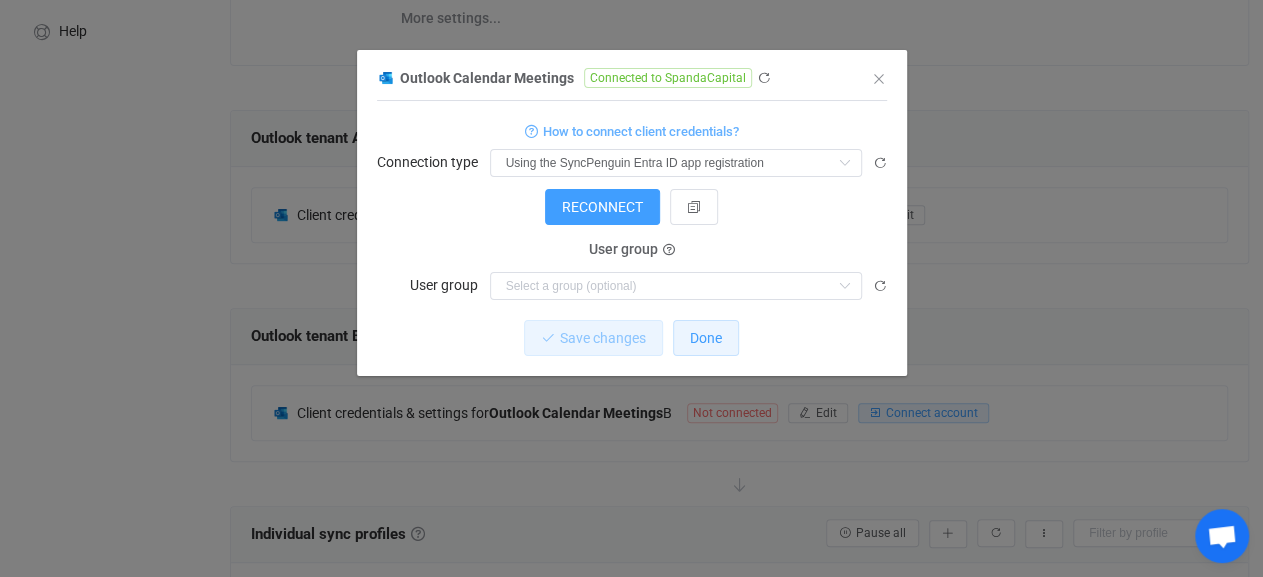 click on "Done" at bounding box center (706, 338) 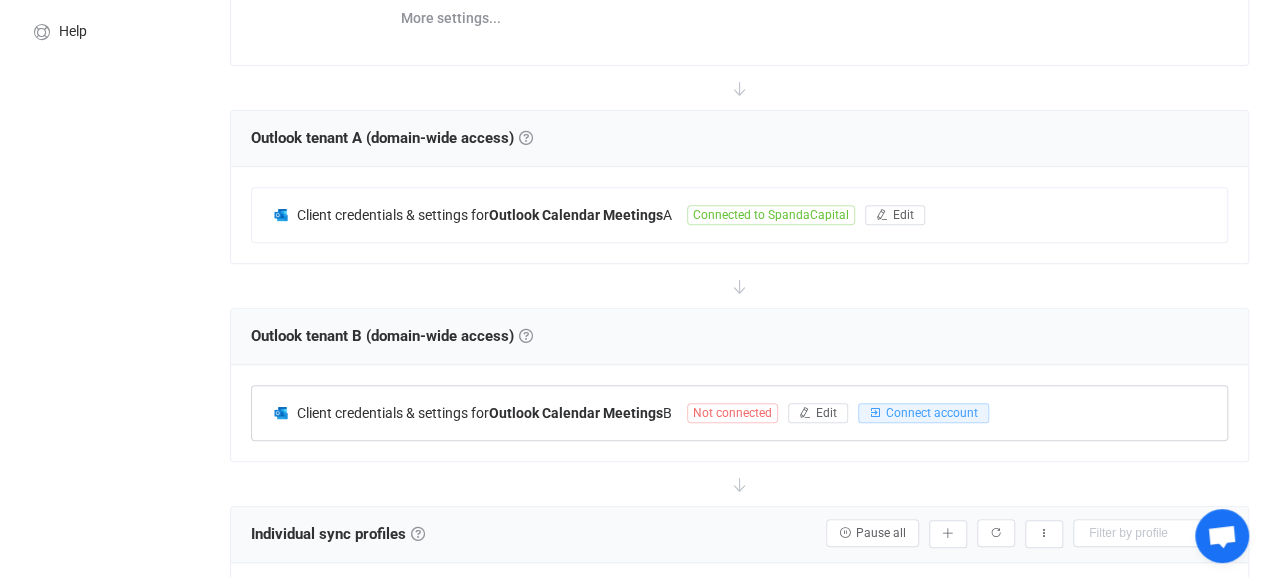 click on "Not connected" at bounding box center [732, 413] 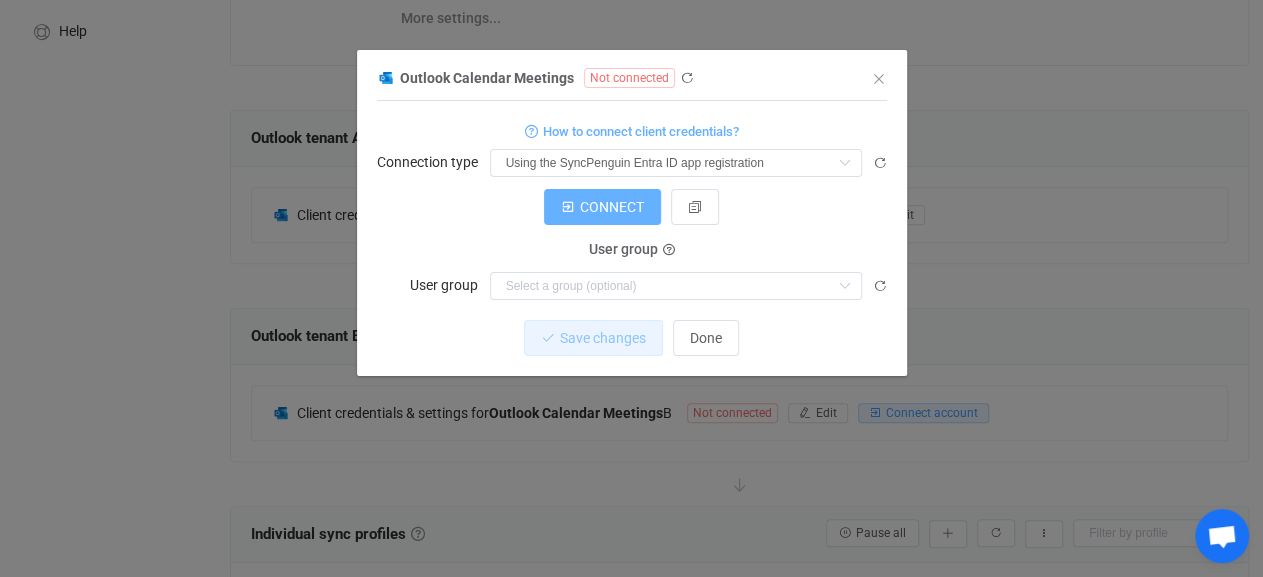 click on "CONNECT" at bounding box center (612, 207) 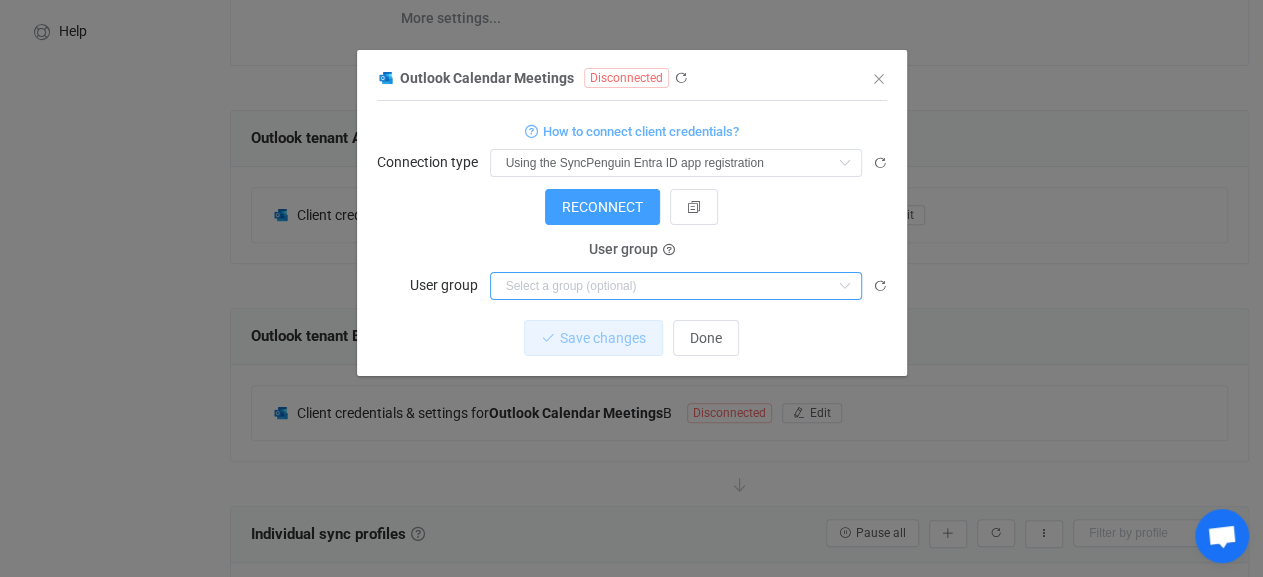 click at bounding box center [676, 286] 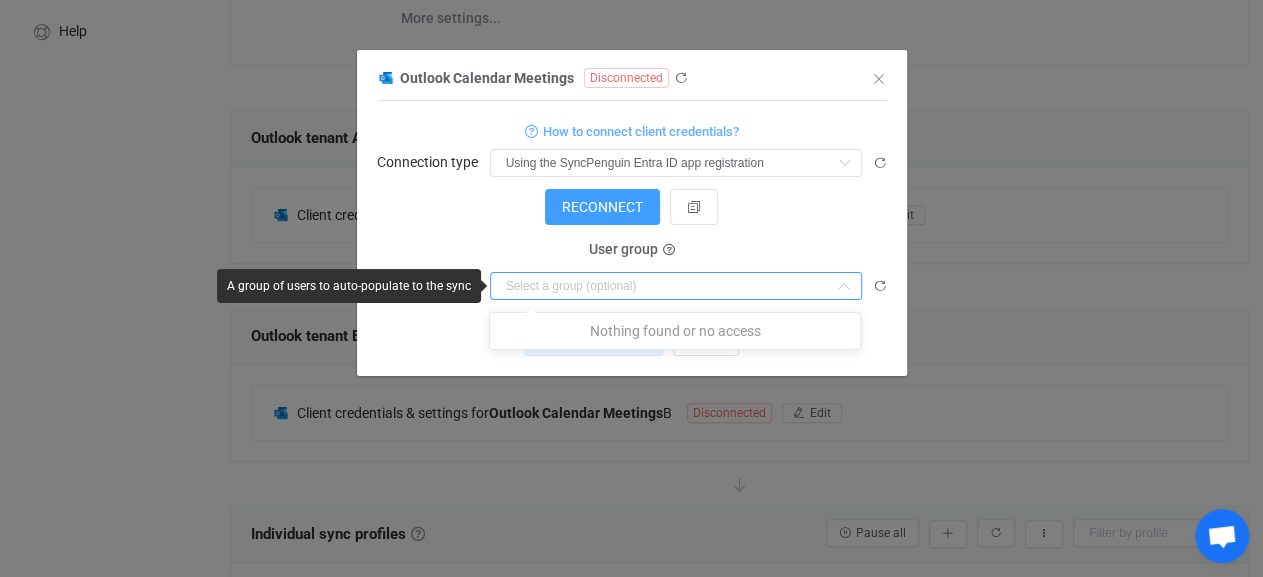 click at bounding box center [676, 286] 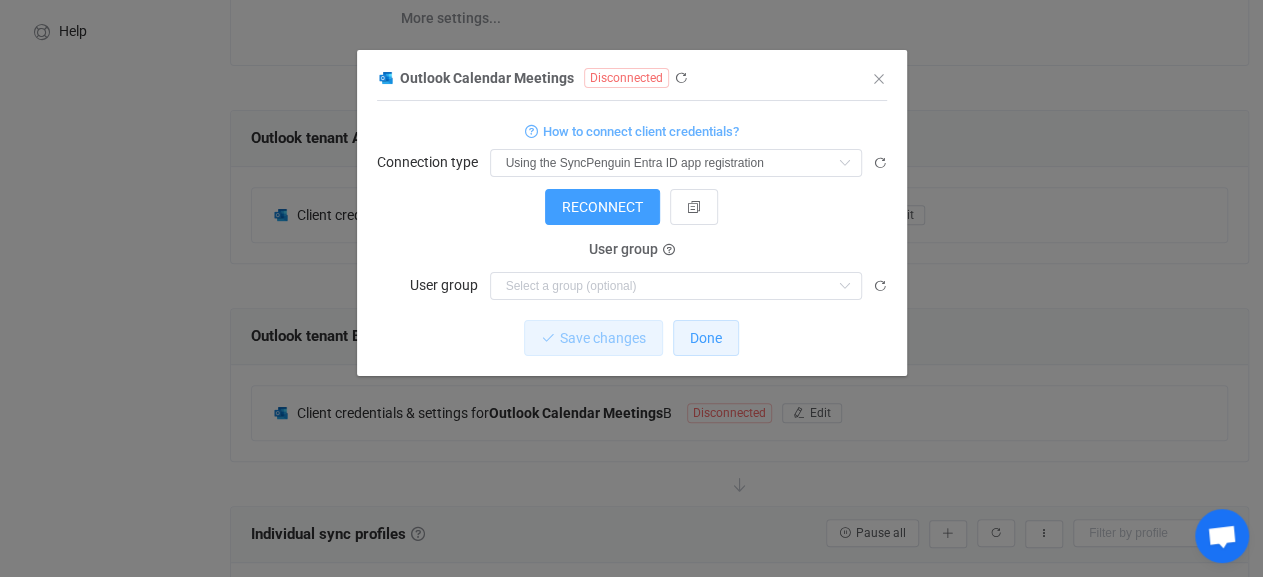 click on "Done" at bounding box center [706, 338] 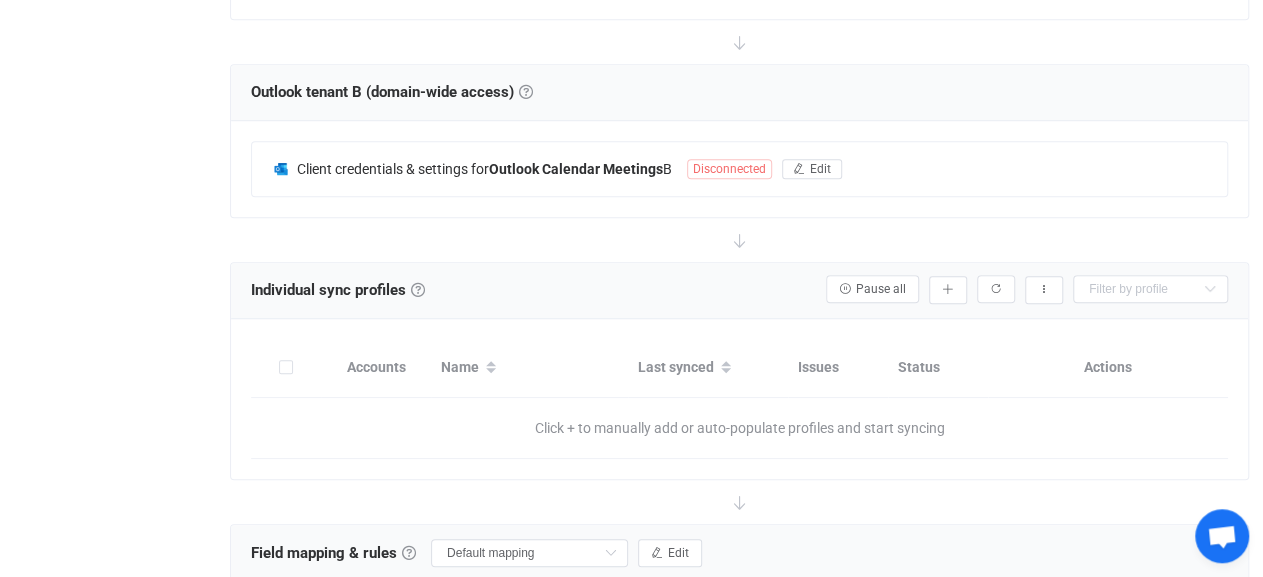 scroll, scrollTop: 624, scrollLeft: 0, axis: vertical 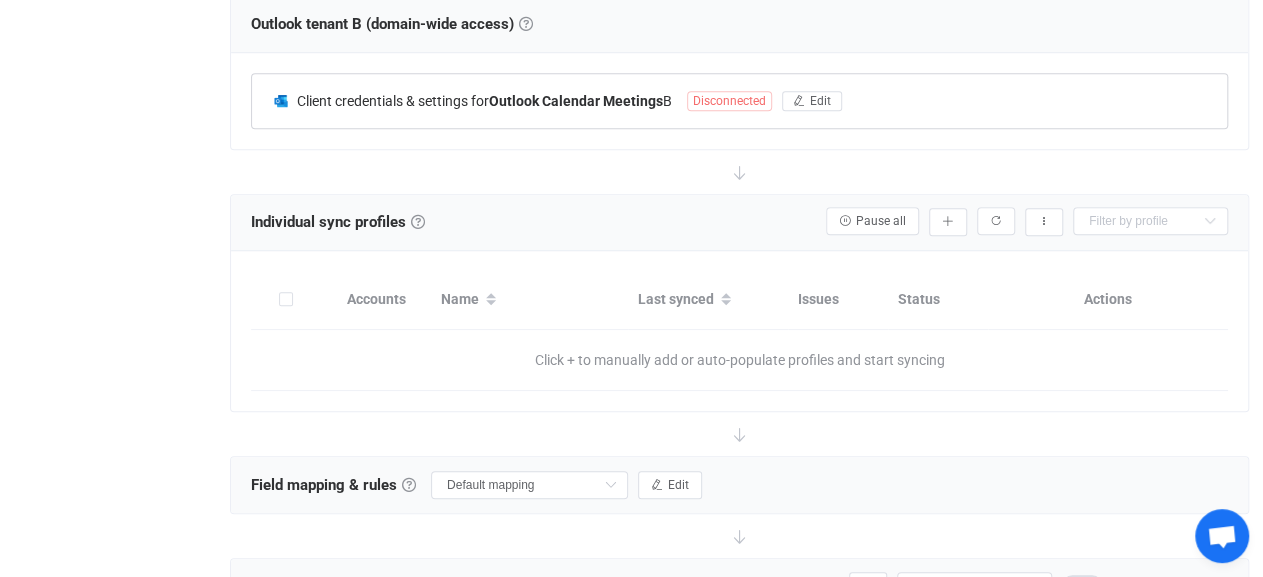 click on "Disconnected" at bounding box center [729, 101] 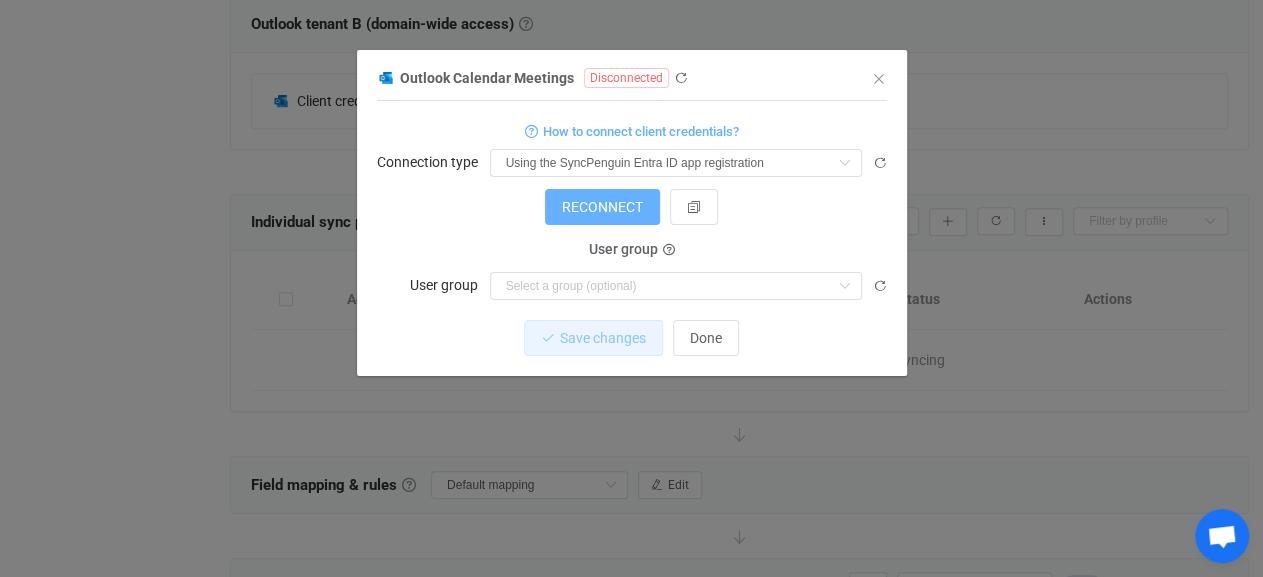 click on "RECONNECT" at bounding box center (602, 207) 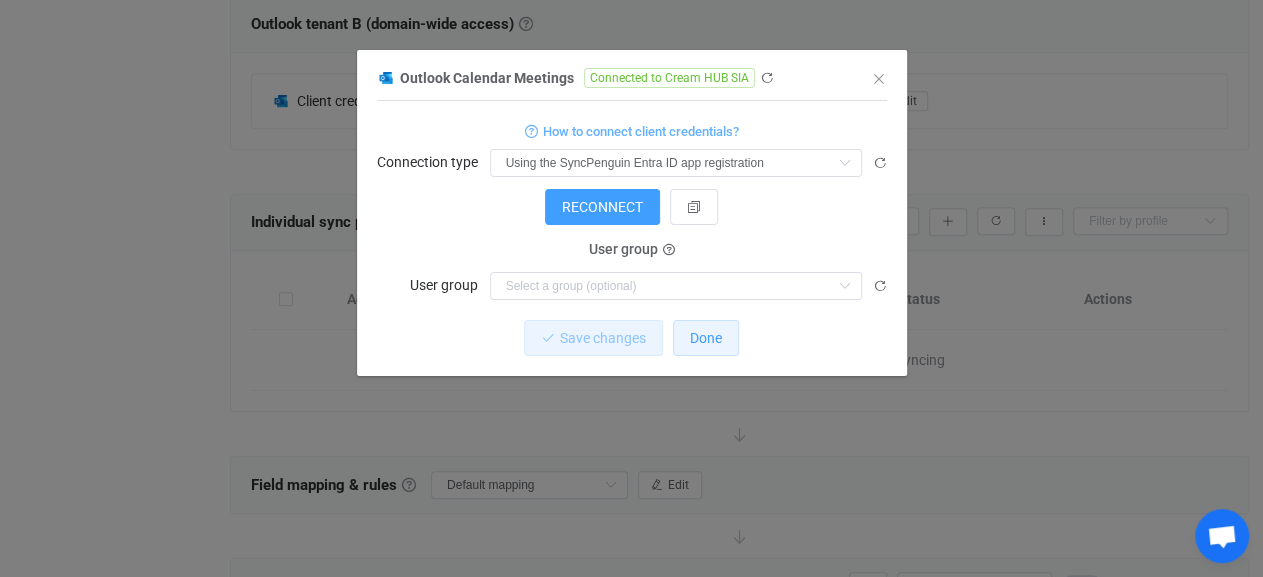 click on "Done" at bounding box center [706, 338] 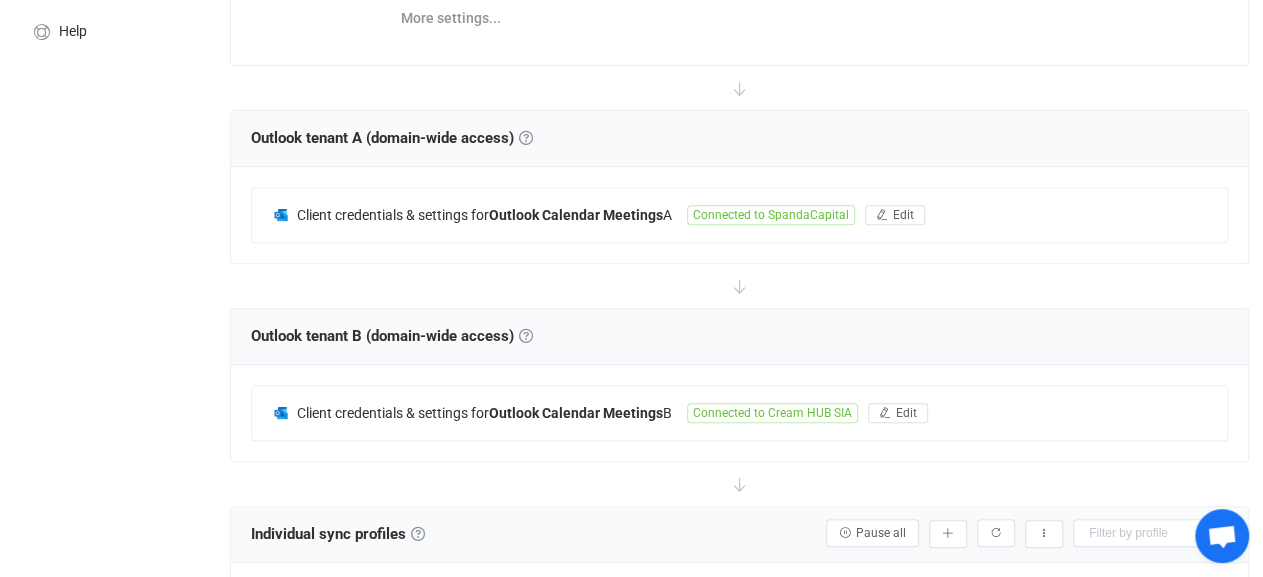 scroll, scrollTop: 728, scrollLeft: 0, axis: vertical 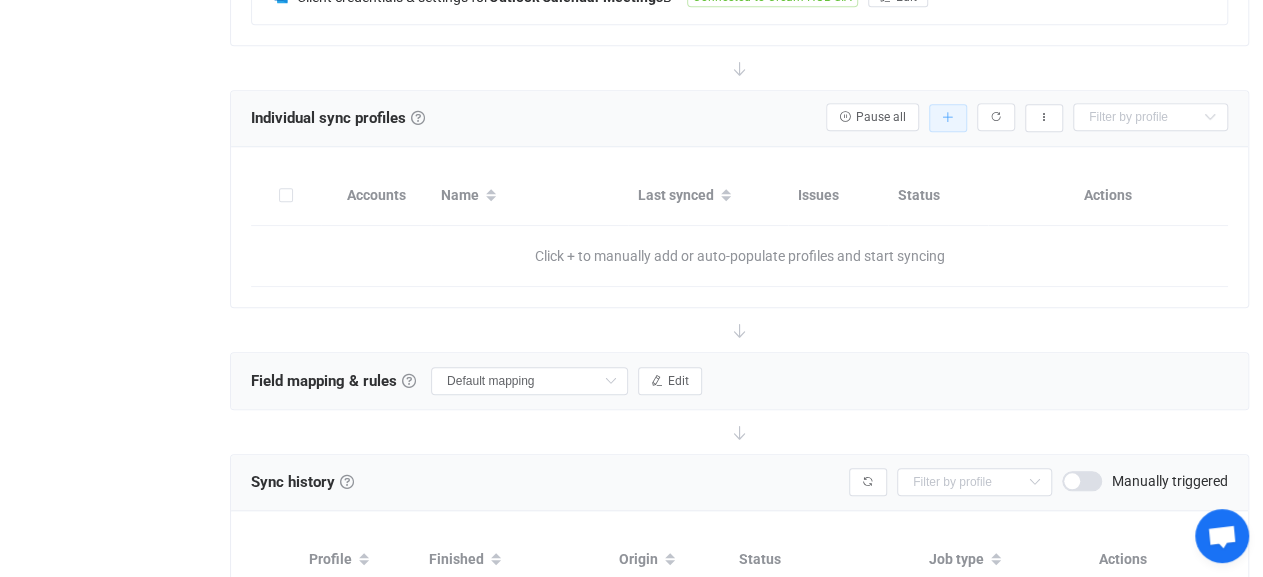 click at bounding box center [948, 118] 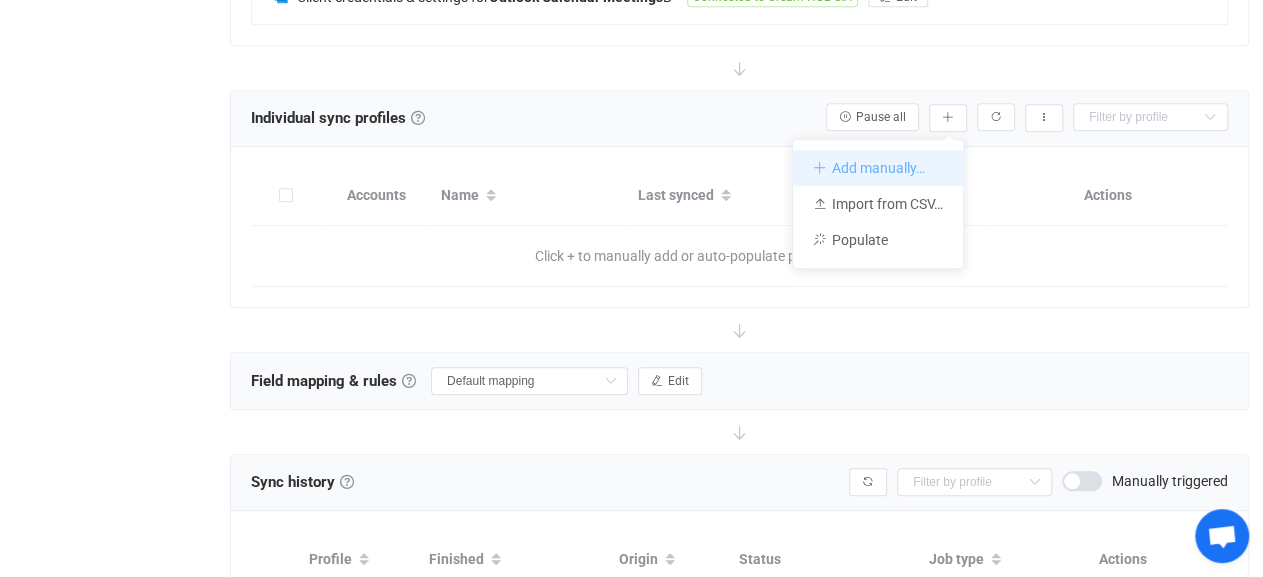 click on "Add manually…" at bounding box center (878, 168) 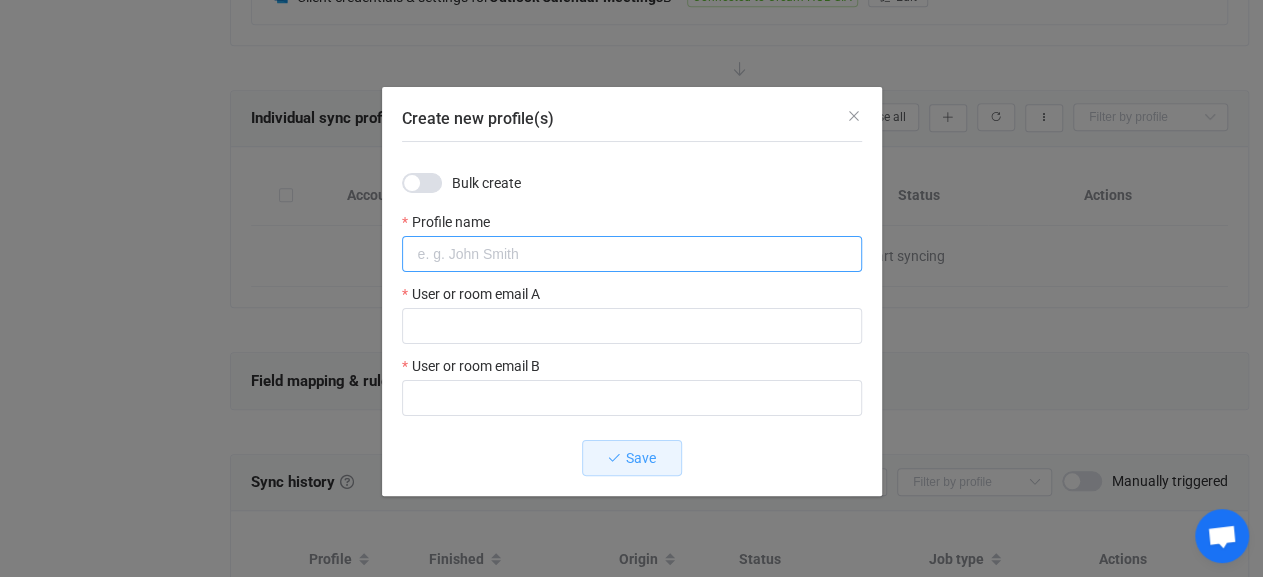 click at bounding box center [632, 254] 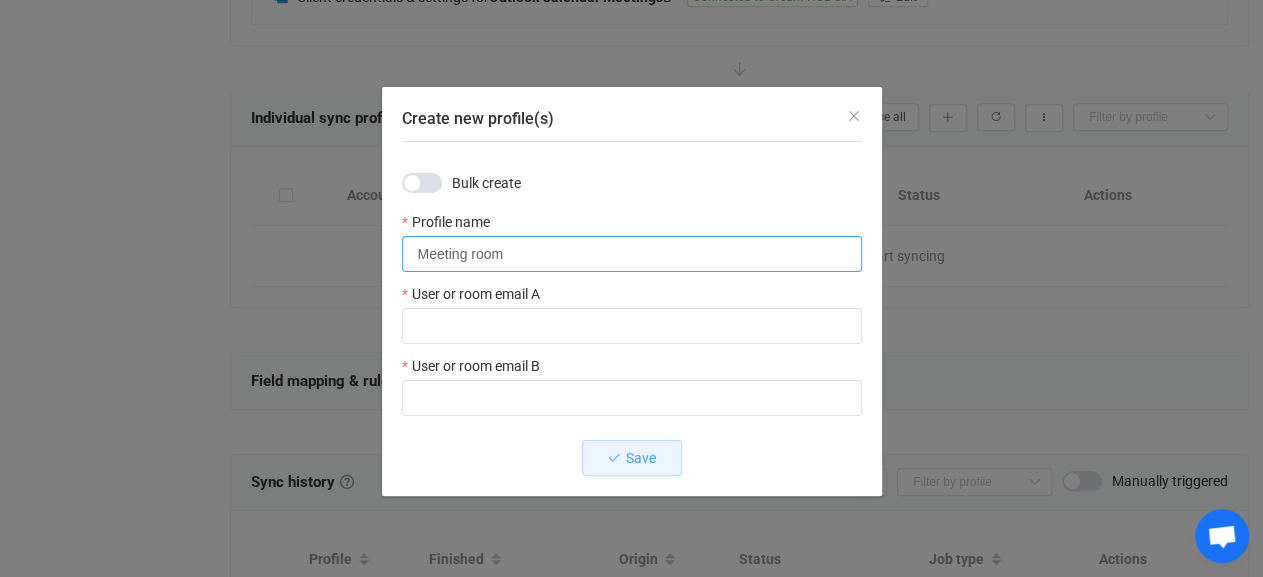 type on "Meeting room" 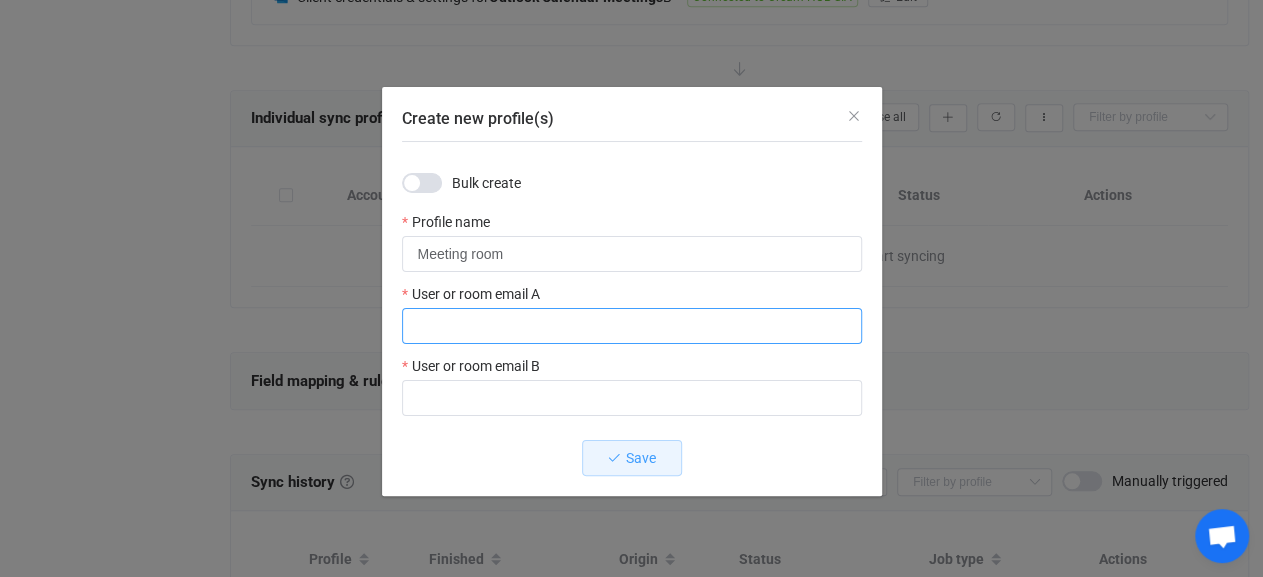 paste on "[EMAIL_ADDRESS][DOMAIN_NAME]" 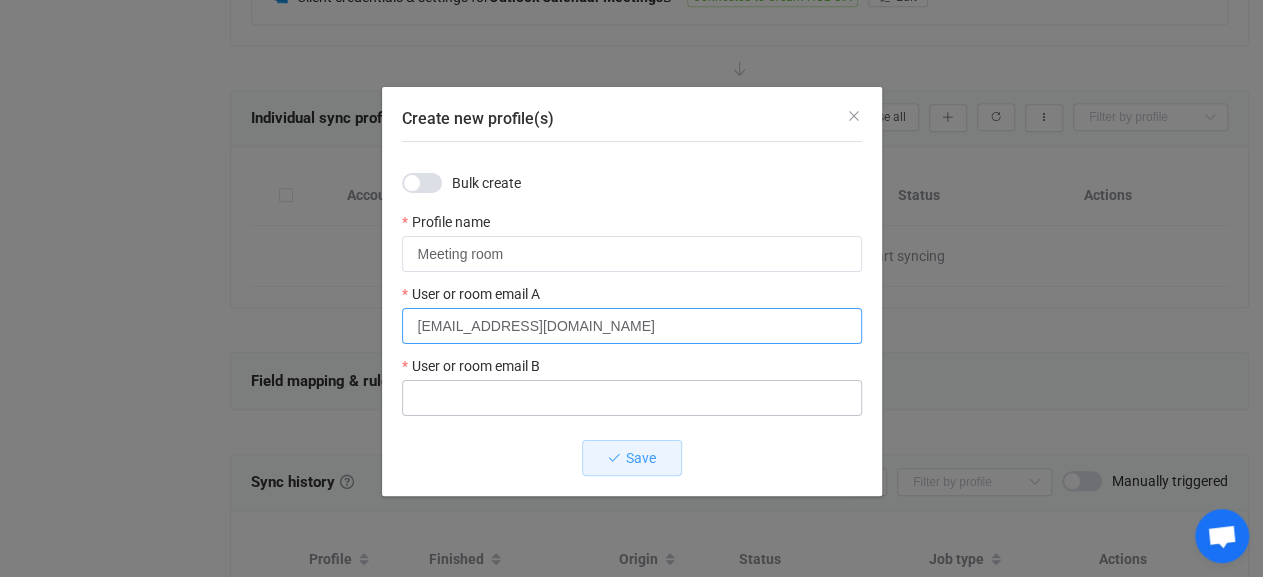 type on "[EMAIL_ADDRESS][DOMAIN_NAME]" 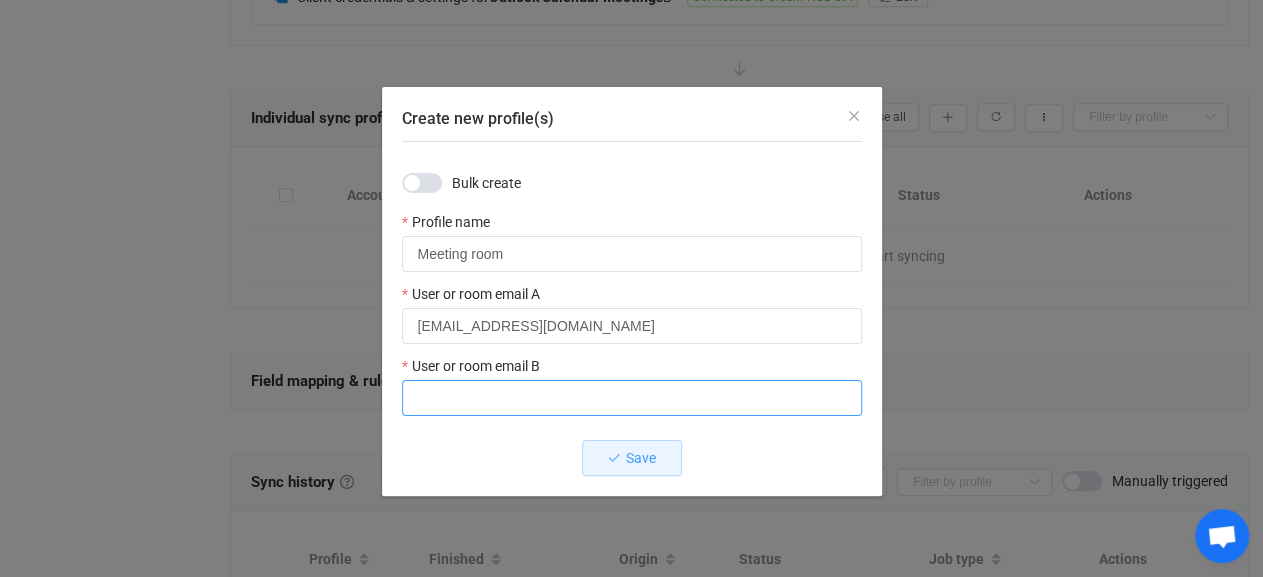 click at bounding box center (632, 398) 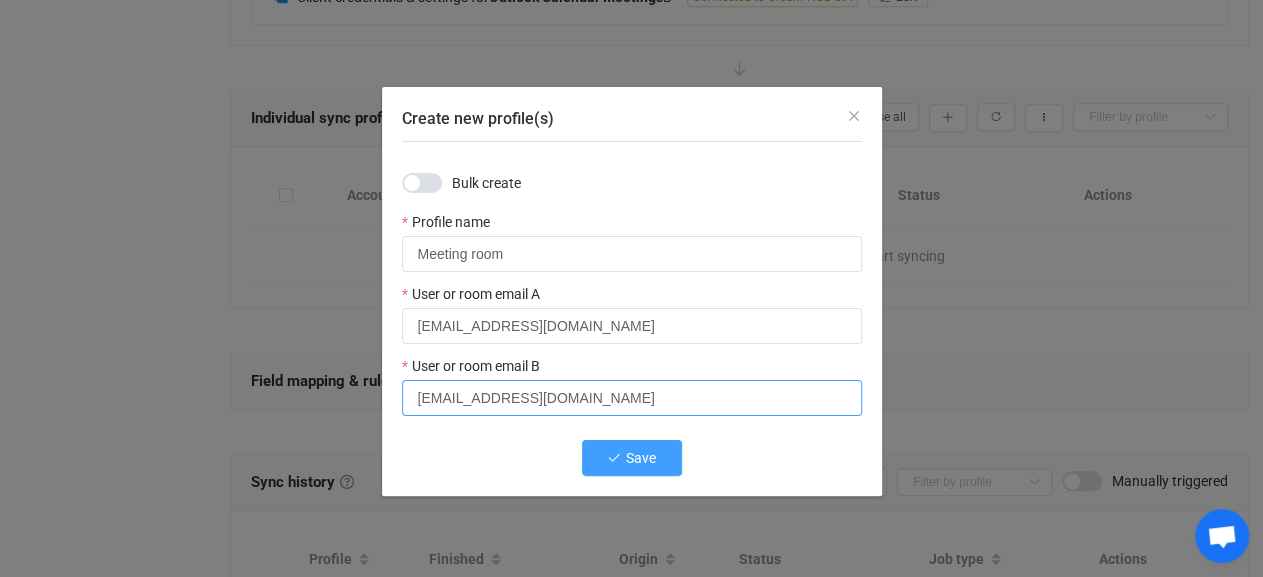 type on "[EMAIL_ADDRESS][DOMAIN_NAME]" 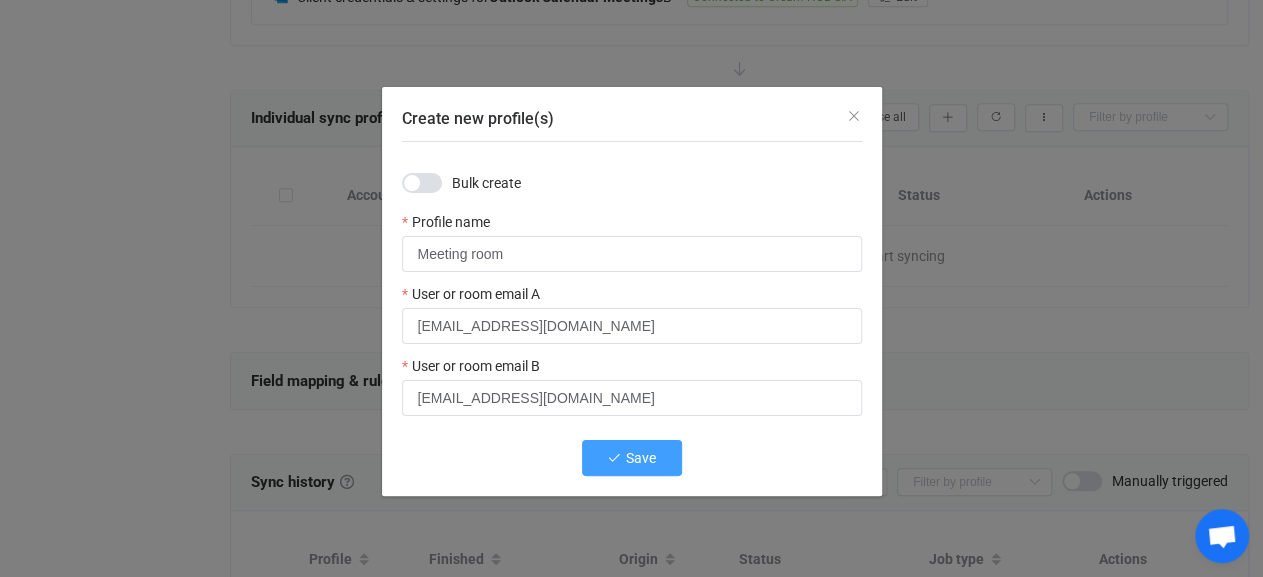 click on "Save" at bounding box center (632, 458) 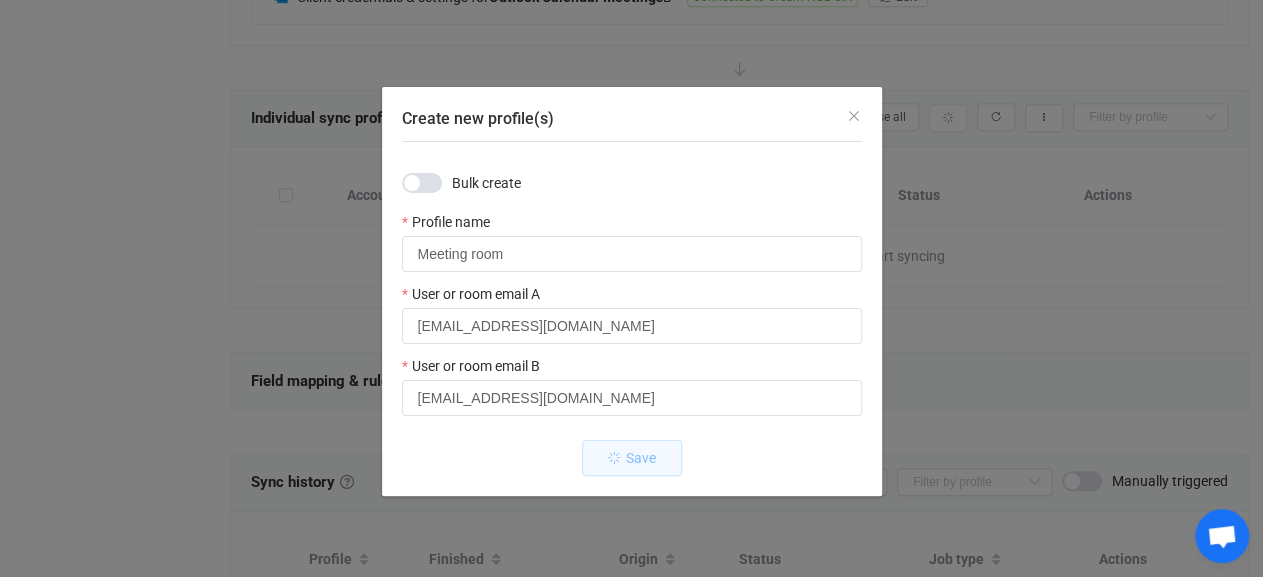 type 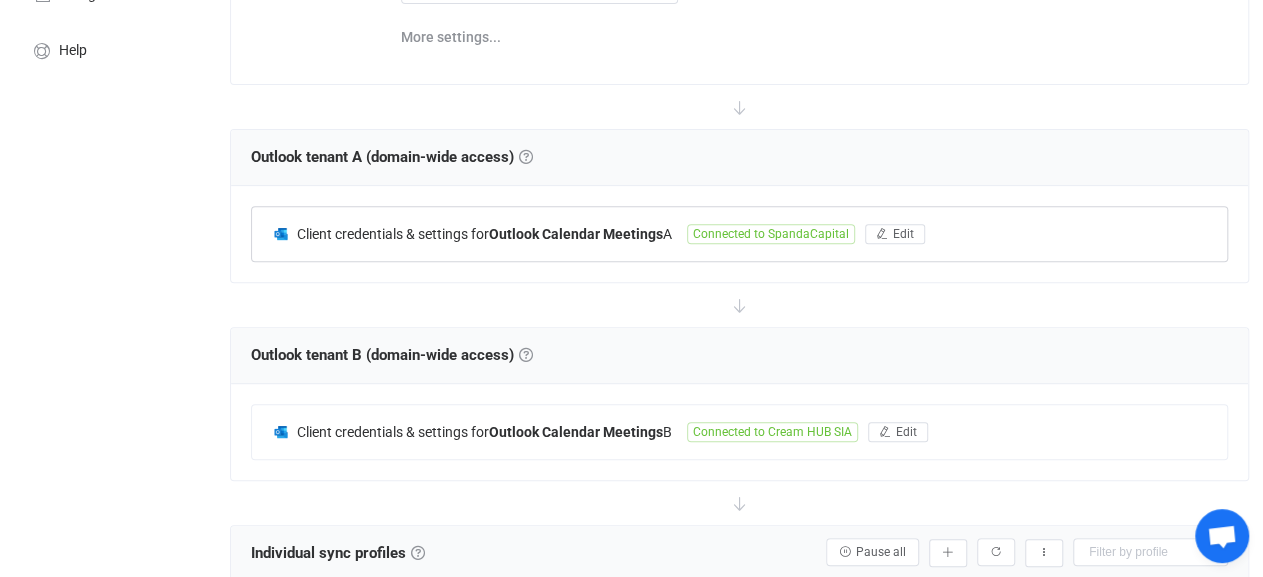 scroll, scrollTop: 0, scrollLeft: 0, axis: both 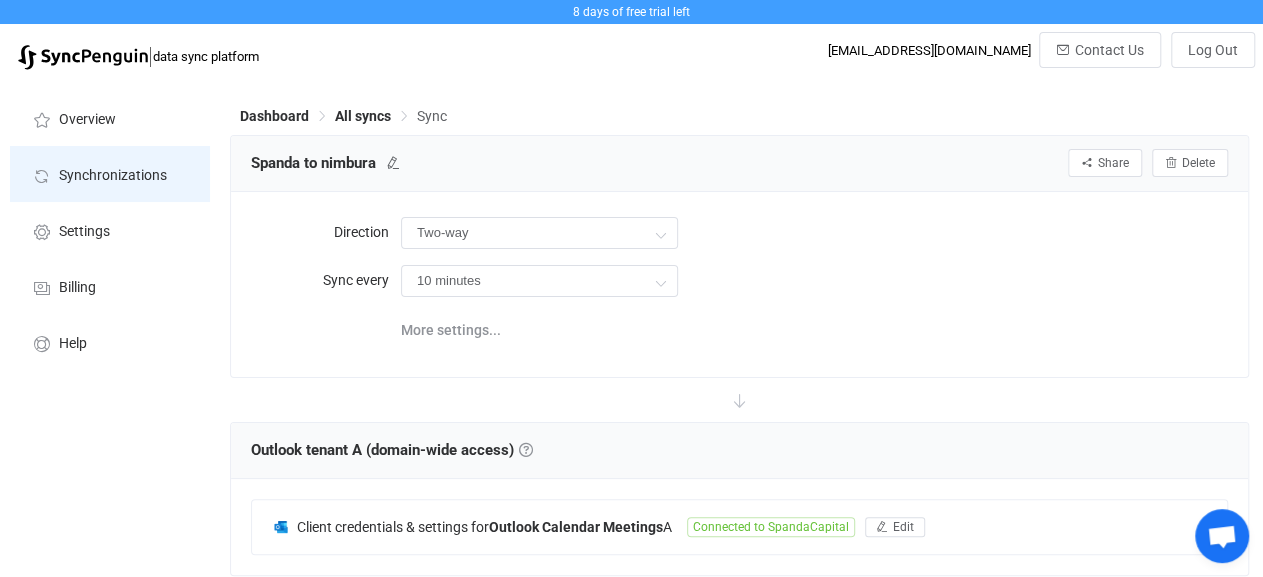 click on "Synchronizations" at bounding box center [113, 176] 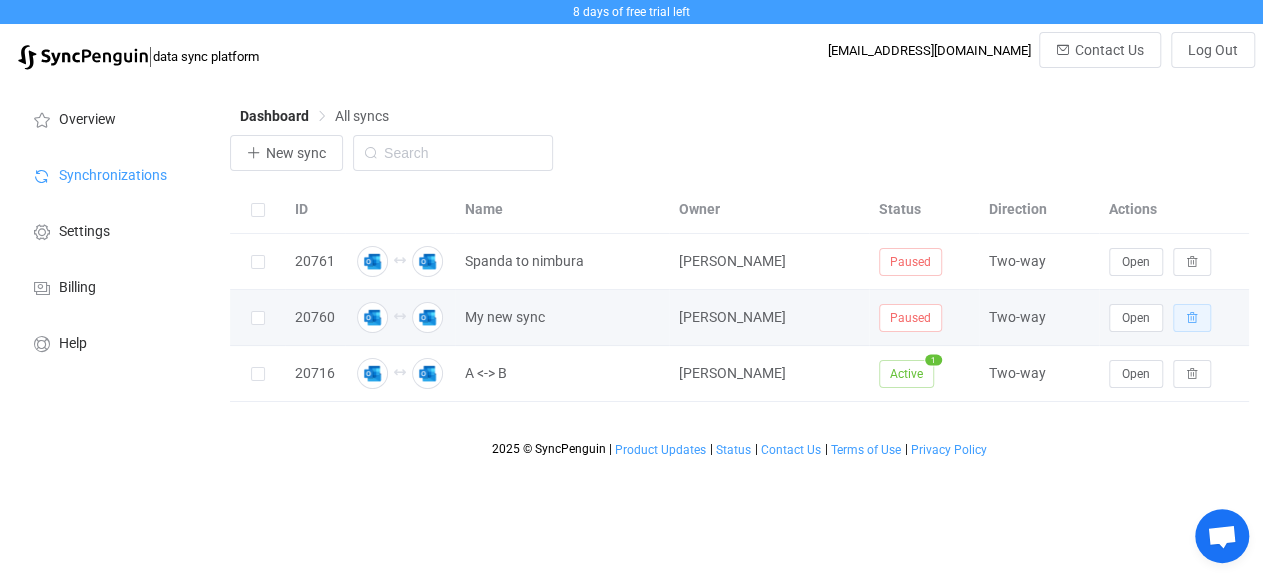 click at bounding box center (1192, 318) 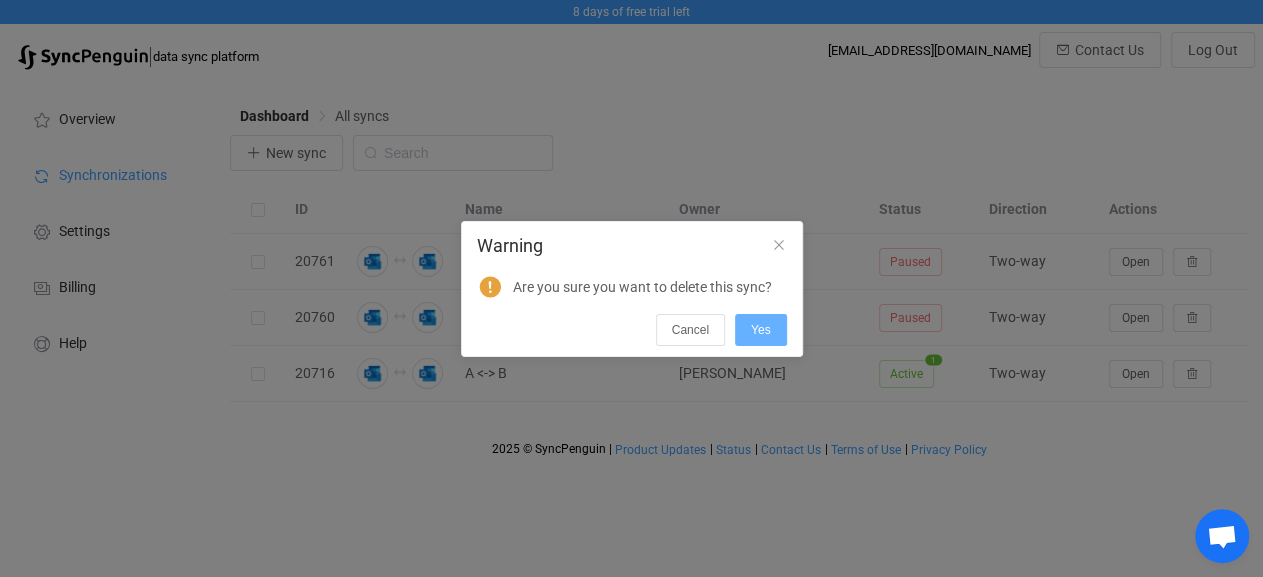 click on "Yes" at bounding box center [761, 330] 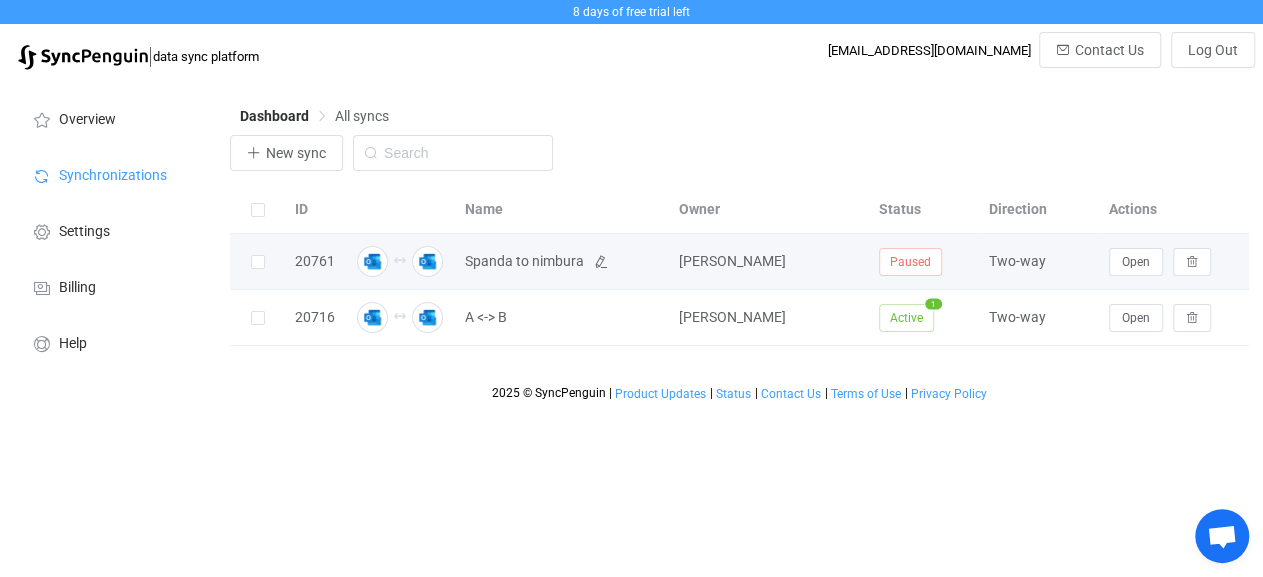 click on "Spanda to nimbura" at bounding box center [524, 261] 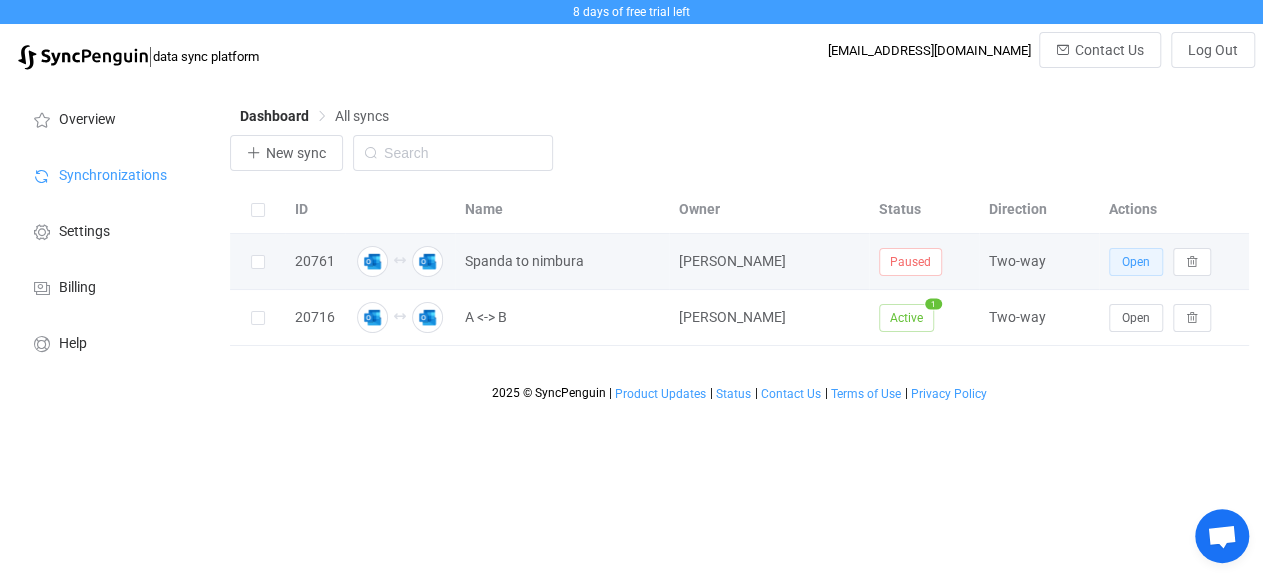 click on "Open" at bounding box center (1136, 262) 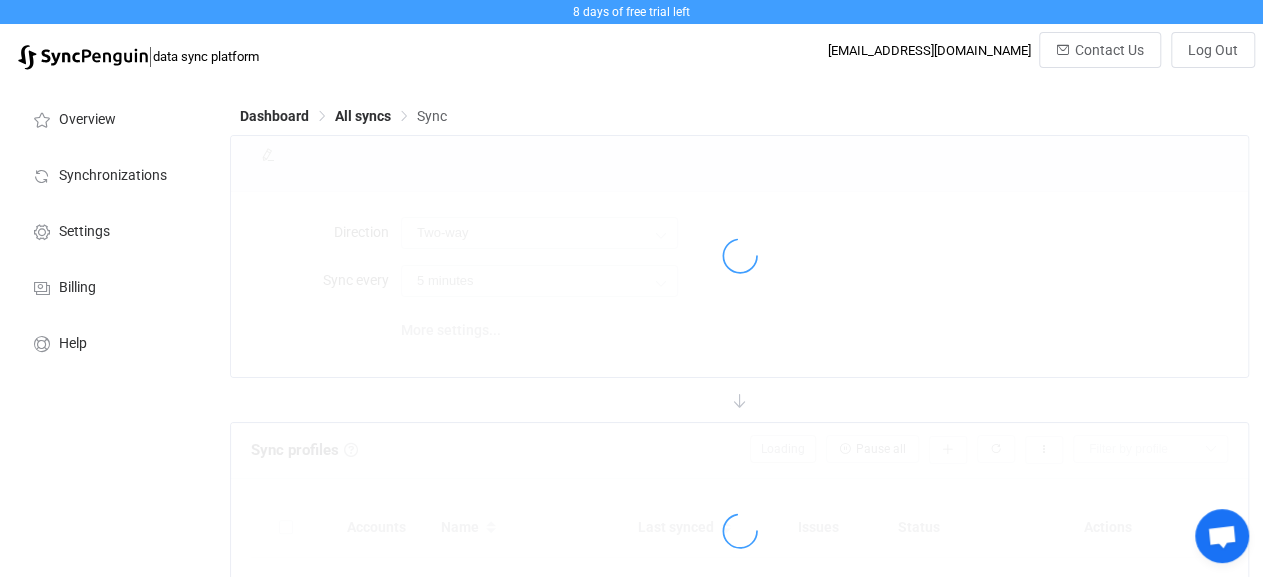 type on "10 minutes" 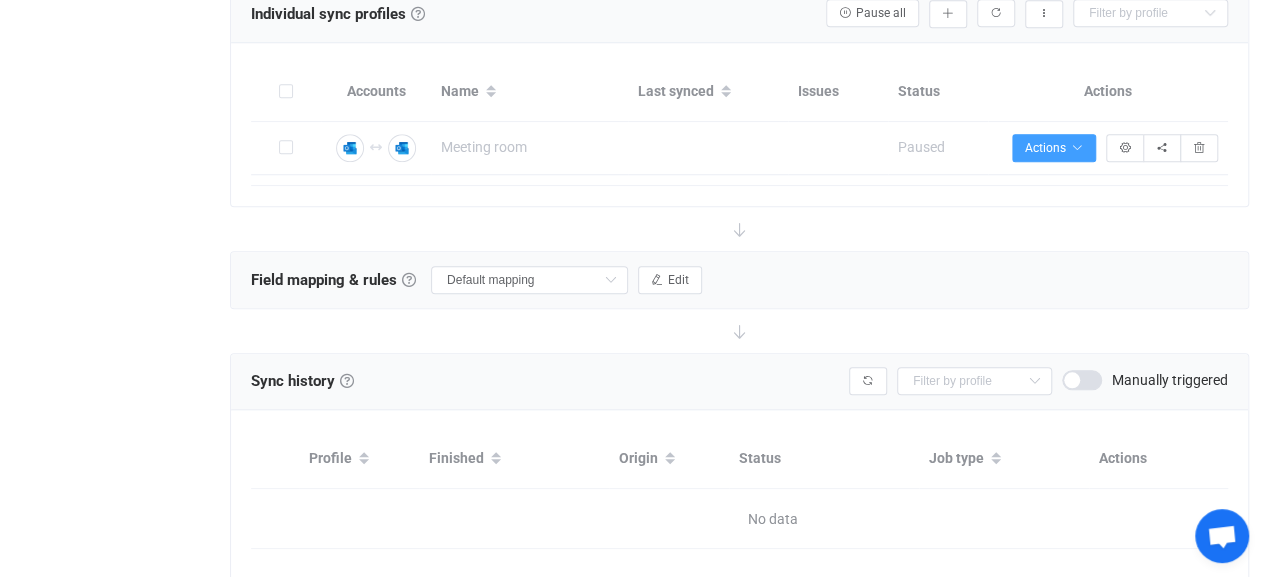 scroll, scrollTop: 917, scrollLeft: 0, axis: vertical 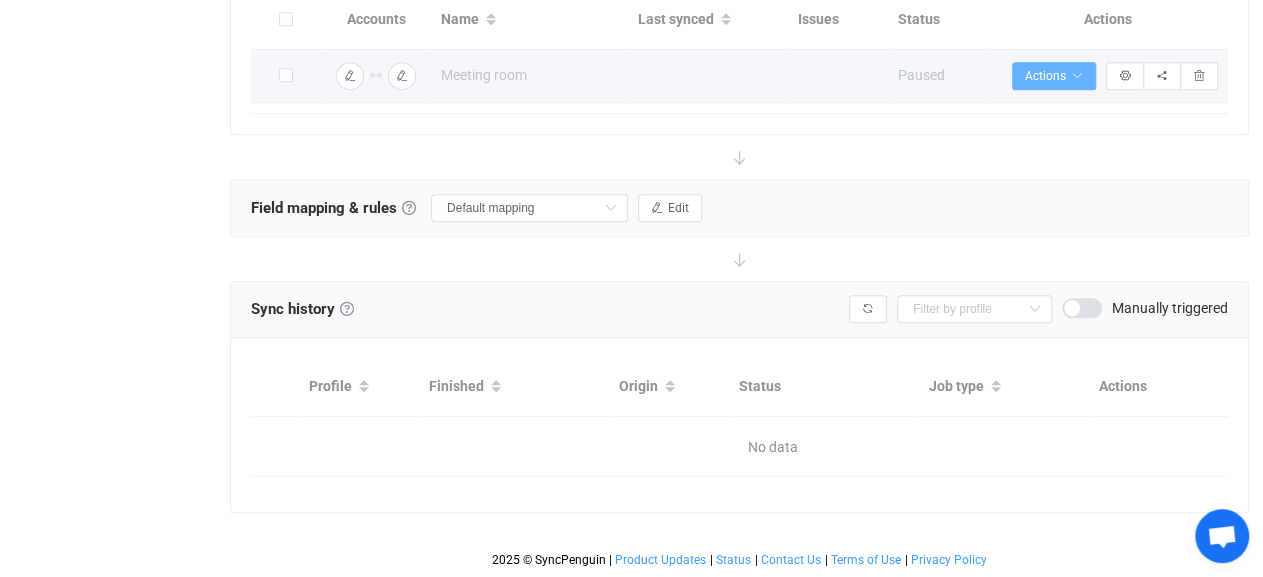 click on "Actions  Start syncing…  Sync latest changes  Migrate meetings… Sync profile details Sync profile sharing" at bounding box center (1108, 76) 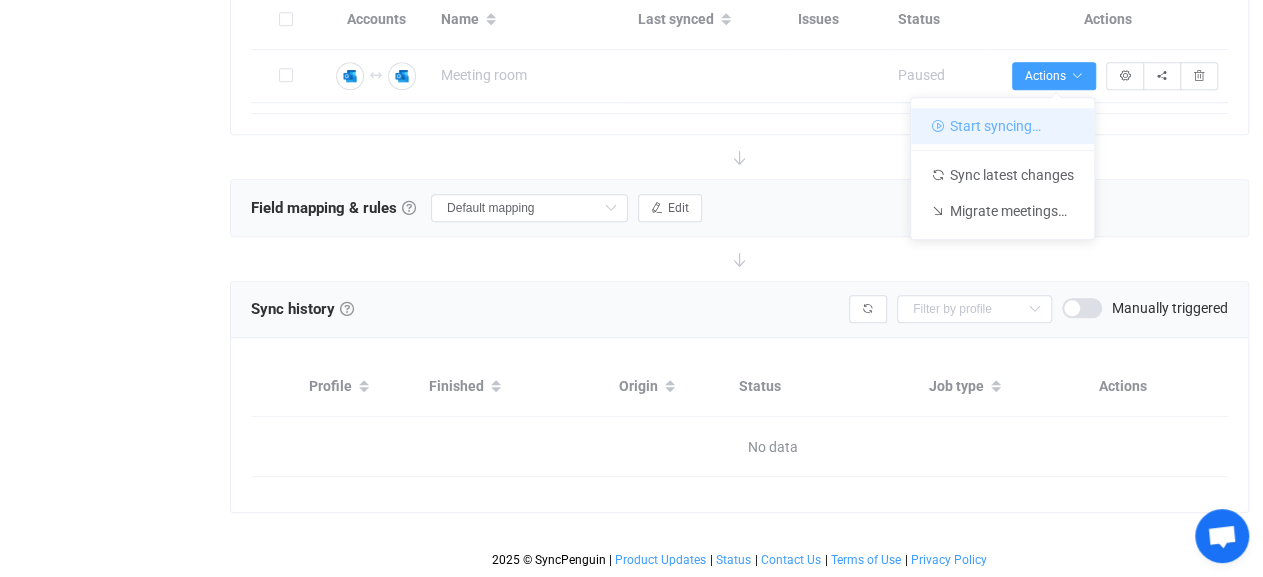 click on "Start syncing…" at bounding box center [1002, 126] 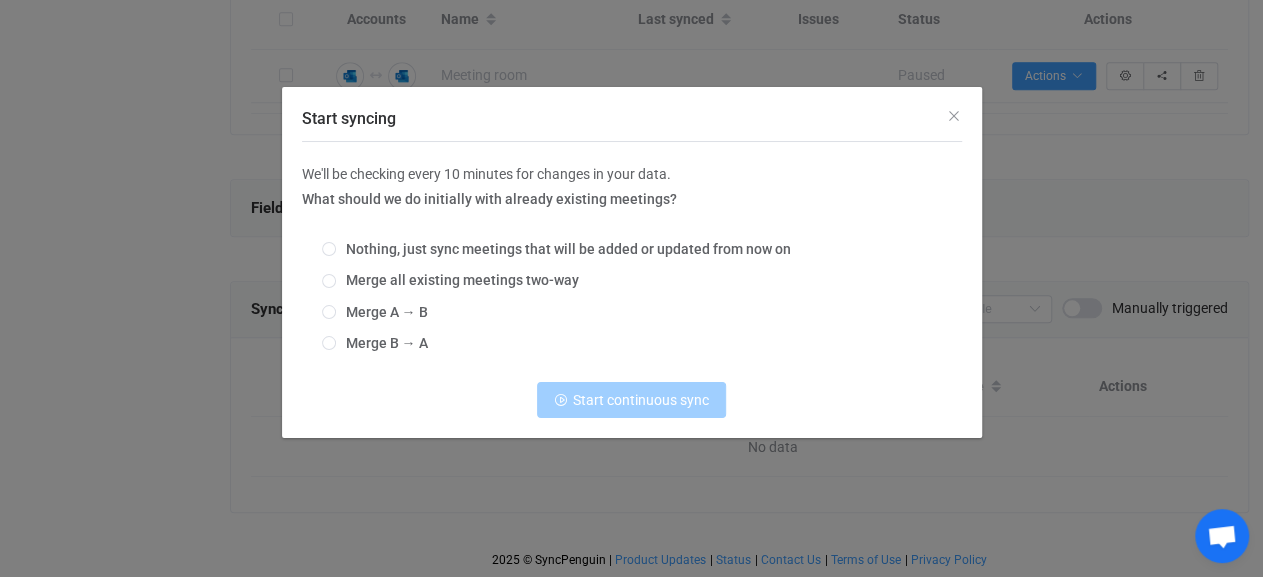 click on "Nothing, just sync meetings that will be added or updated from now on Merge all existing meetings two-way Merge A → B Merge B → A" at bounding box center [632, 297] 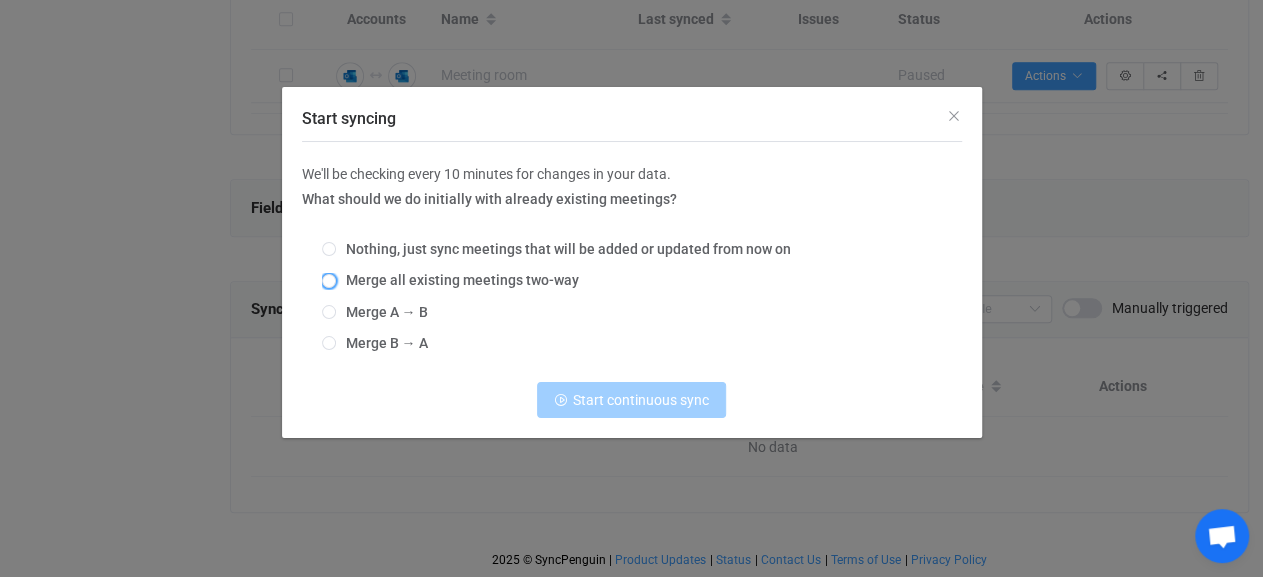 click on "Merge all existing meetings two-way" at bounding box center (457, 280) 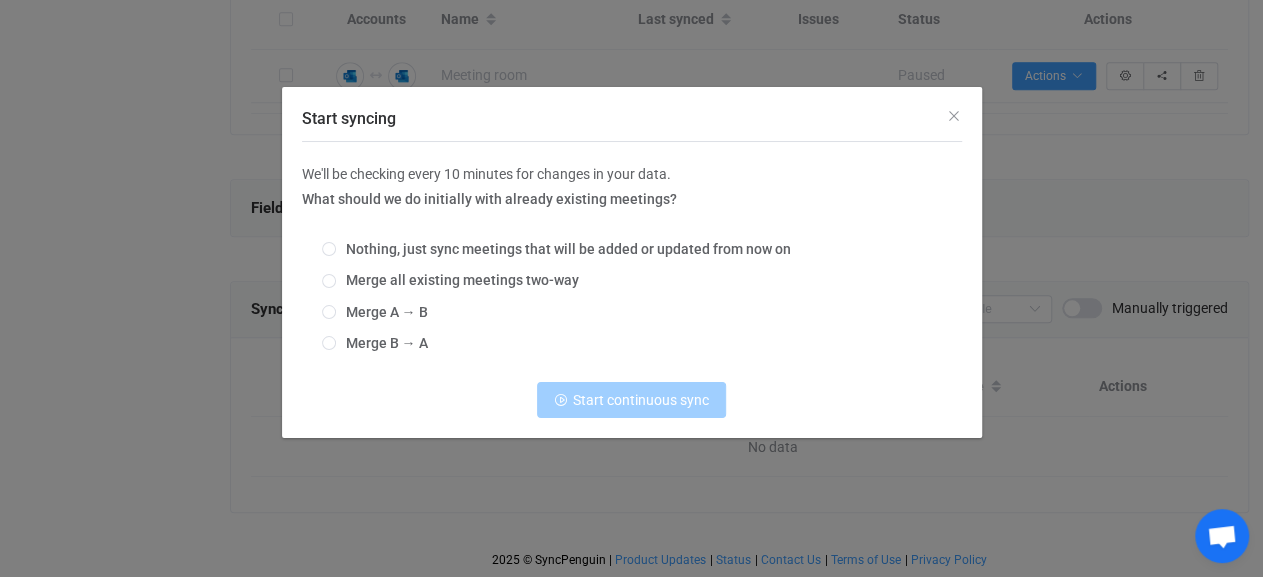 radio on "true" 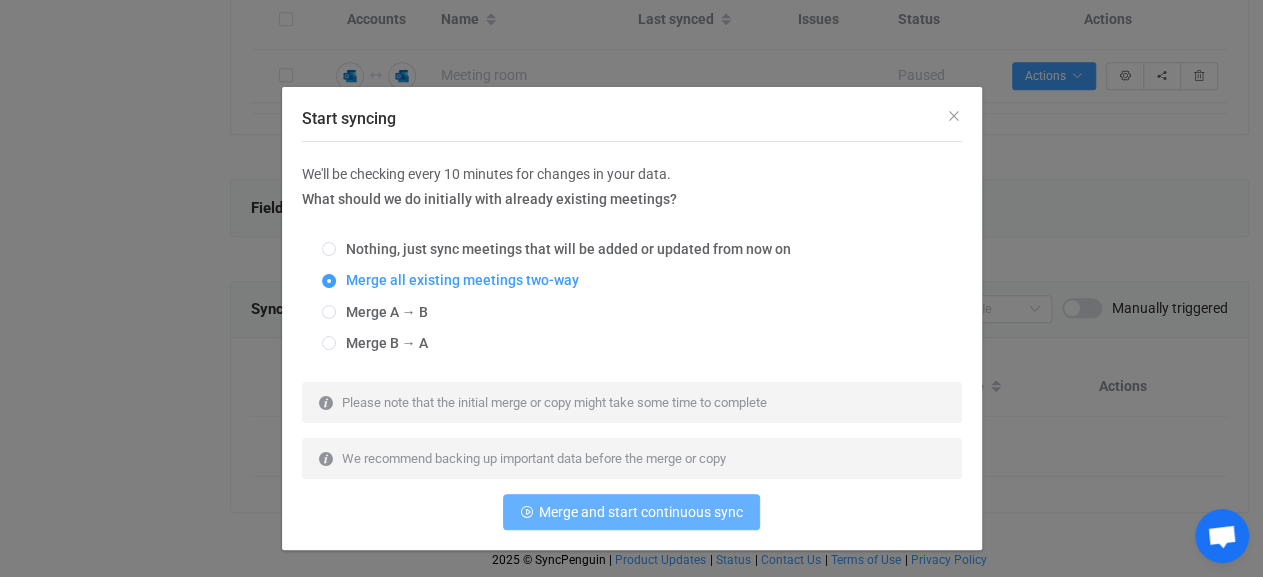 click on "Merge and start continuous sync" at bounding box center (641, 512) 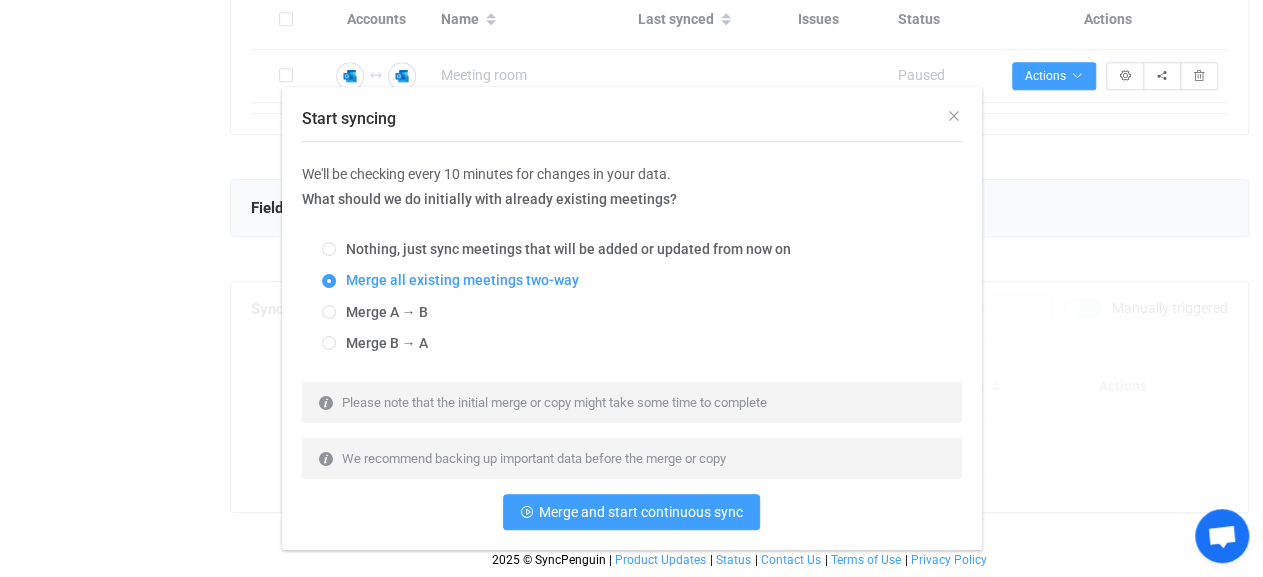 scroll, scrollTop: 910, scrollLeft: 0, axis: vertical 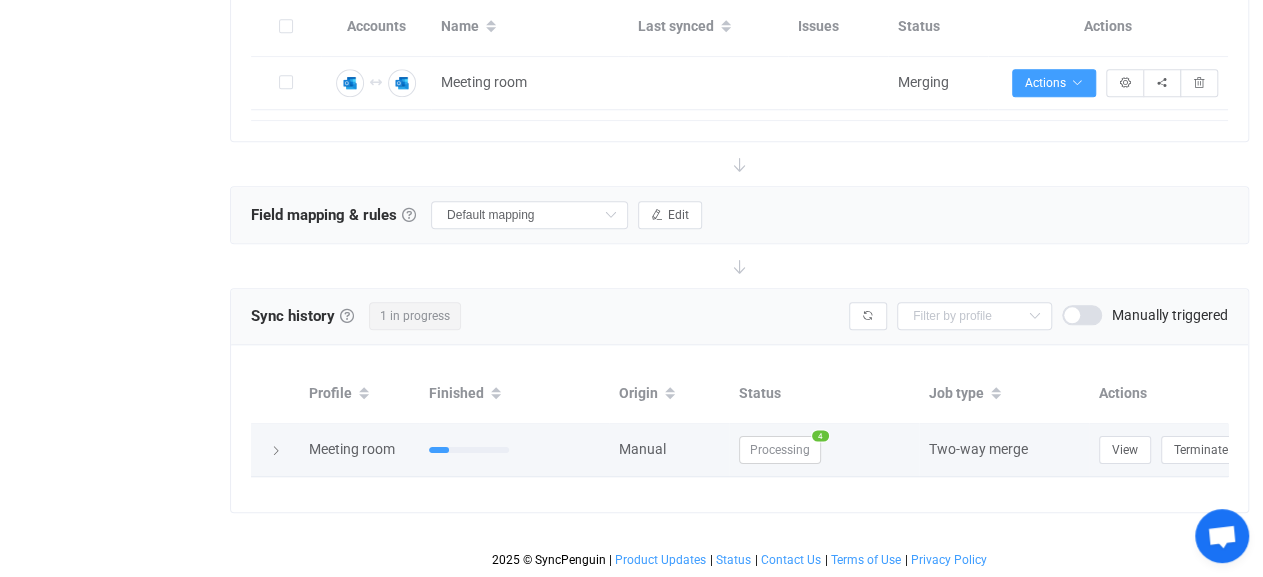 click on "Processing" at bounding box center (780, 450) 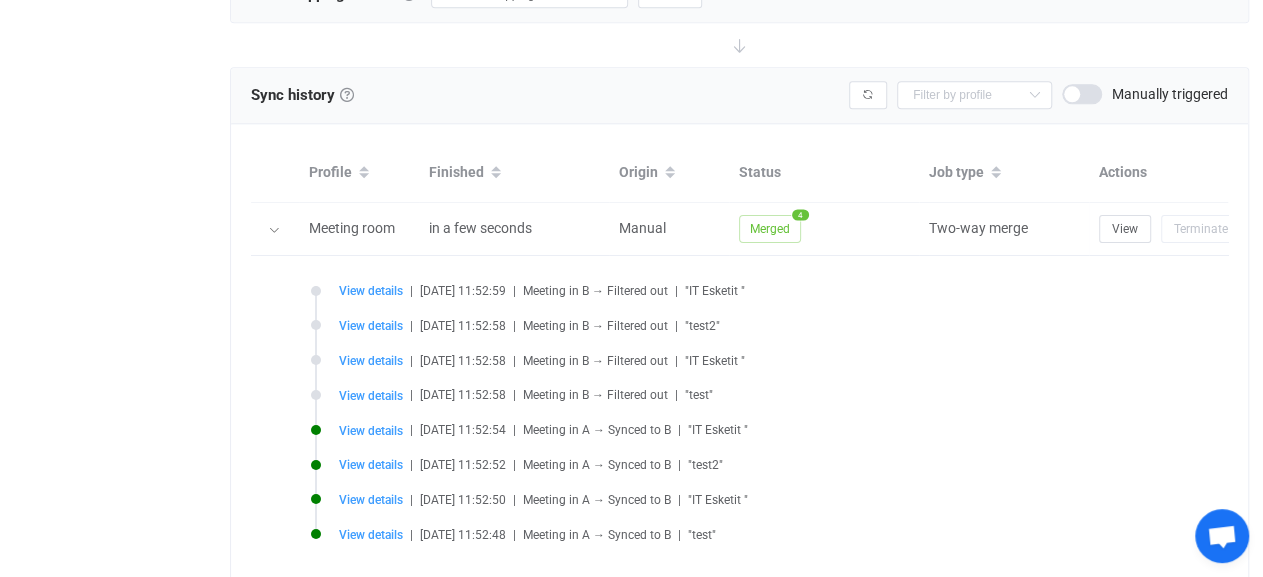 scroll, scrollTop: 1014, scrollLeft: 0, axis: vertical 